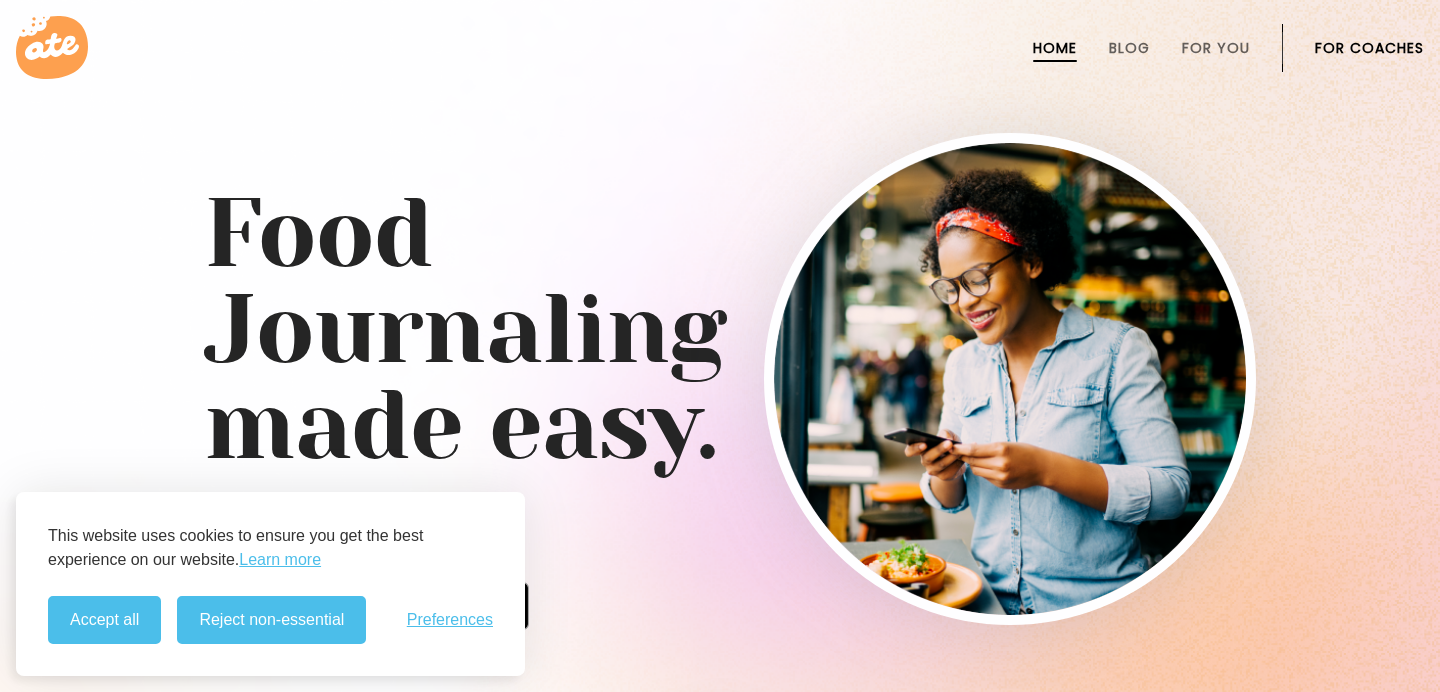 scroll, scrollTop: 0, scrollLeft: 0, axis: both 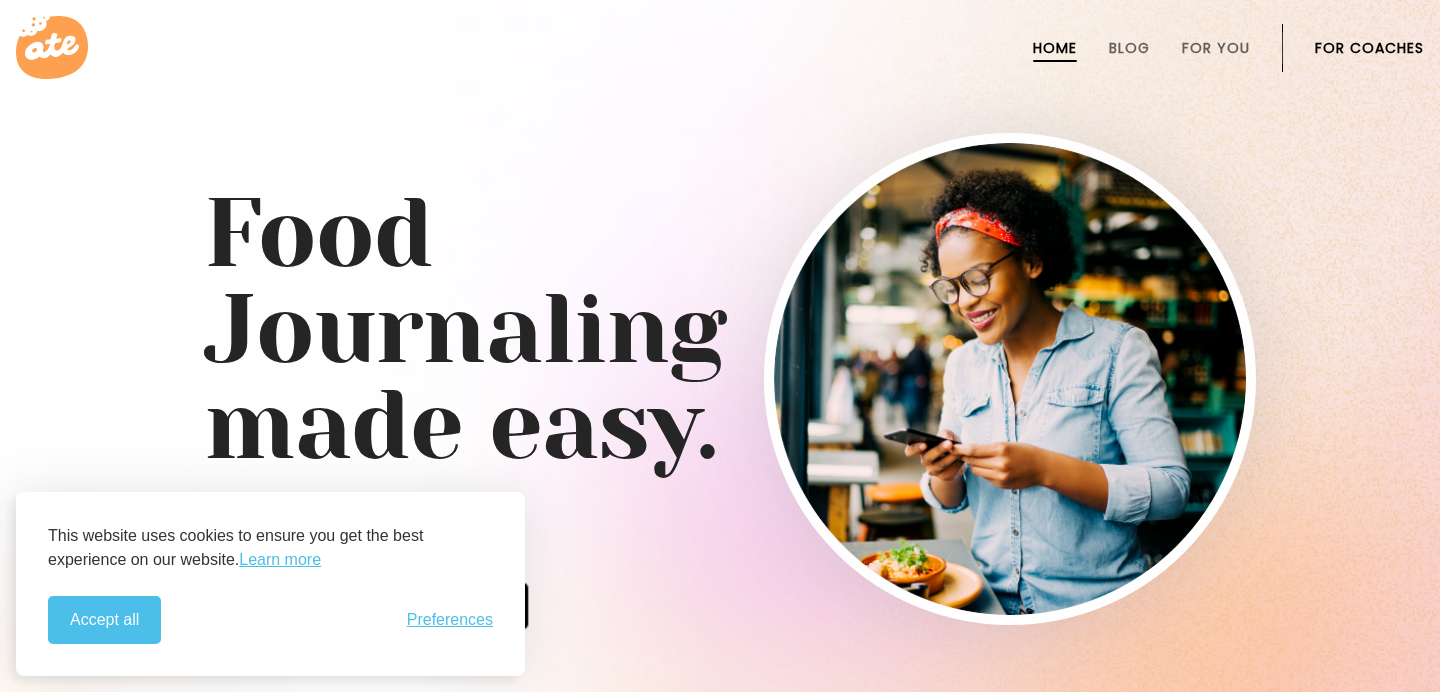 click on "For Coaches" at bounding box center [1369, 48] 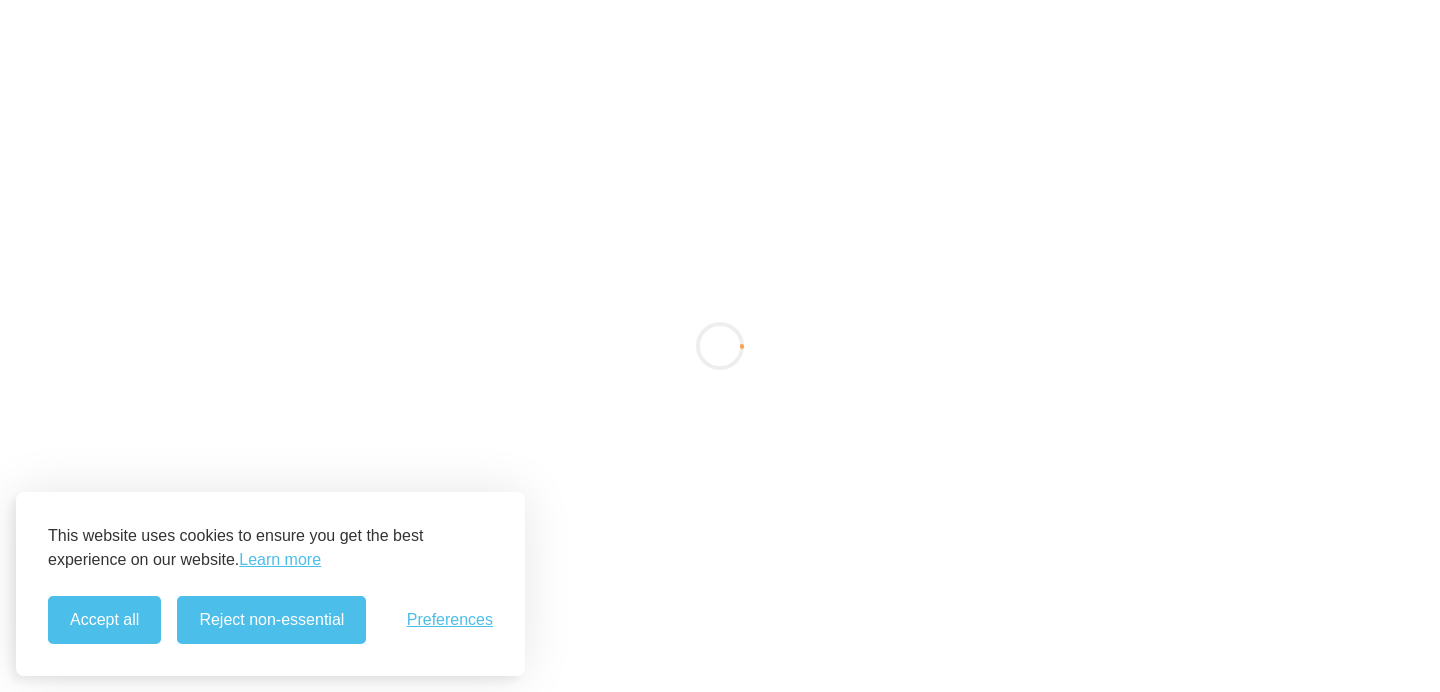 scroll, scrollTop: 0, scrollLeft: 0, axis: both 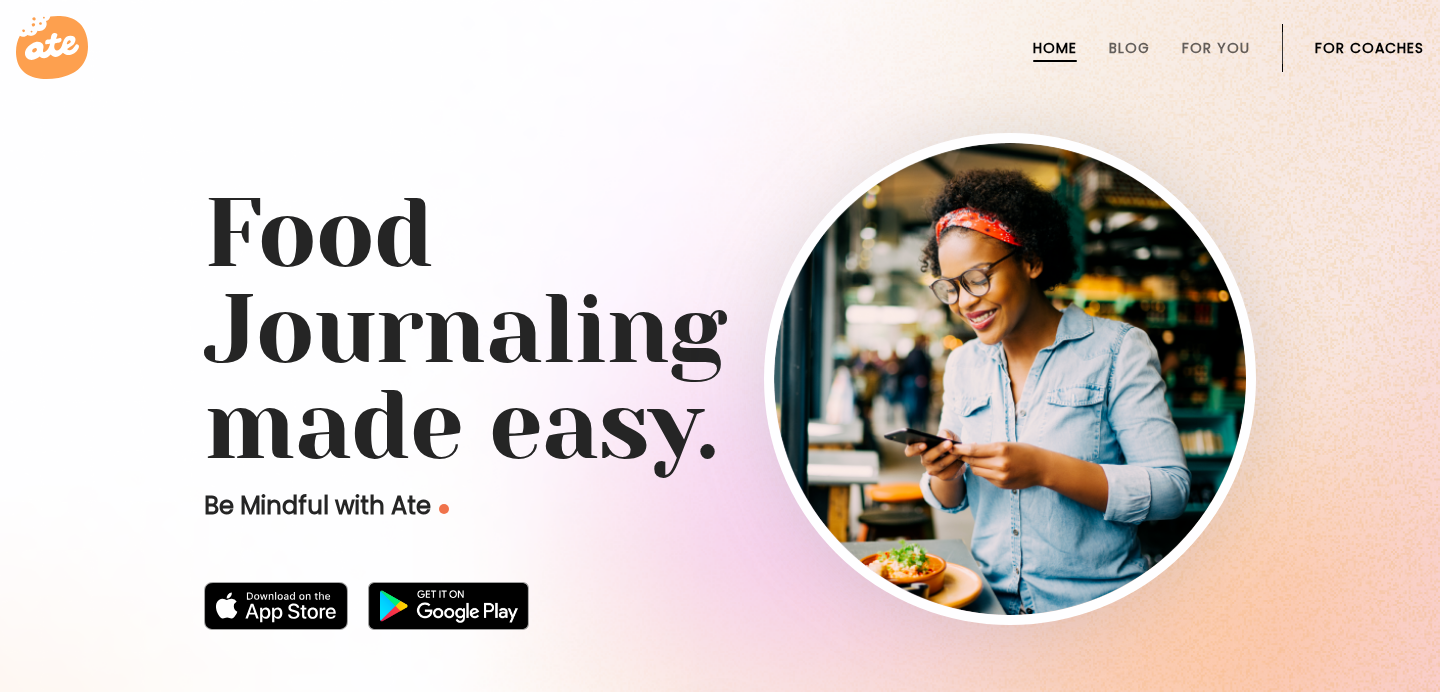 click on "For Coaches" at bounding box center (1369, 48) 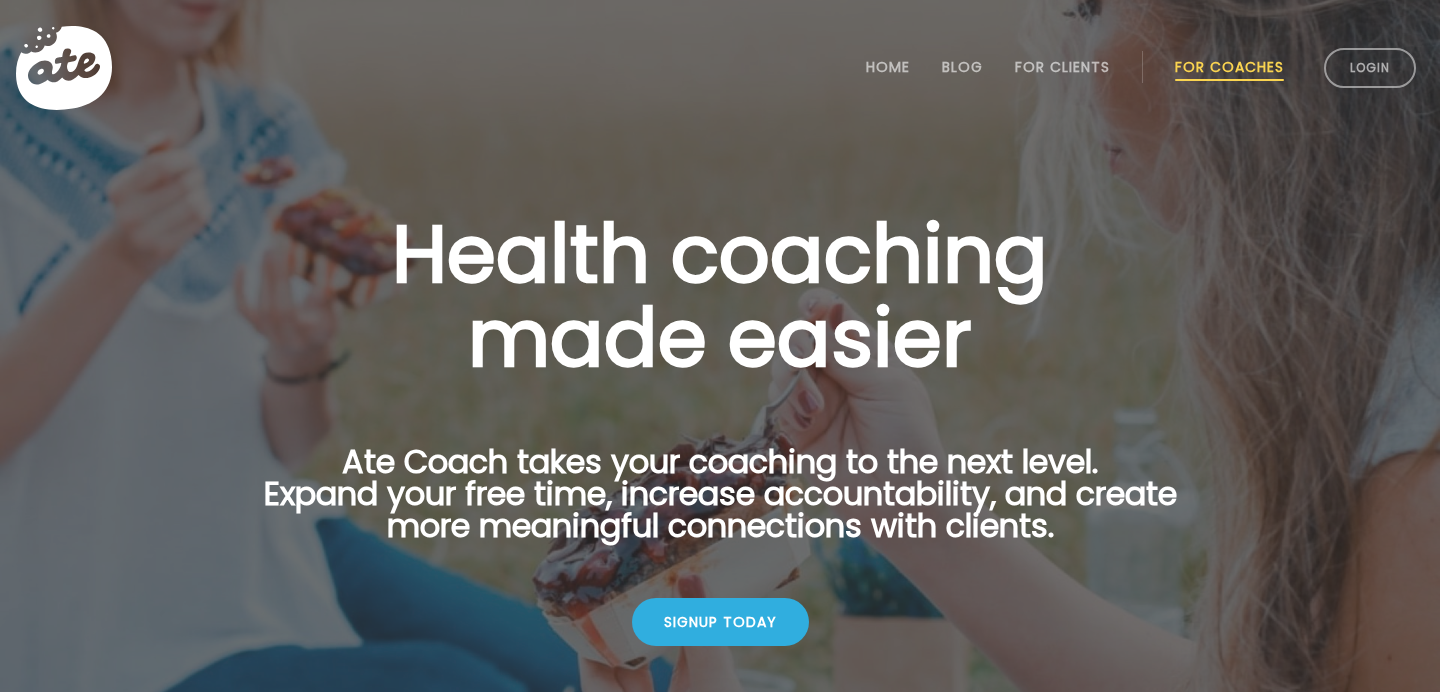 scroll, scrollTop: 0, scrollLeft: 0, axis: both 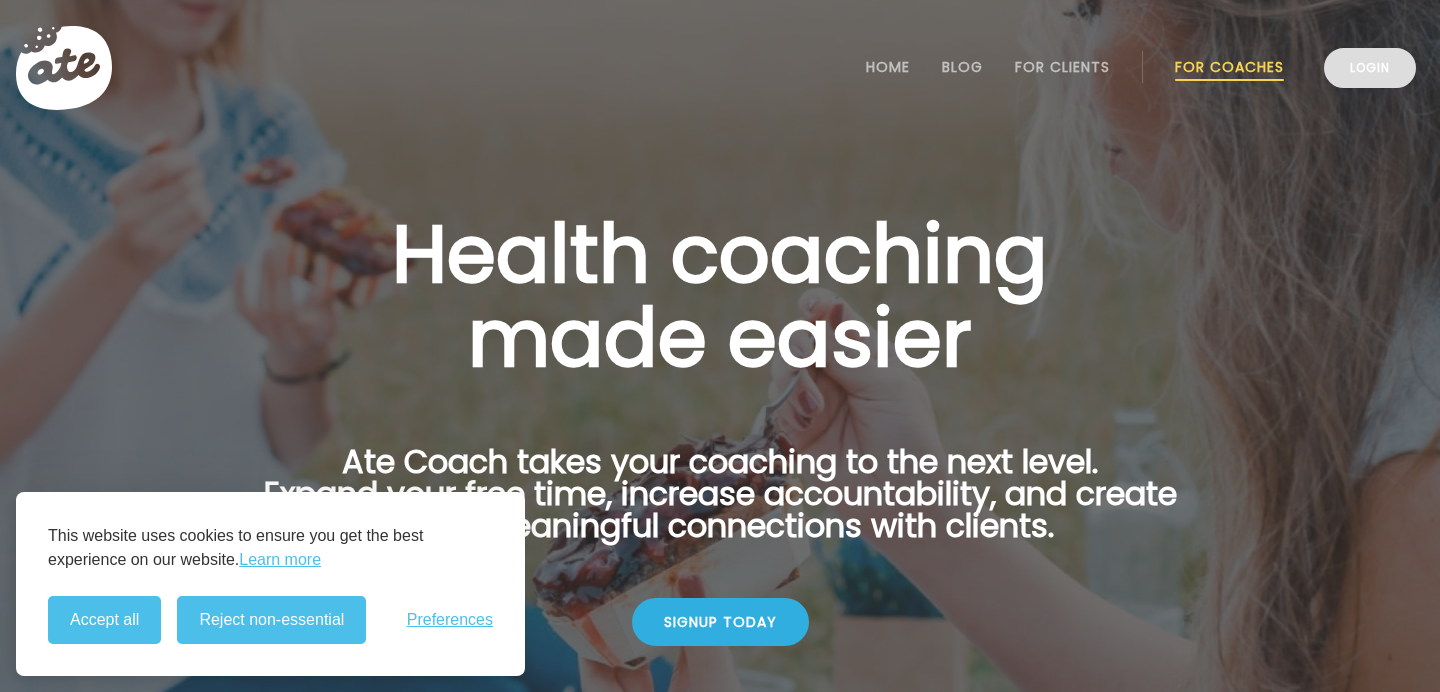 click on "Login" at bounding box center (1370, 68) 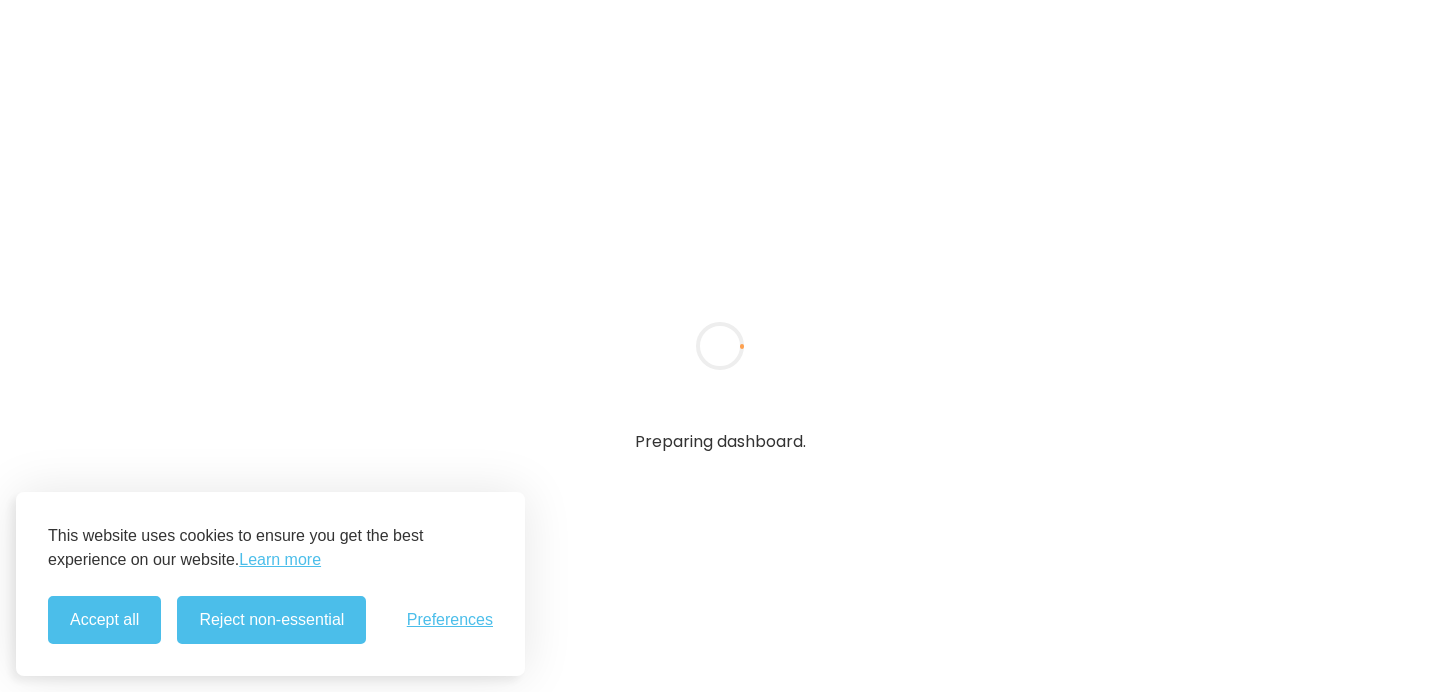 scroll, scrollTop: 0, scrollLeft: 0, axis: both 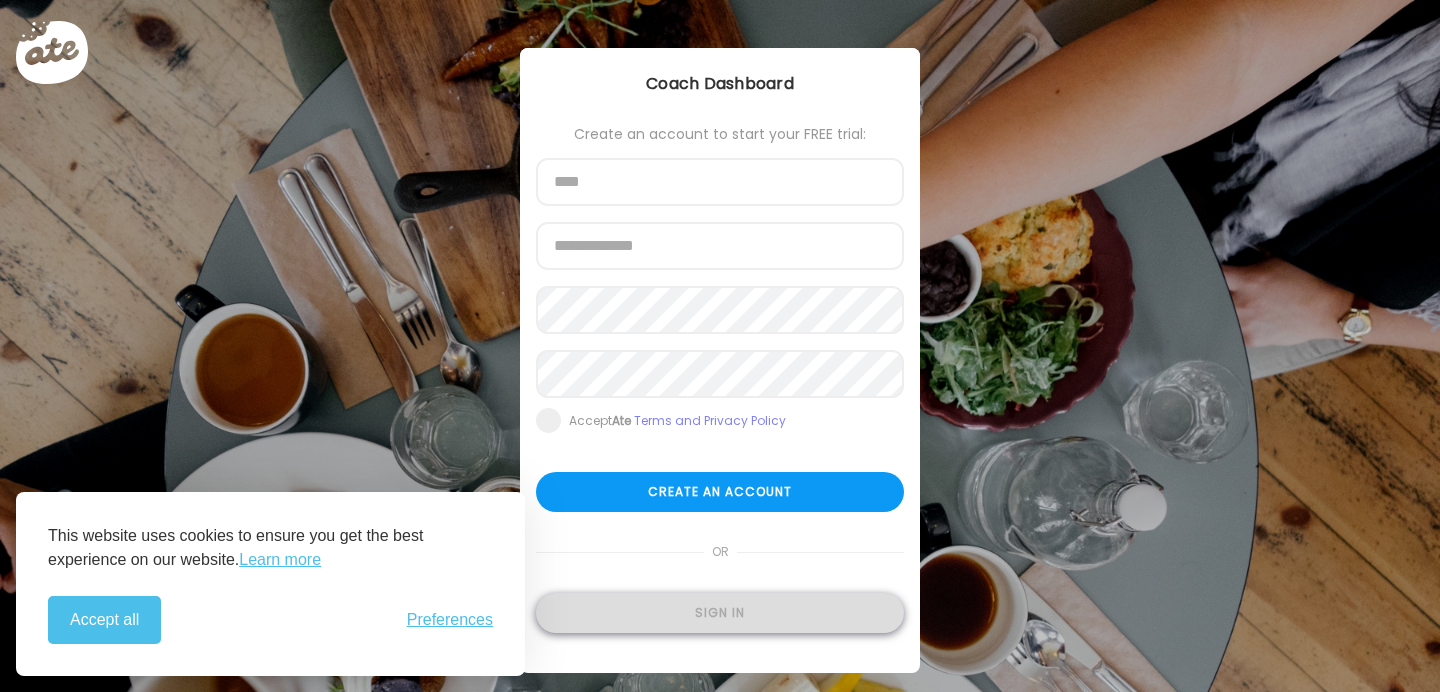 click on "Sign in" at bounding box center (720, 613) 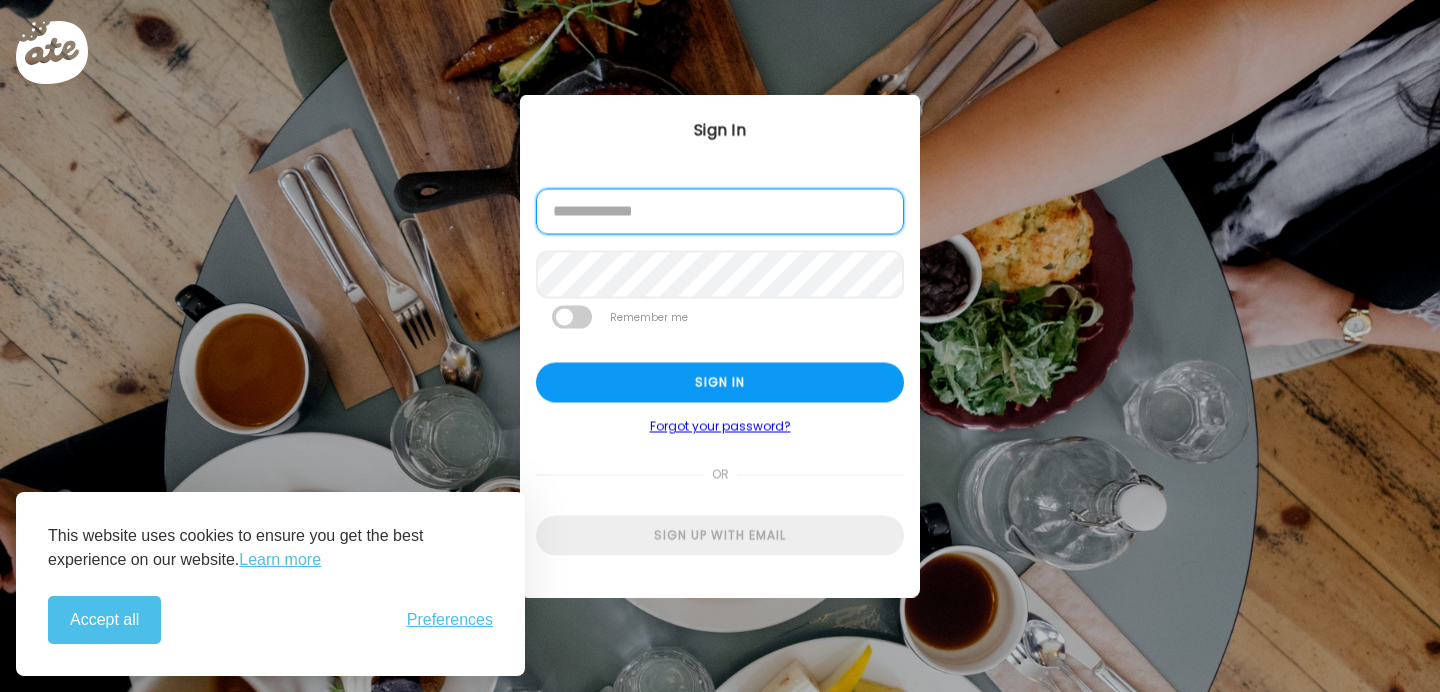 click at bounding box center (720, 212) 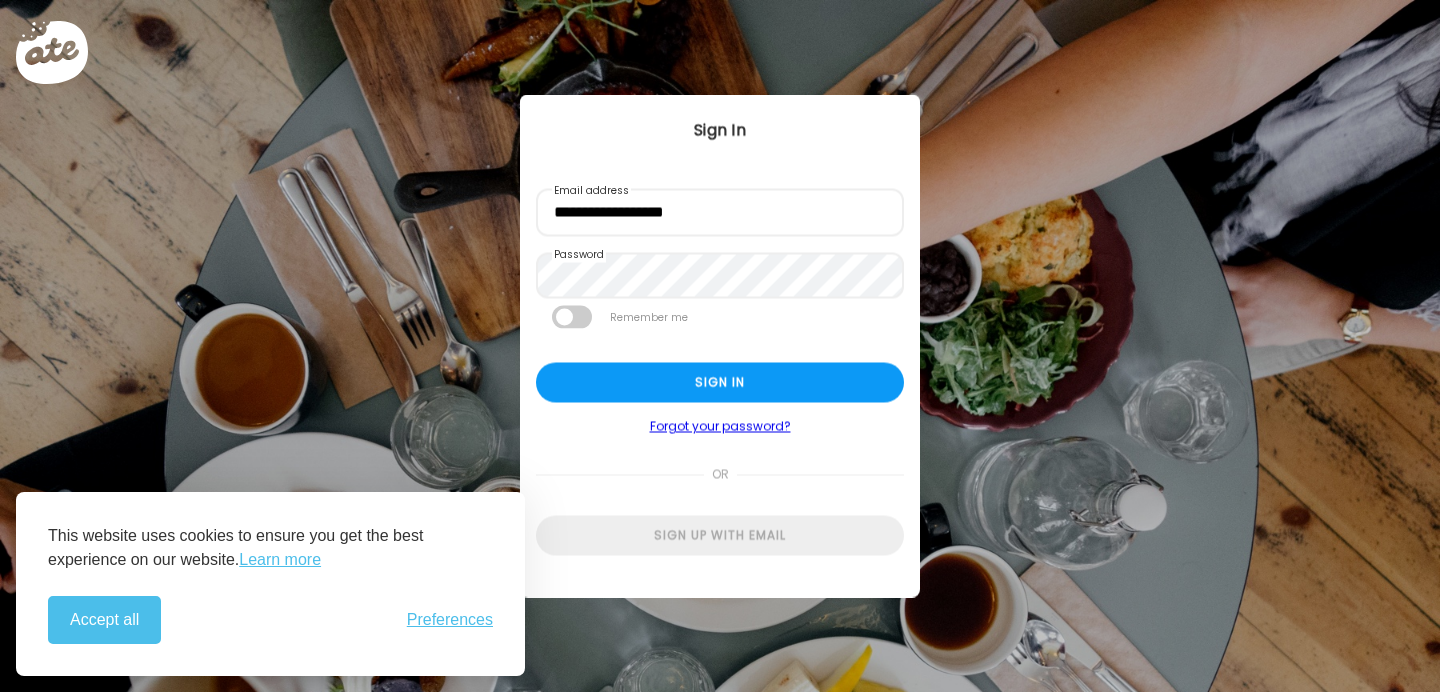 click at bounding box center [572, 317] 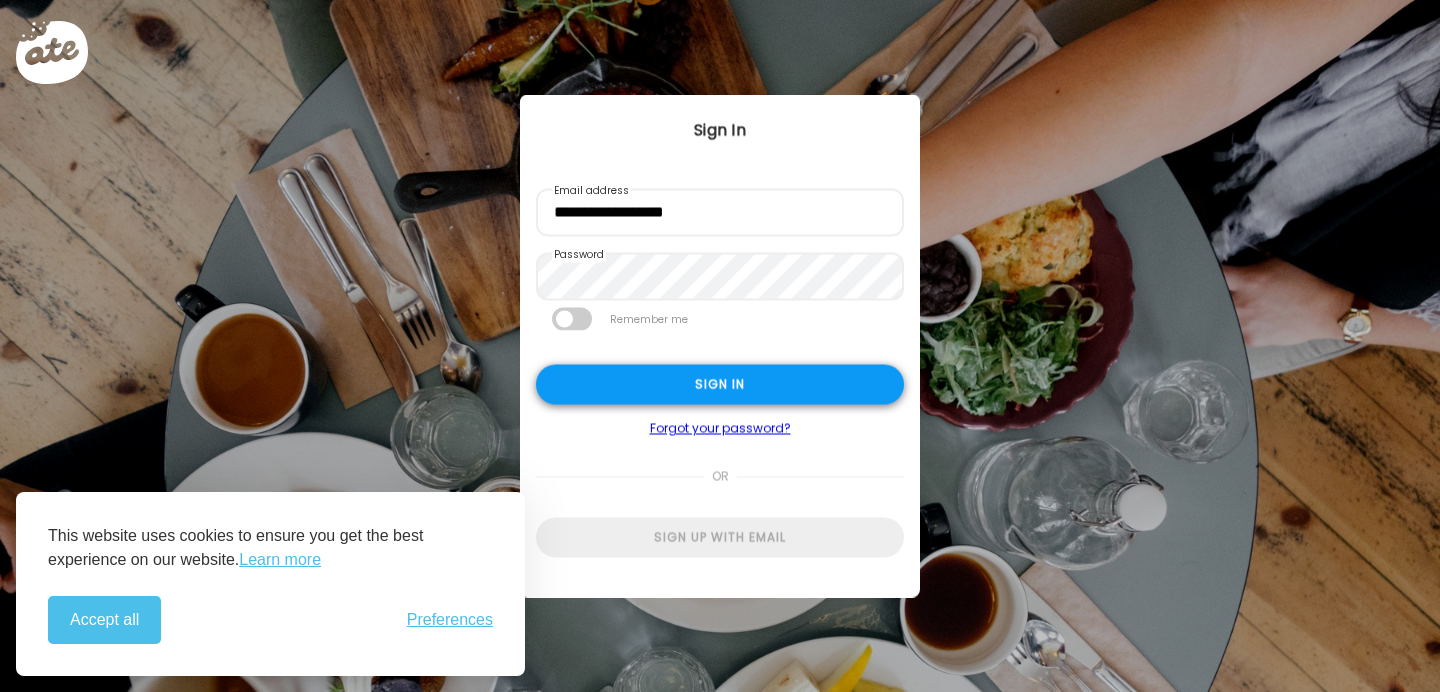 click on "Sign in" at bounding box center [720, 385] 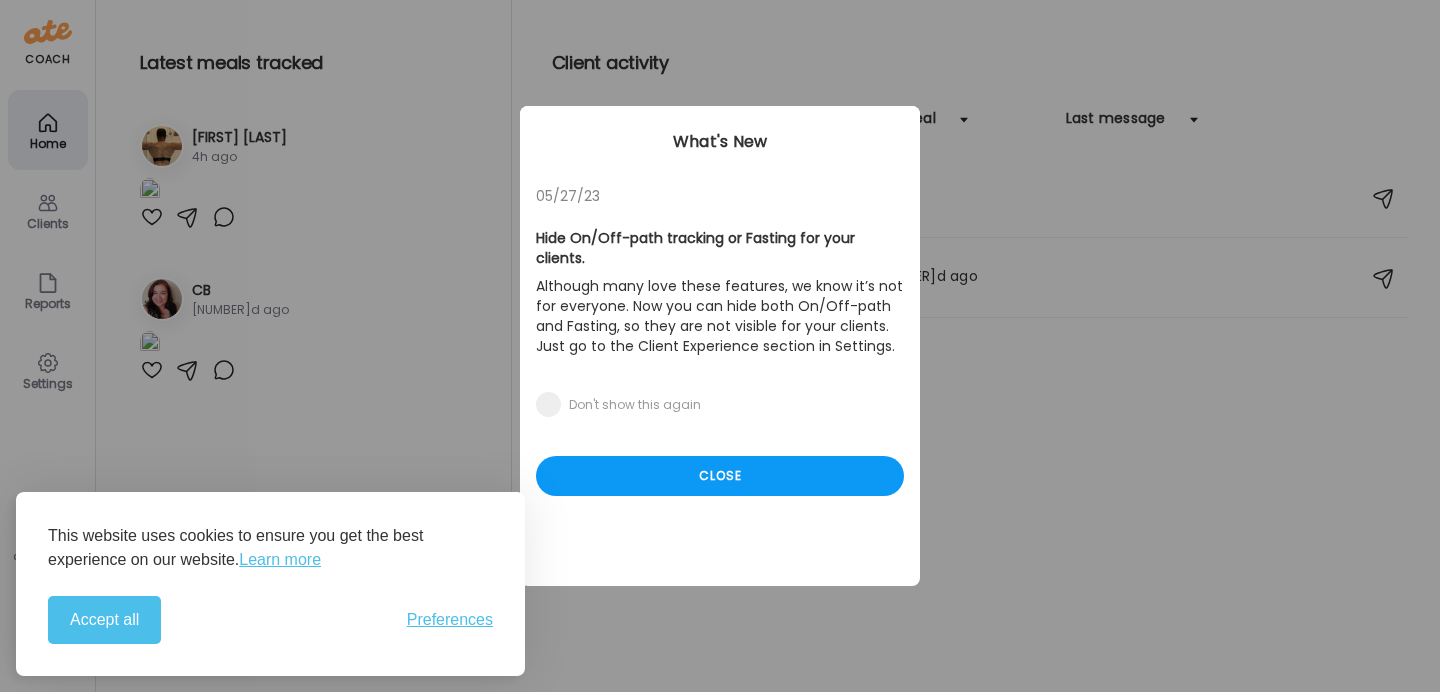 type on "**********" 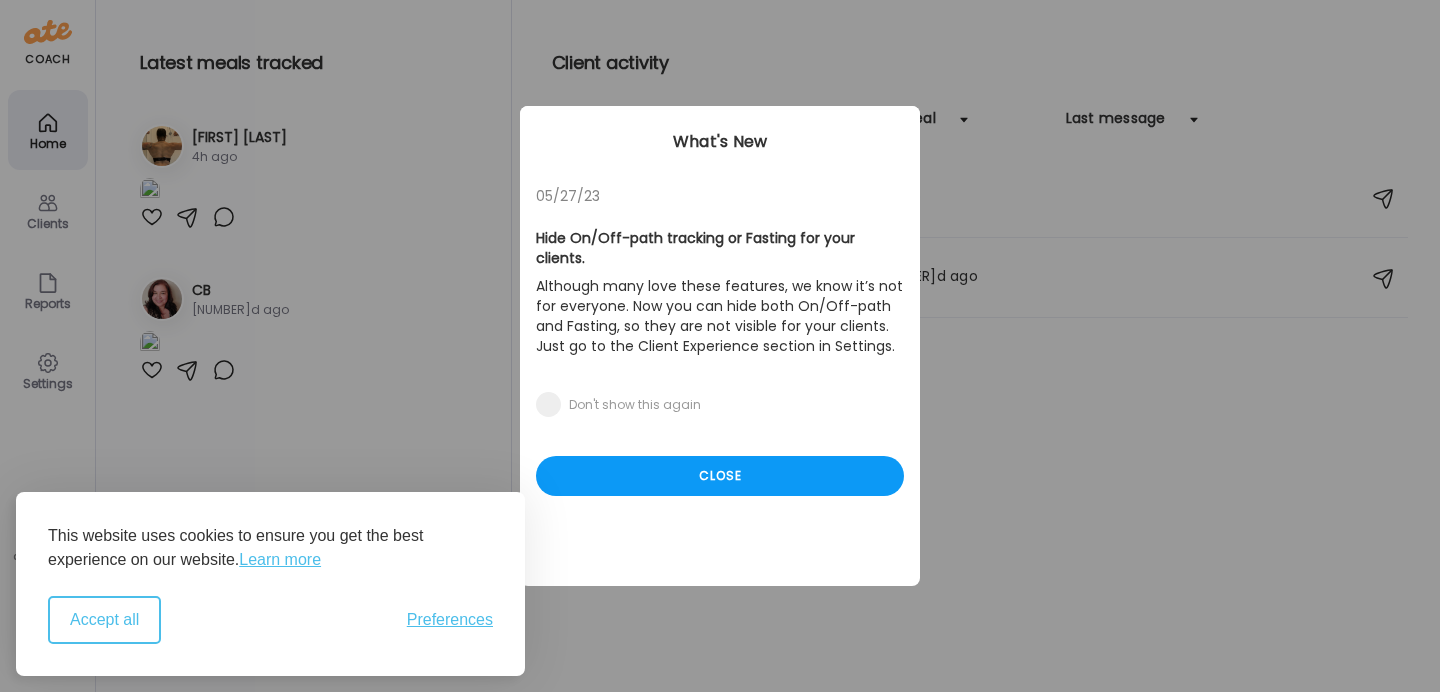 click on "Accept all" at bounding box center (104, 620) 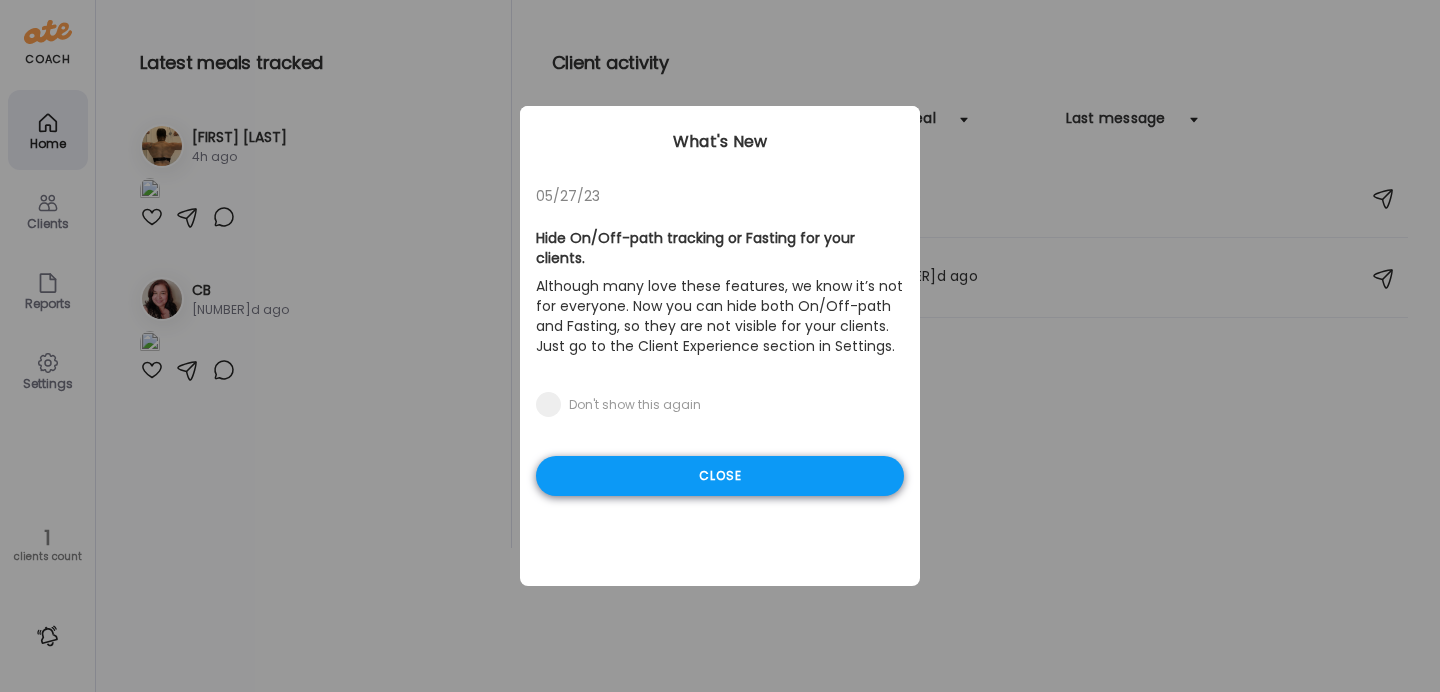 click on "Close" at bounding box center [720, 476] 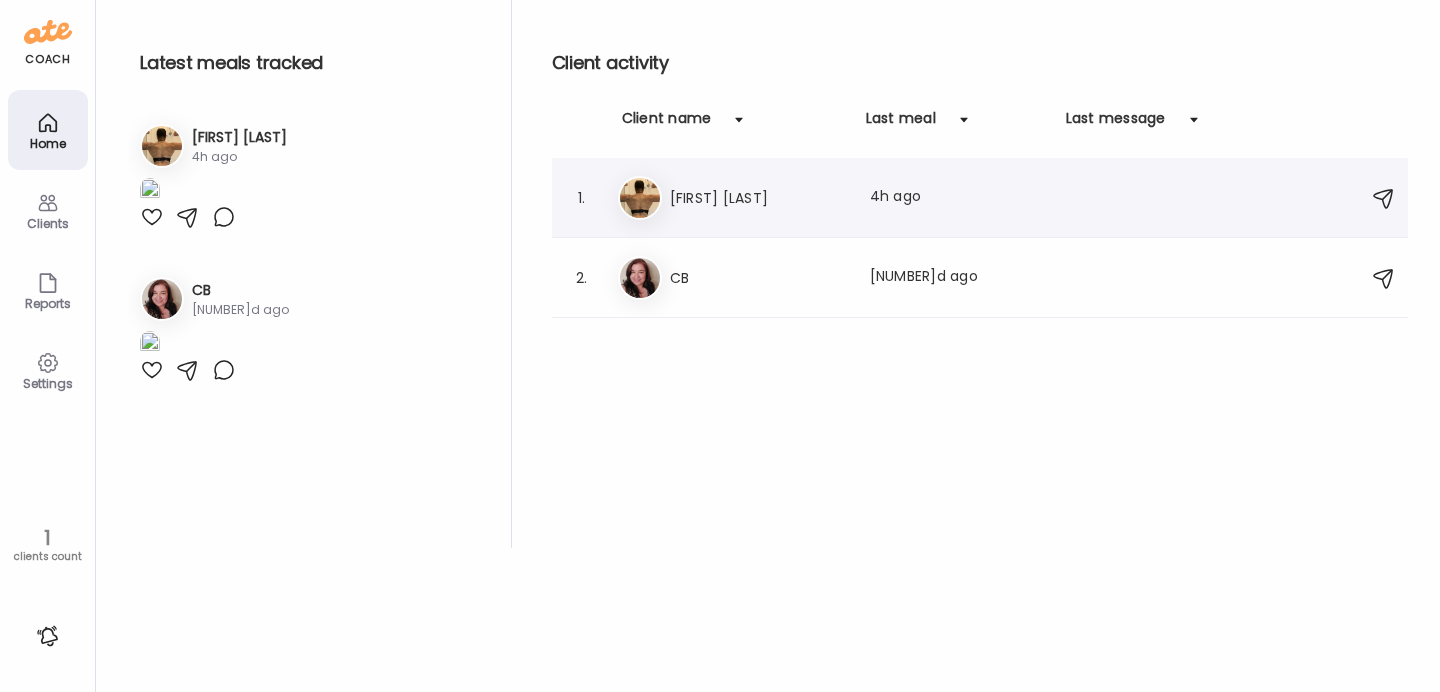 click on "[FIRST] [LAST]" at bounding box center [758, 198] 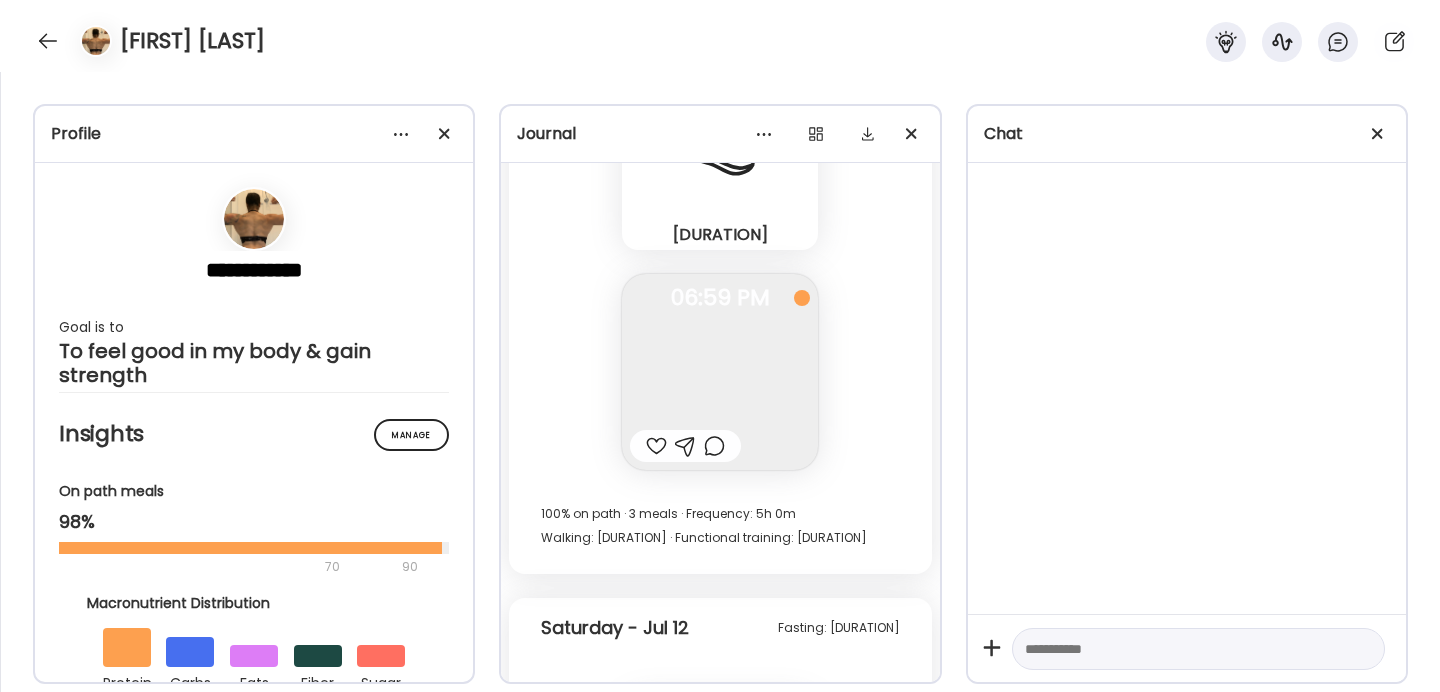 scroll, scrollTop: 45795, scrollLeft: 0, axis: vertical 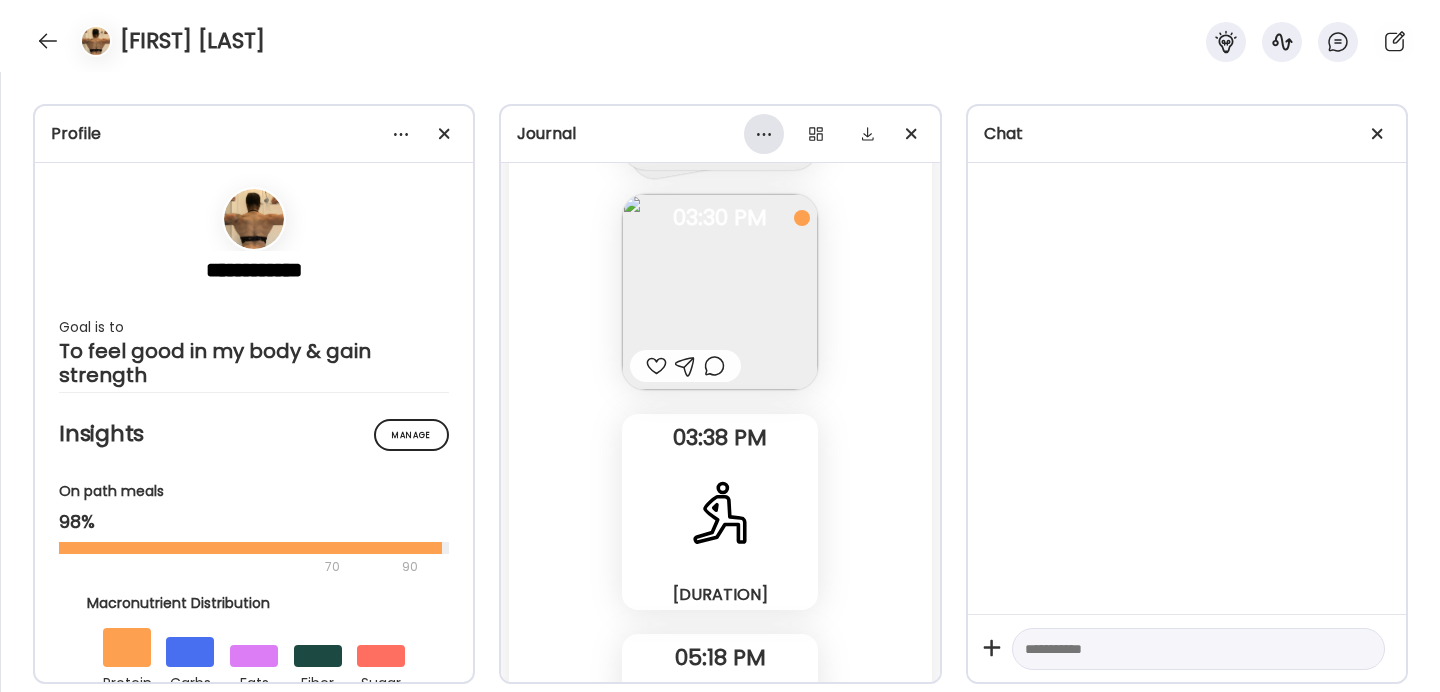 click at bounding box center [764, 134] 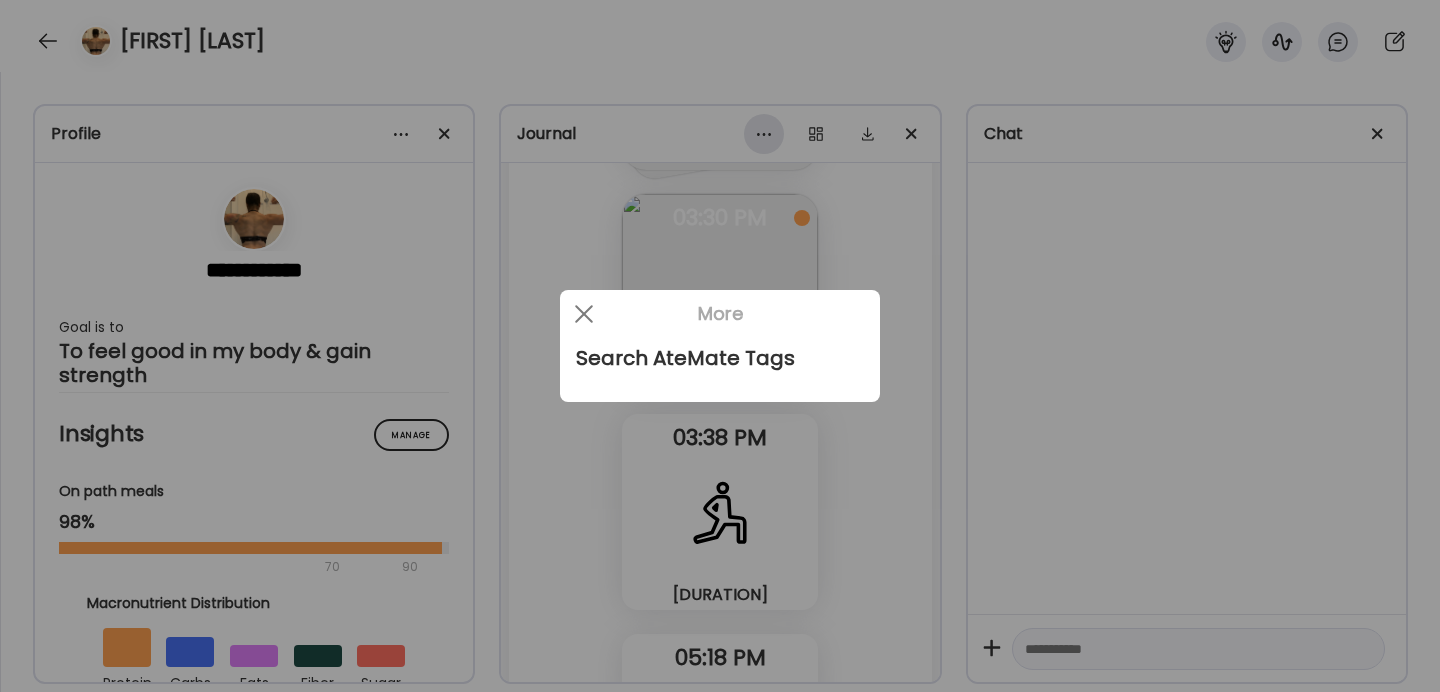 click at bounding box center (720, 346) 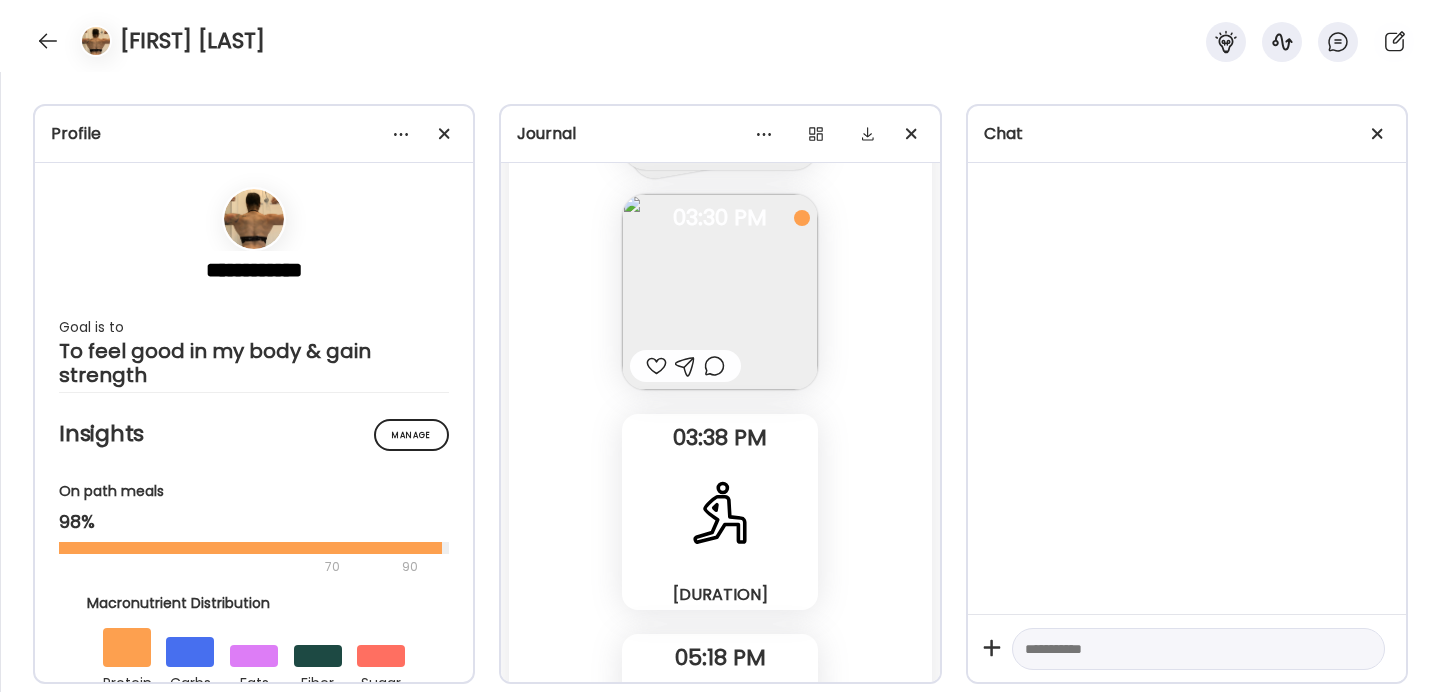 click on "Customize your cookie preferences
We respect your right to privacy. You can choose not to allow some types of cookies. Your cookie preferences will apply across our website.
Necessary
These cookies are necessary for the website to function properly and cannot be switched off. They help with things like logging in and setting your privacy preferences.
Off
On
Analytical
Off On Advertising" at bounding box center (720, 12) 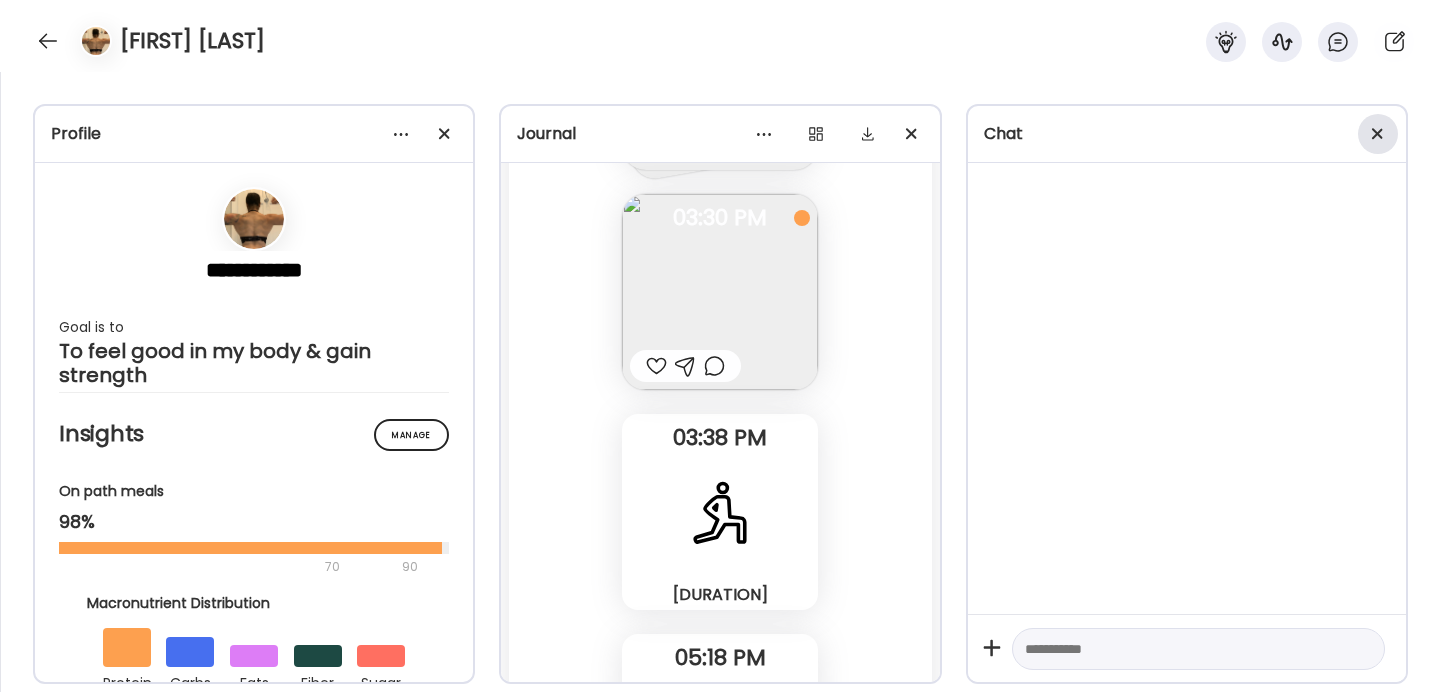 click at bounding box center (1377, 133) 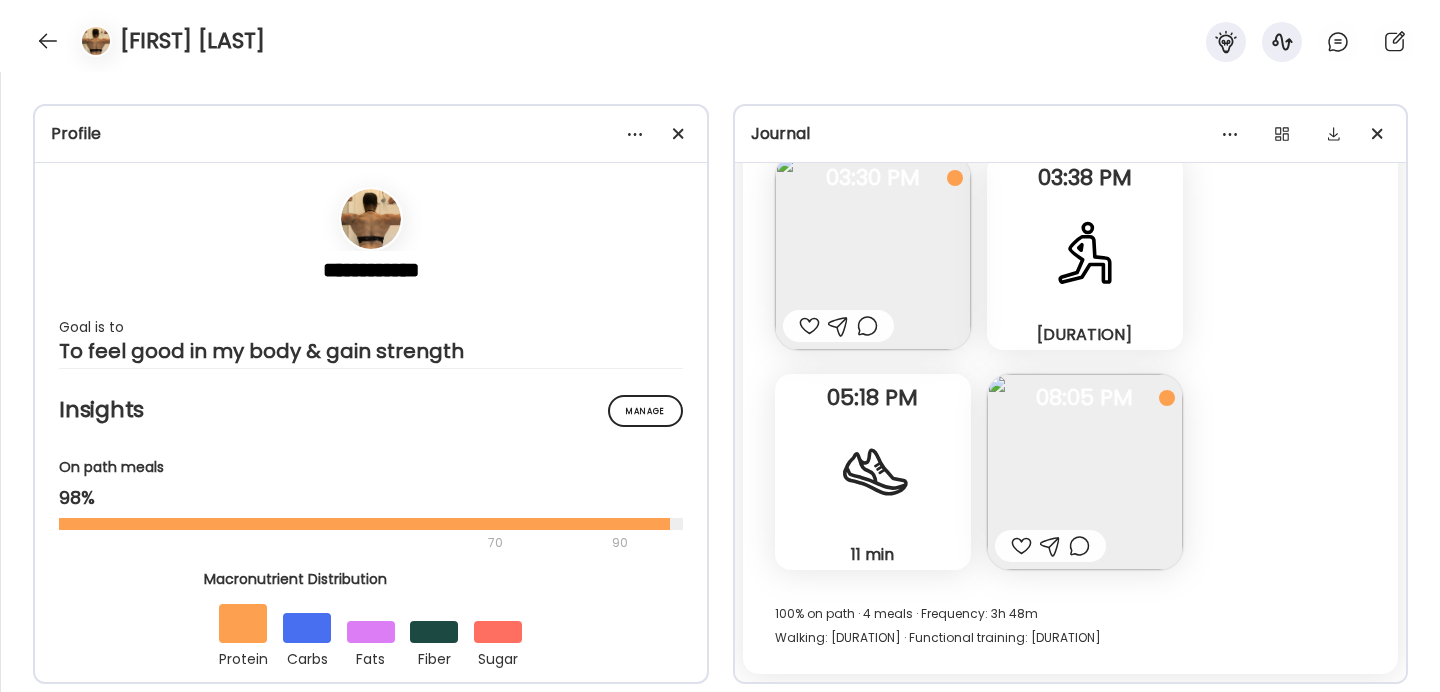 scroll, scrollTop: 27511, scrollLeft: 0, axis: vertical 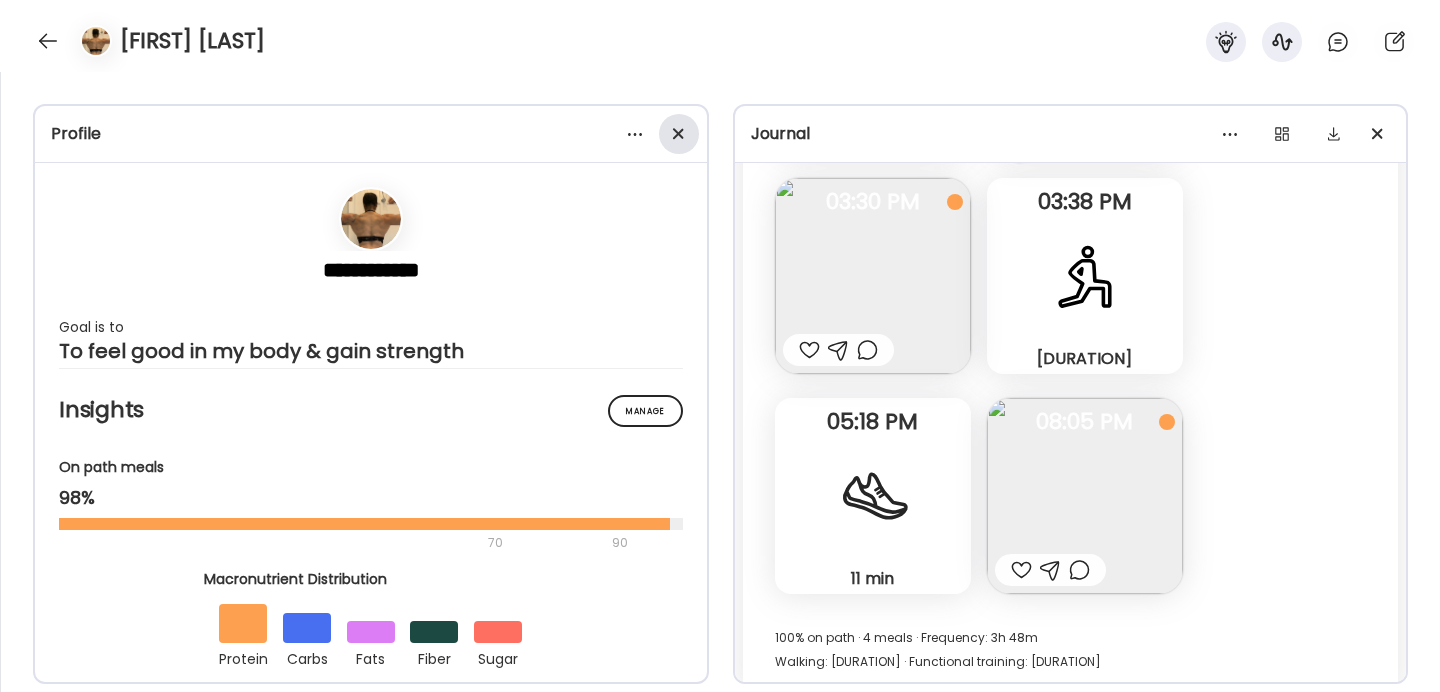 click at bounding box center [677, 133] 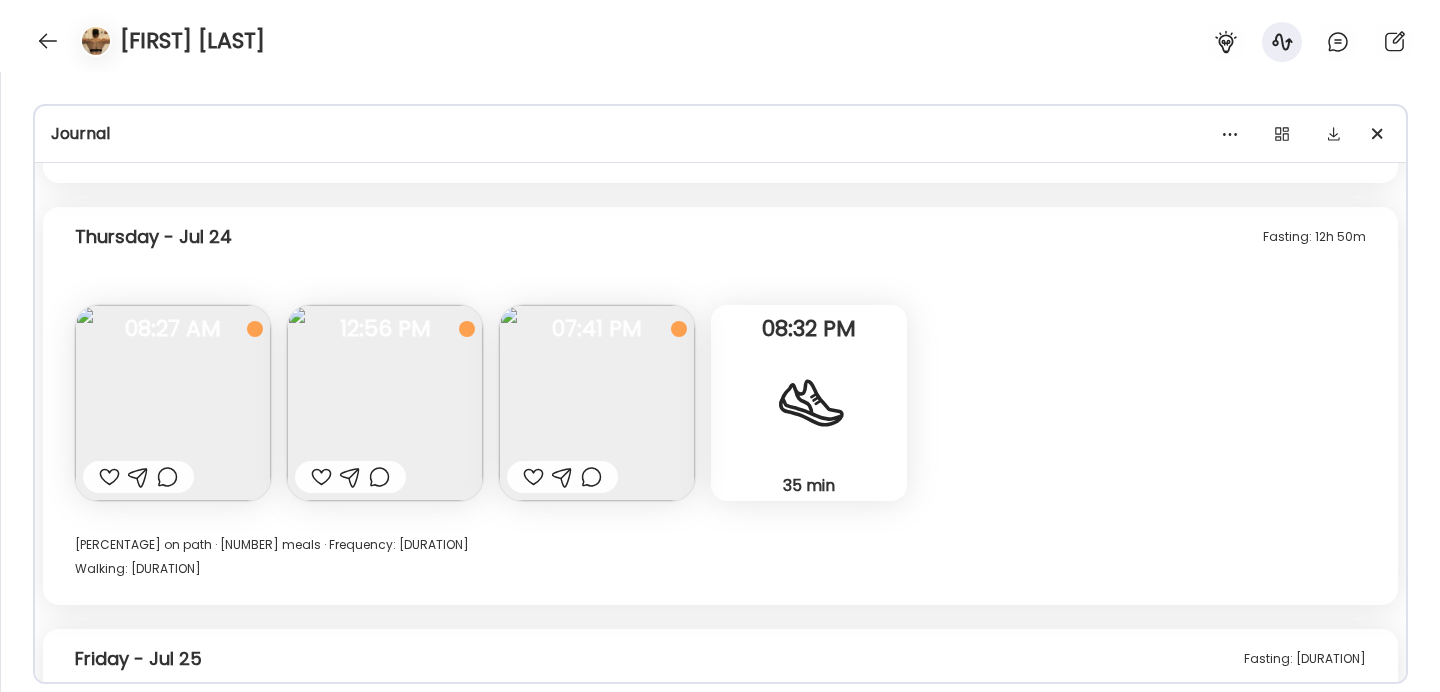scroll, scrollTop: 9037, scrollLeft: 0, axis: vertical 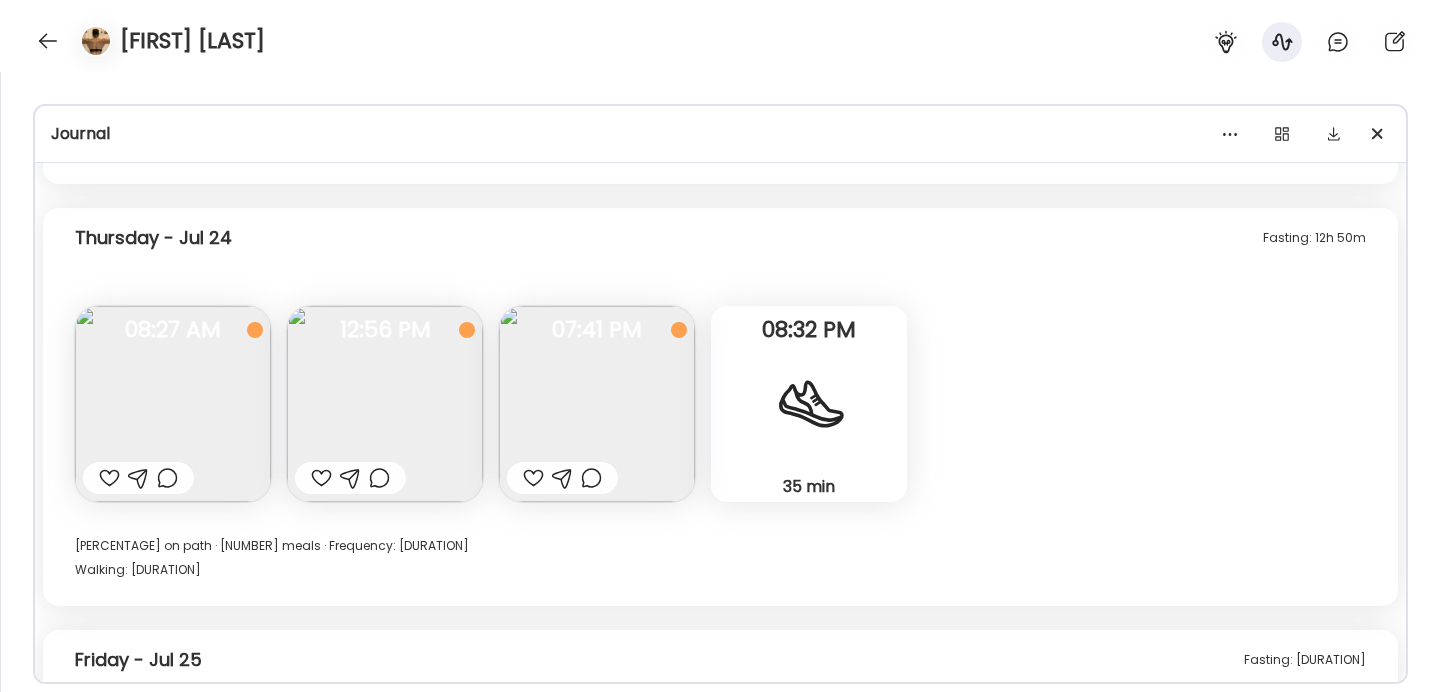 click at bounding box center (173, 404) 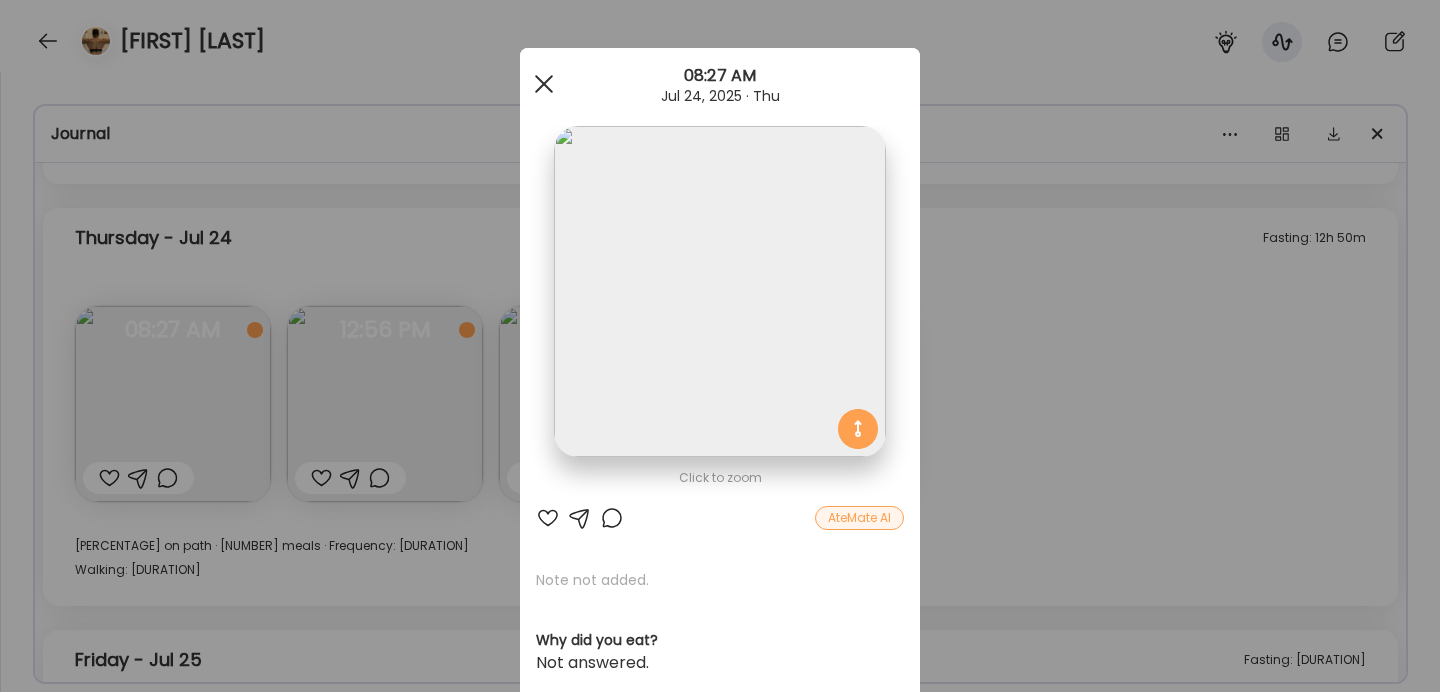 click at bounding box center (544, 84) 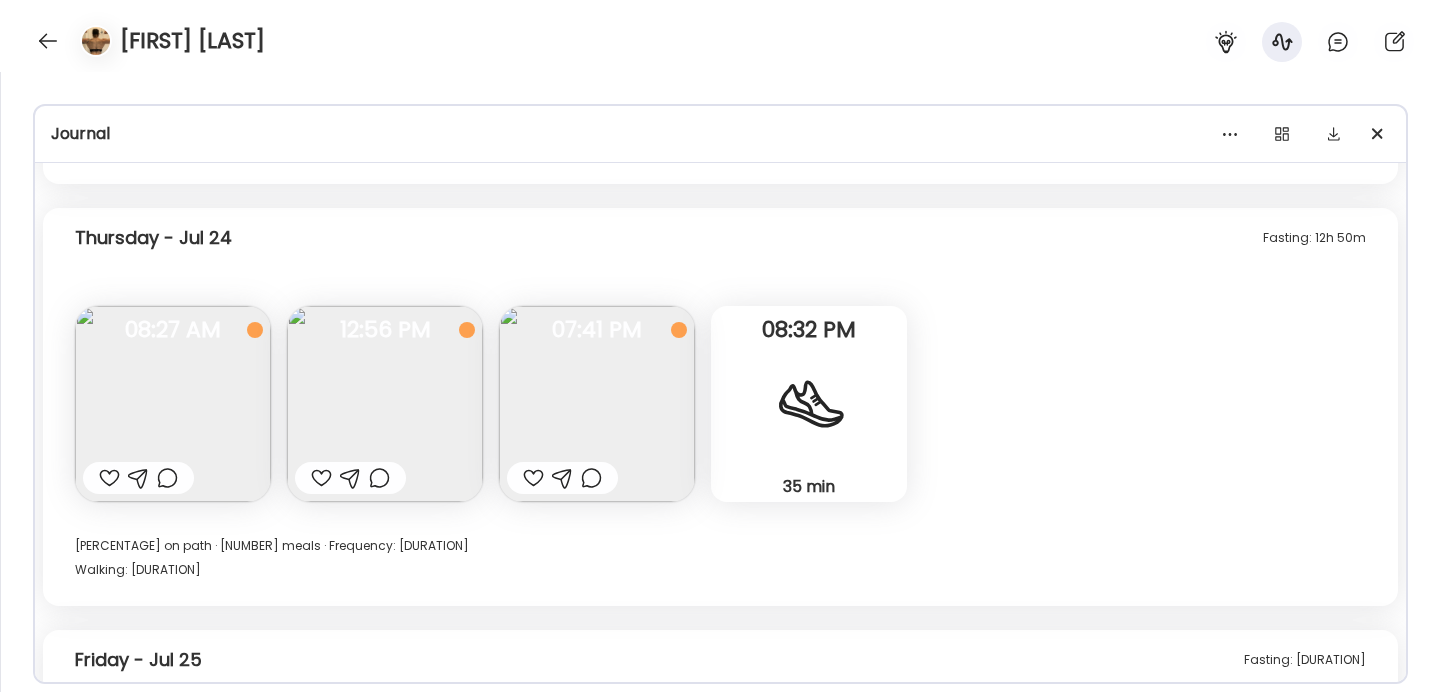 click at bounding box center [385, 404] 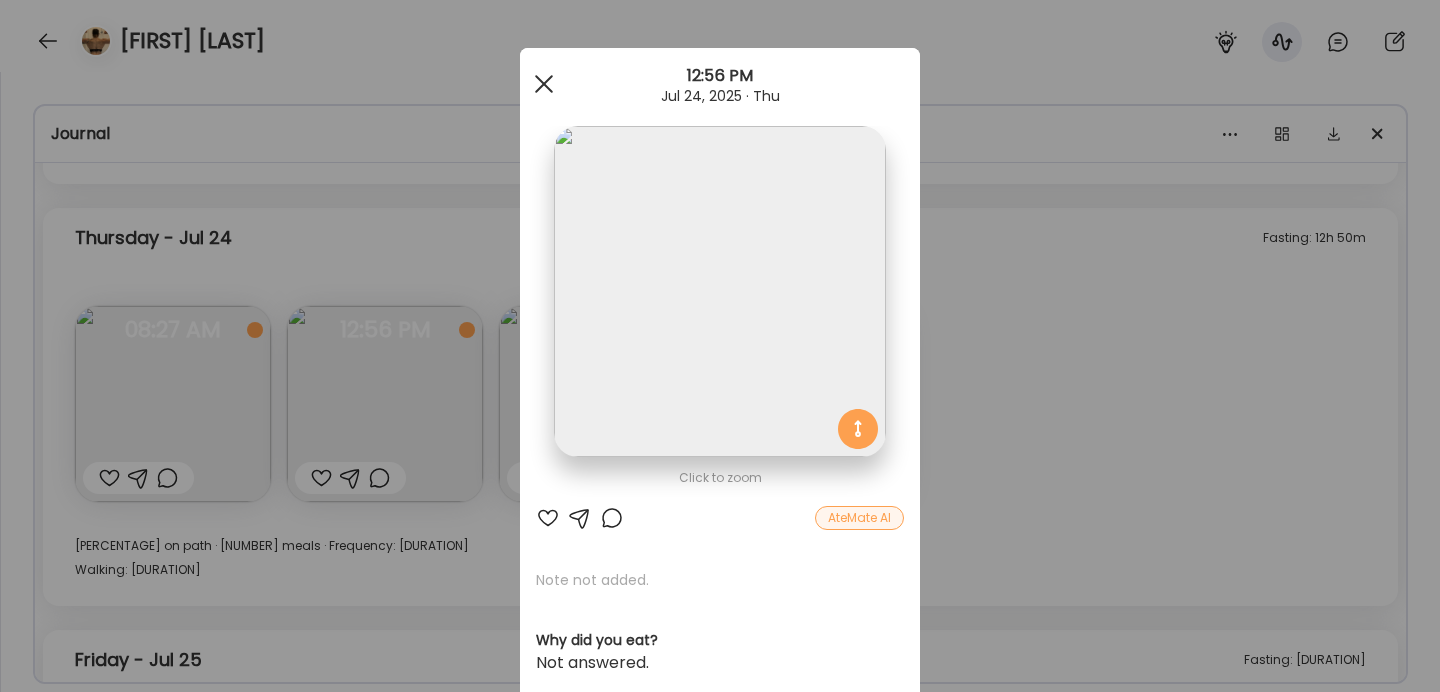 click at bounding box center [544, 84] 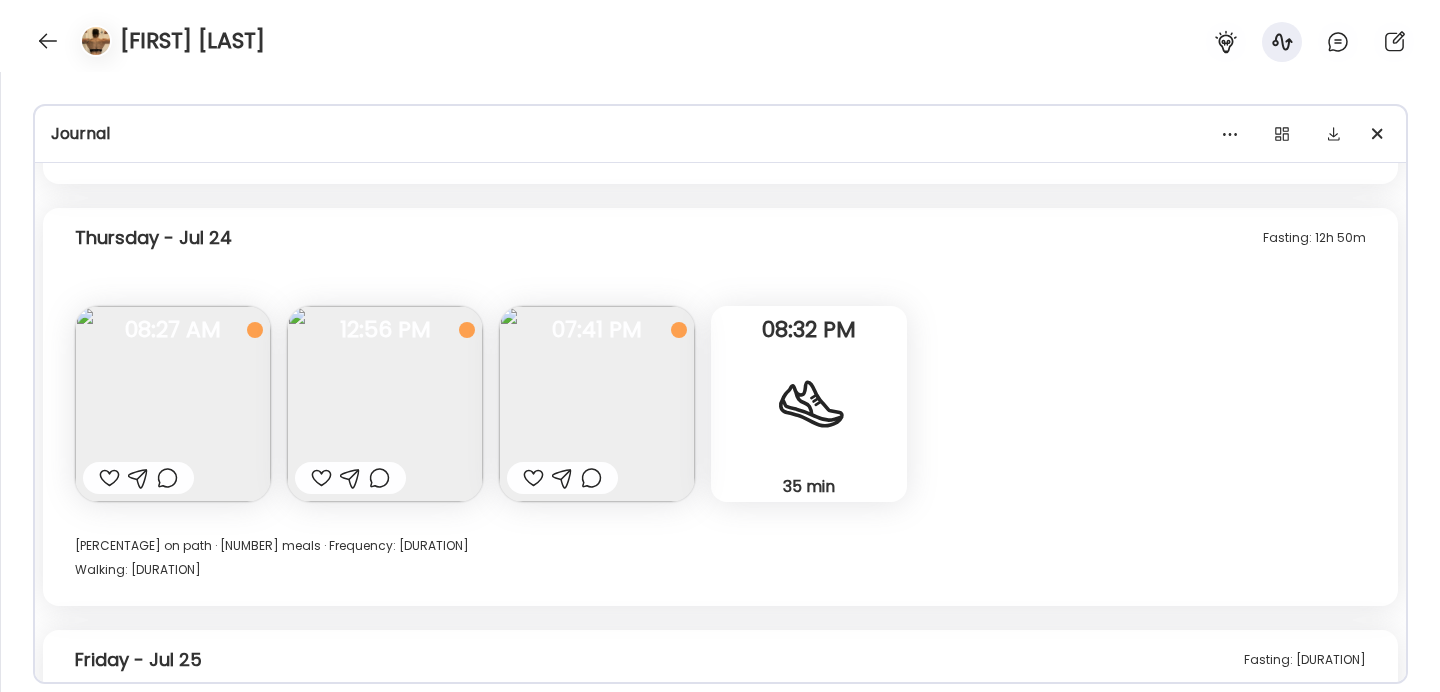 click at bounding box center [597, 404] 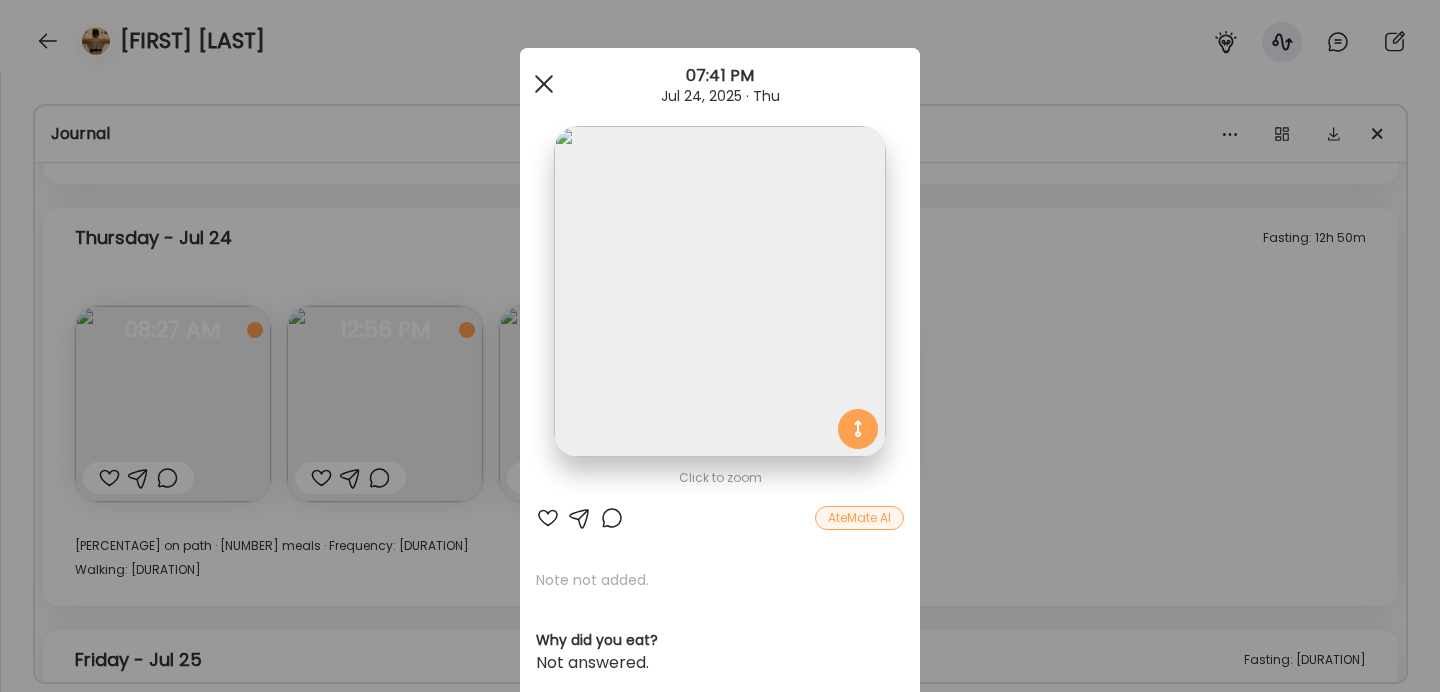 click at bounding box center (544, 84) 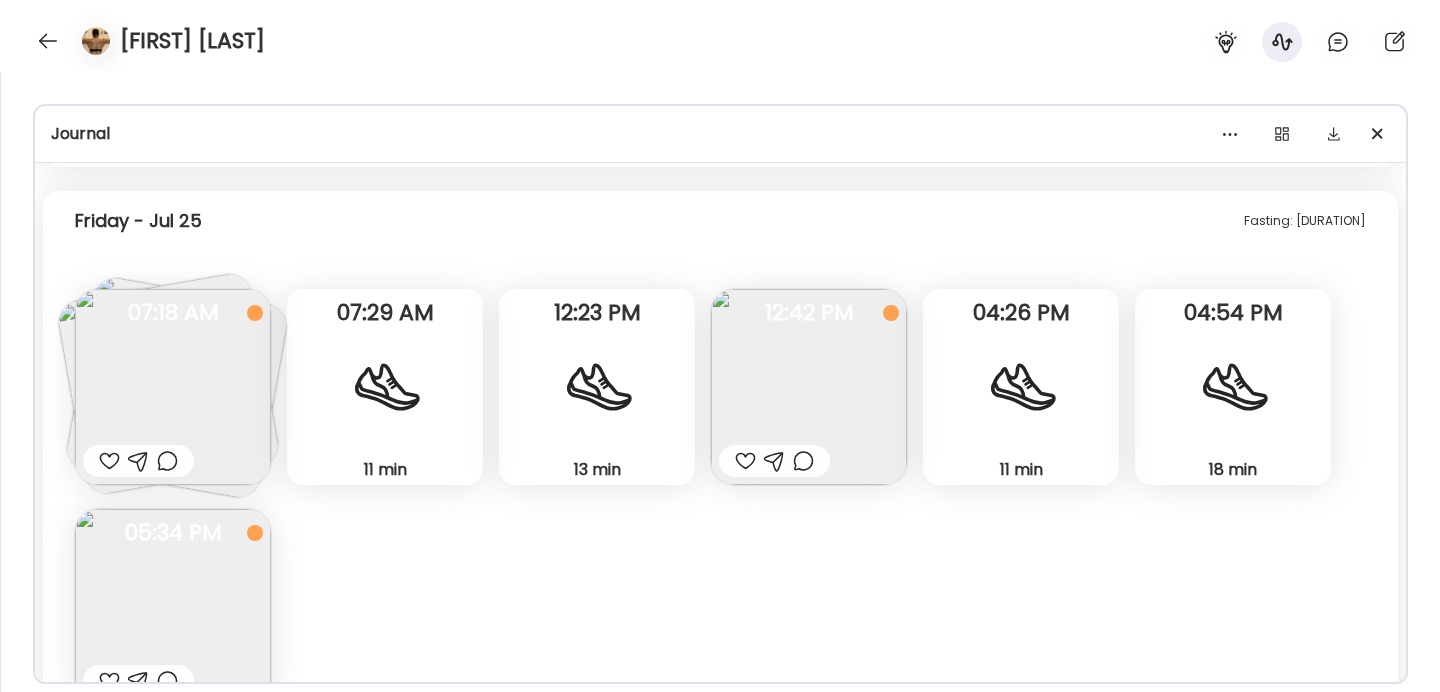 scroll, scrollTop: 9480, scrollLeft: 0, axis: vertical 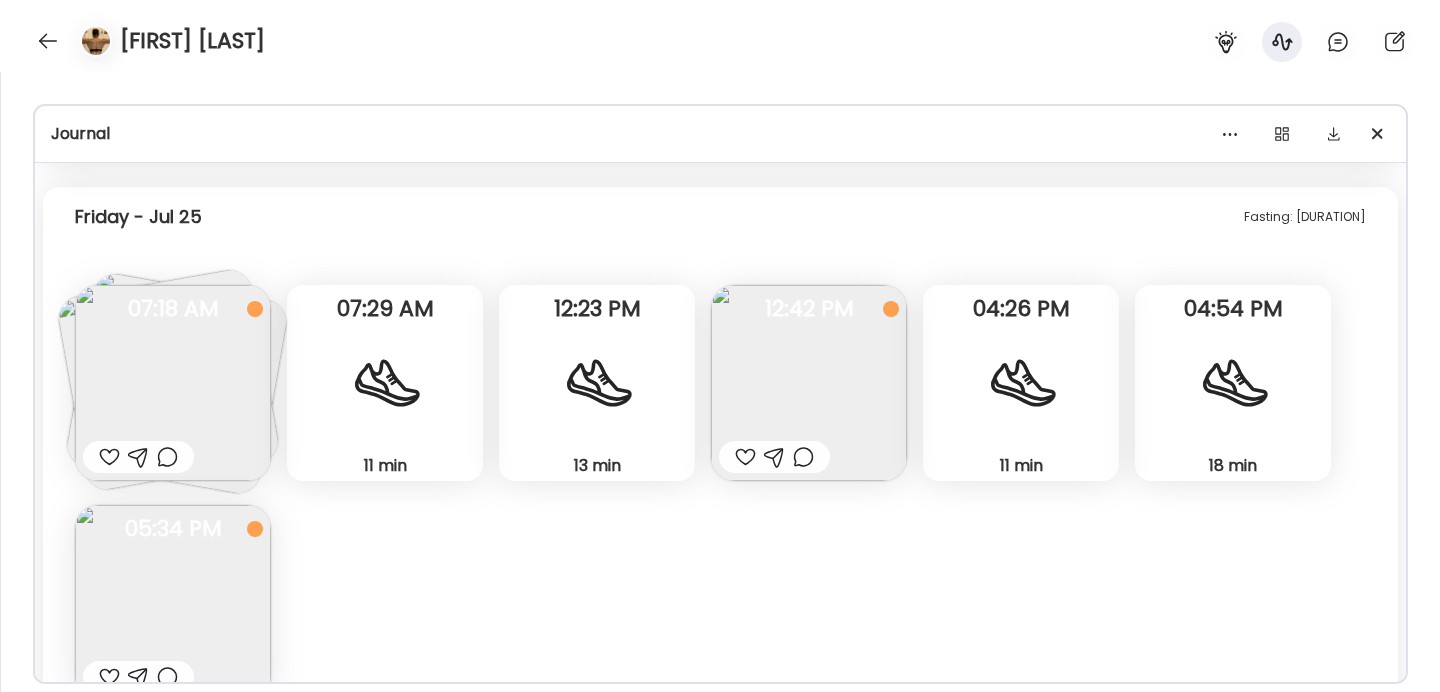click at bounding box center (173, 383) 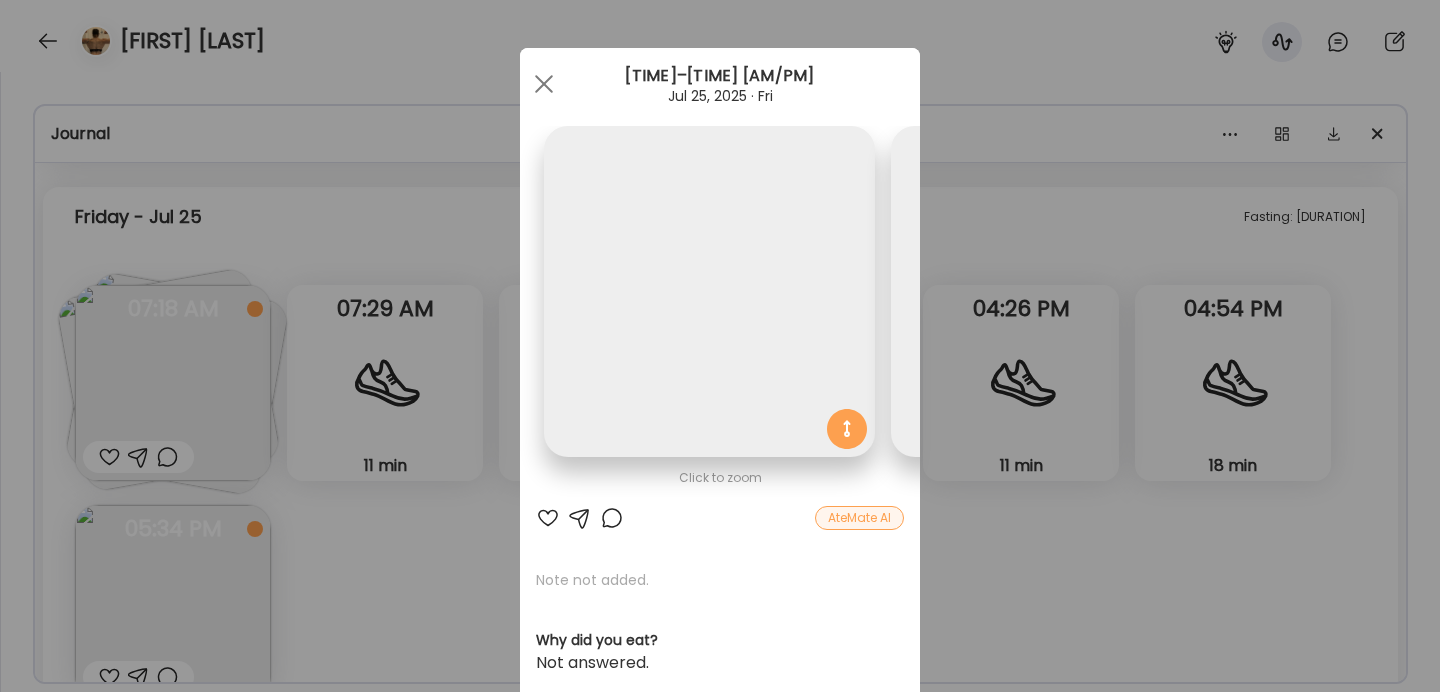 scroll, scrollTop: 0, scrollLeft: 673, axis: horizontal 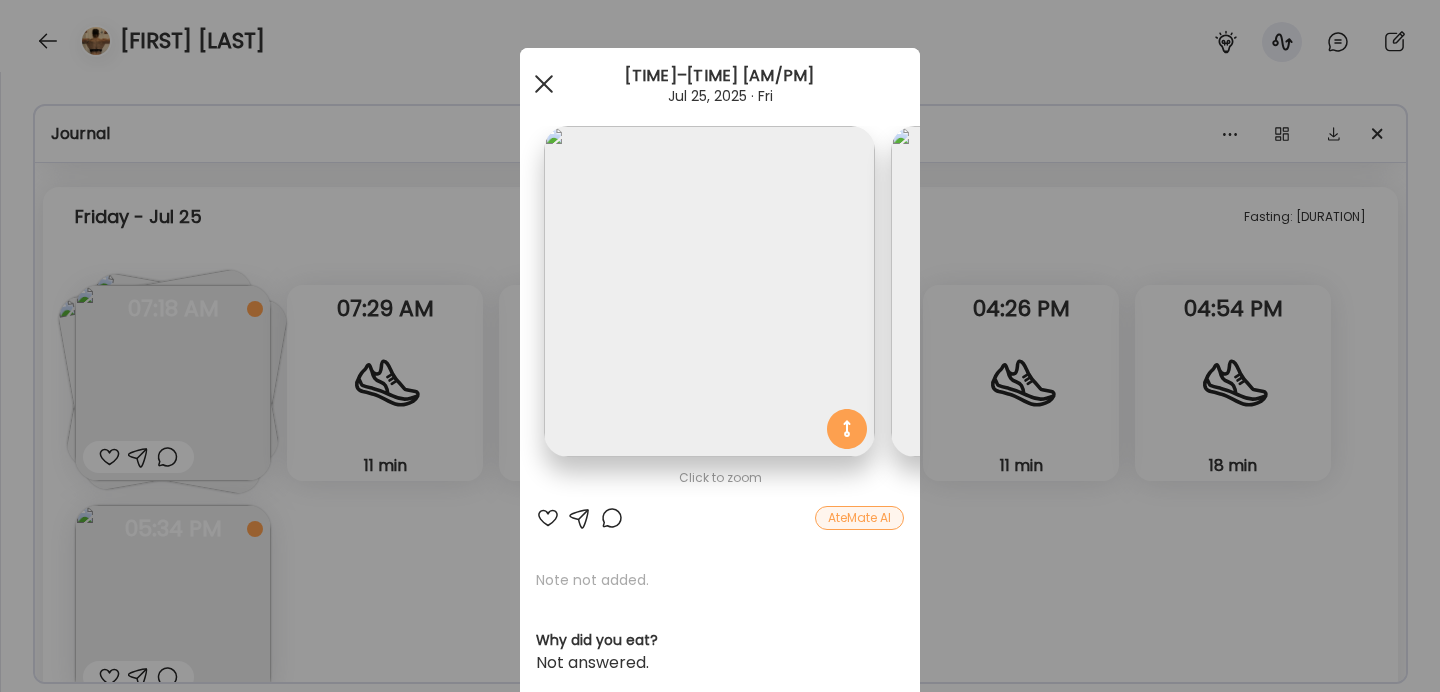 click at bounding box center [544, 84] 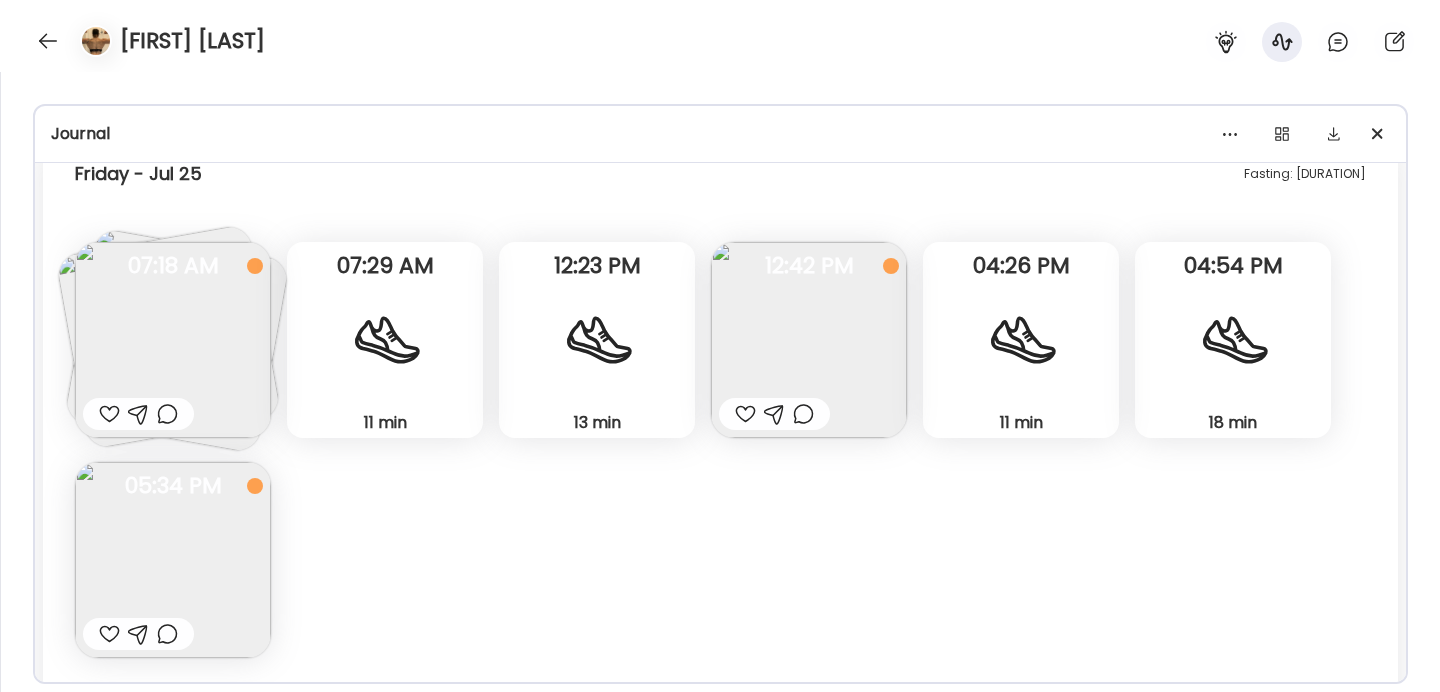 scroll, scrollTop: 9527, scrollLeft: 0, axis: vertical 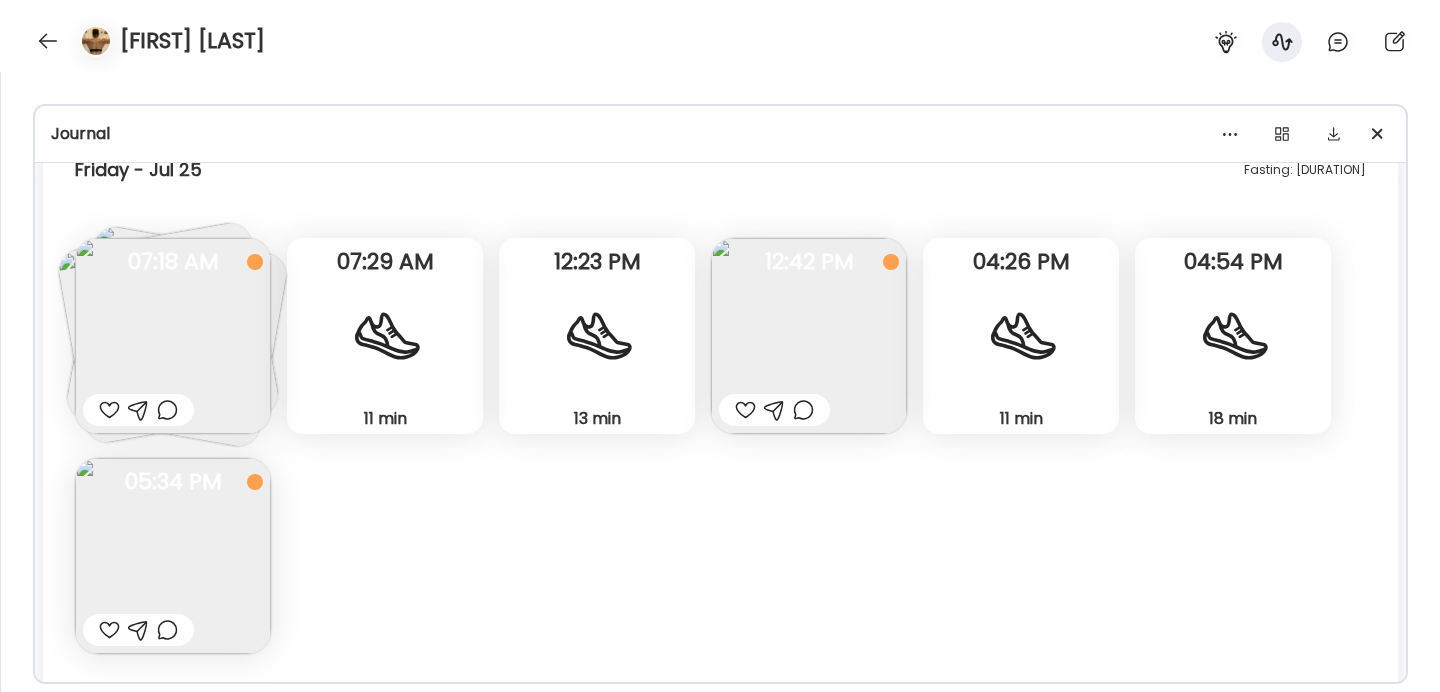 click at bounding box center [809, 336] 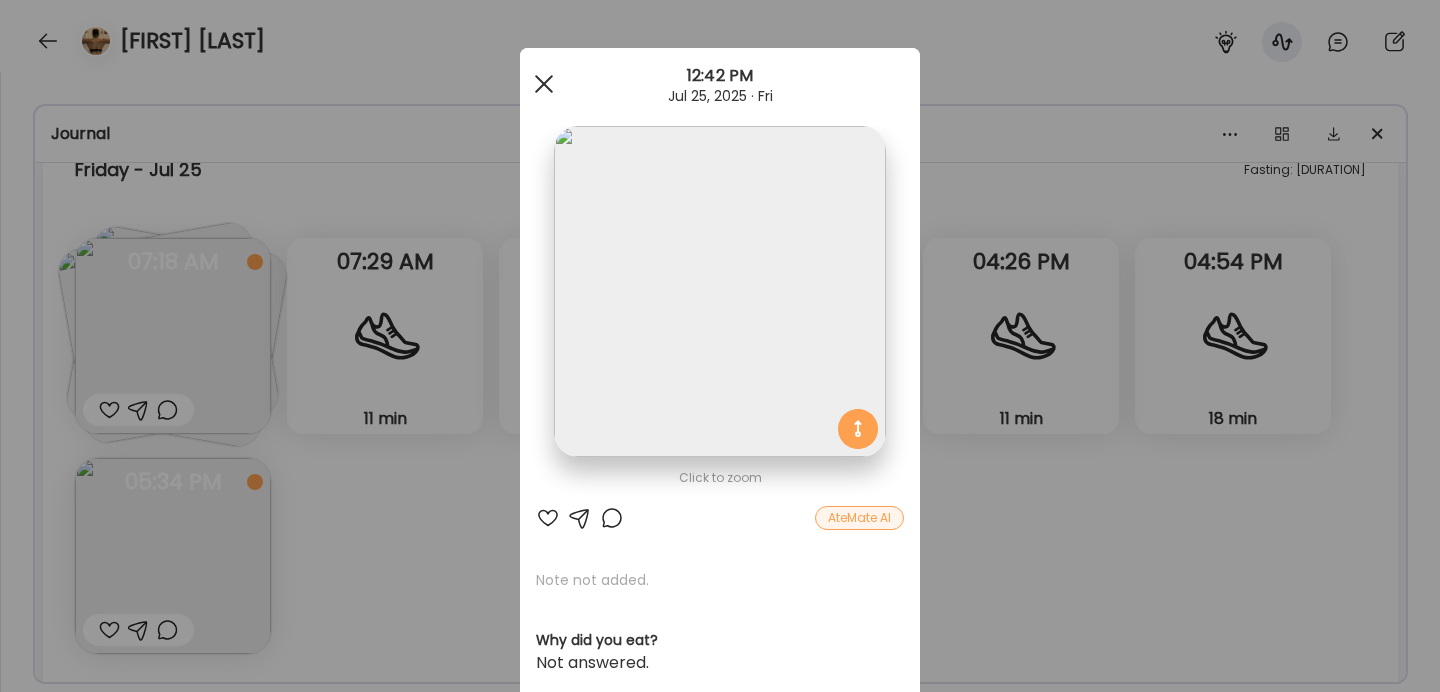 click at bounding box center [544, 84] 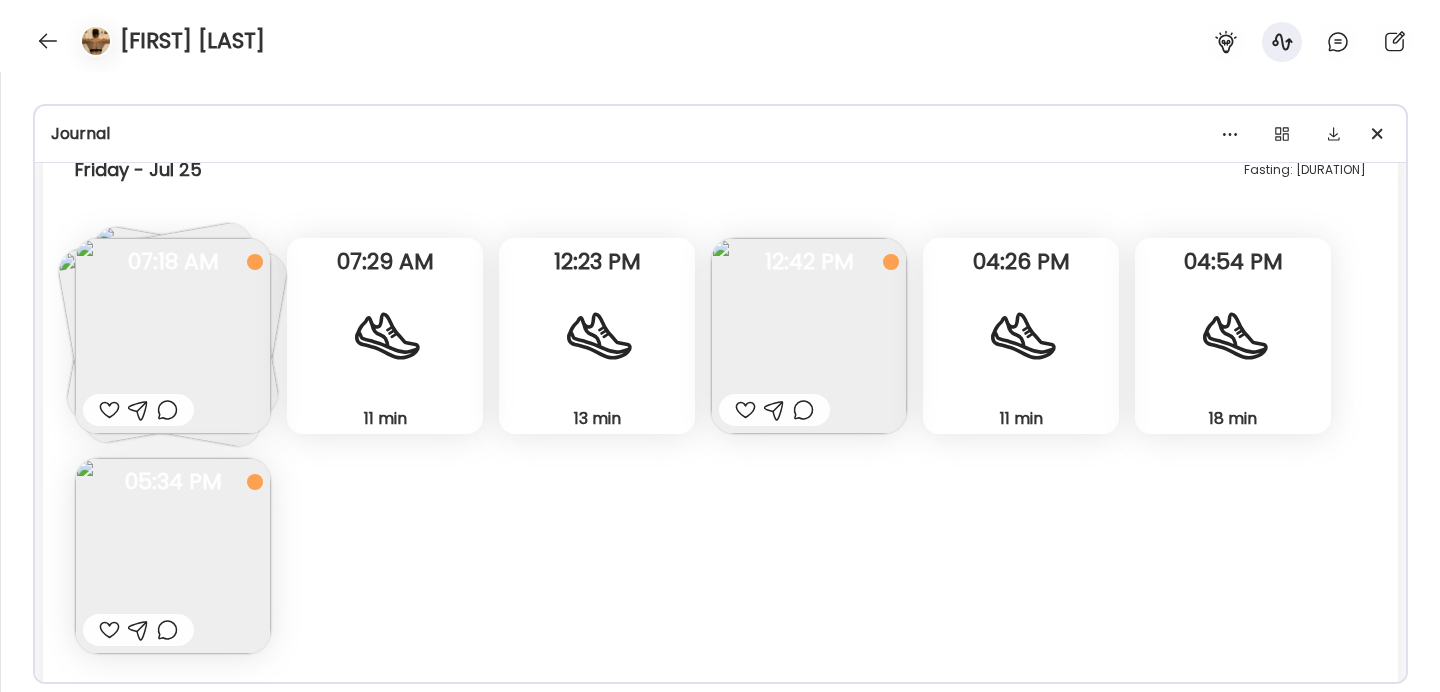 click at bounding box center (173, 556) 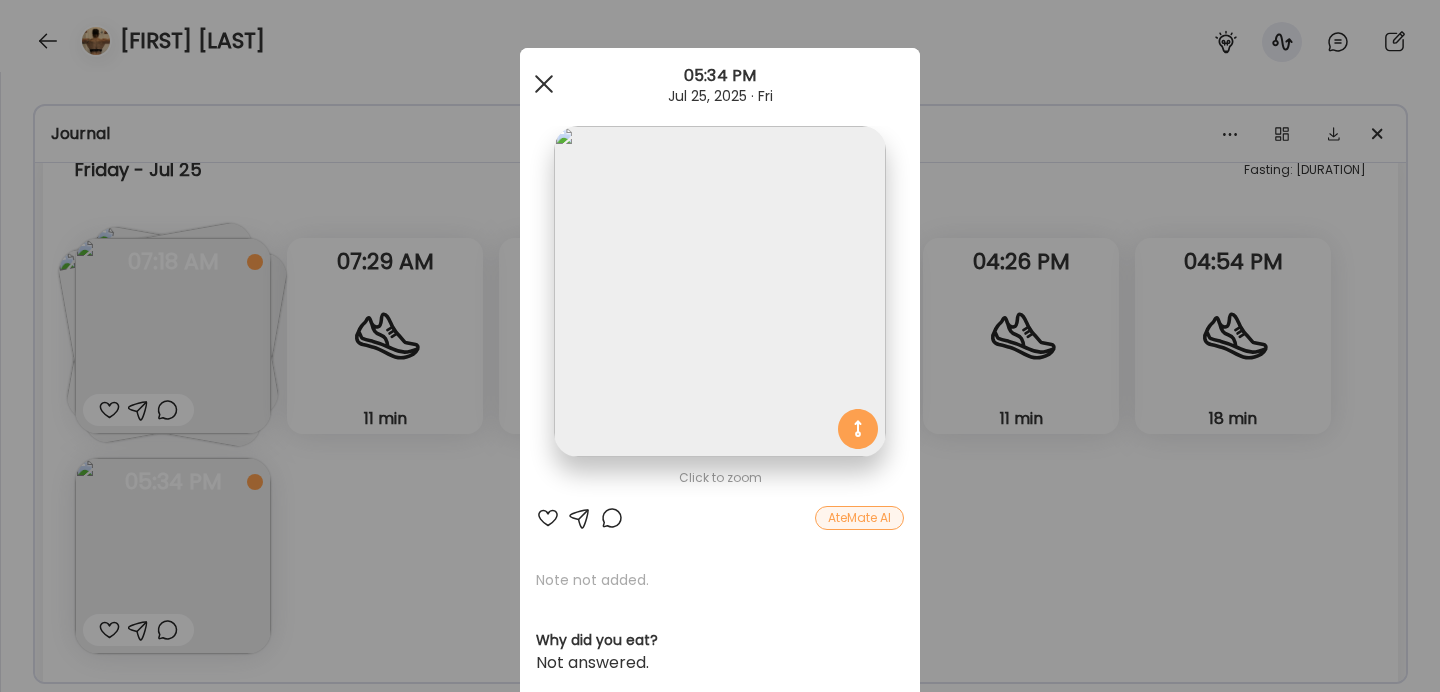 click at bounding box center (544, 84) 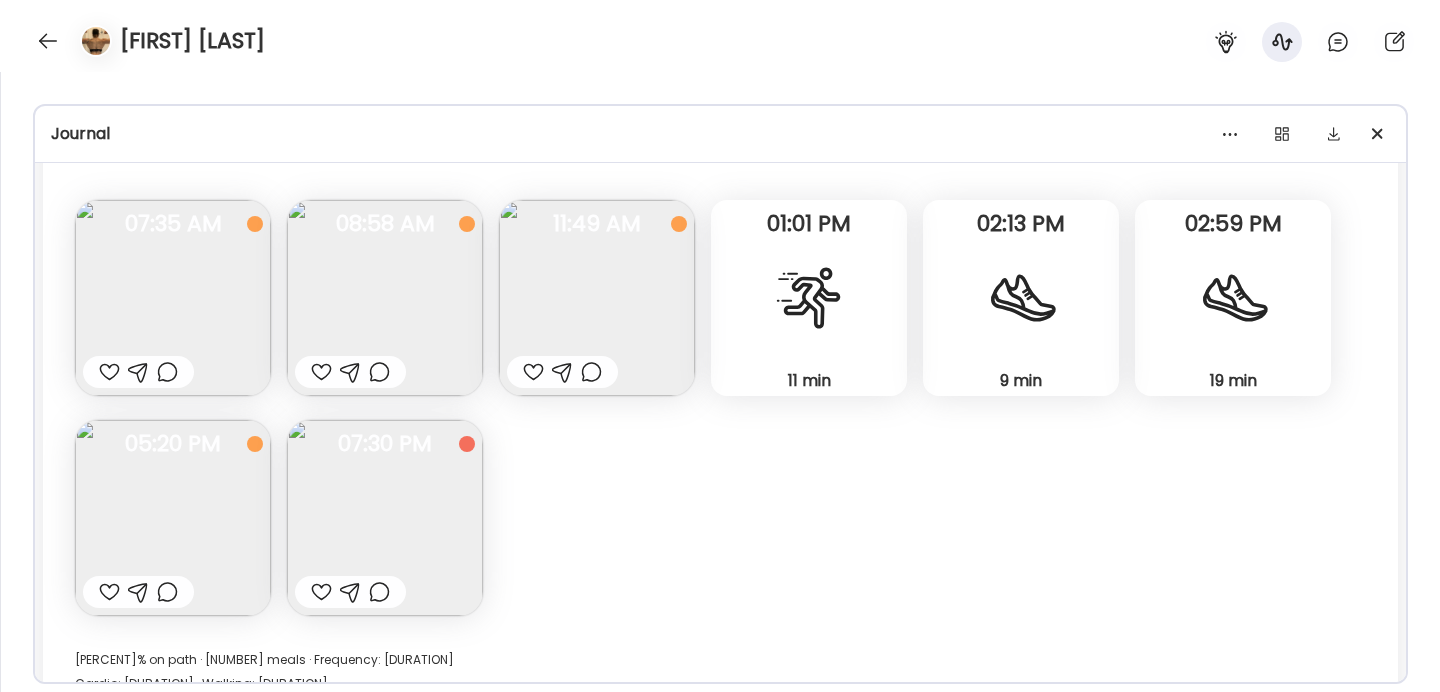 scroll, scrollTop: 10209, scrollLeft: 0, axis: vertical 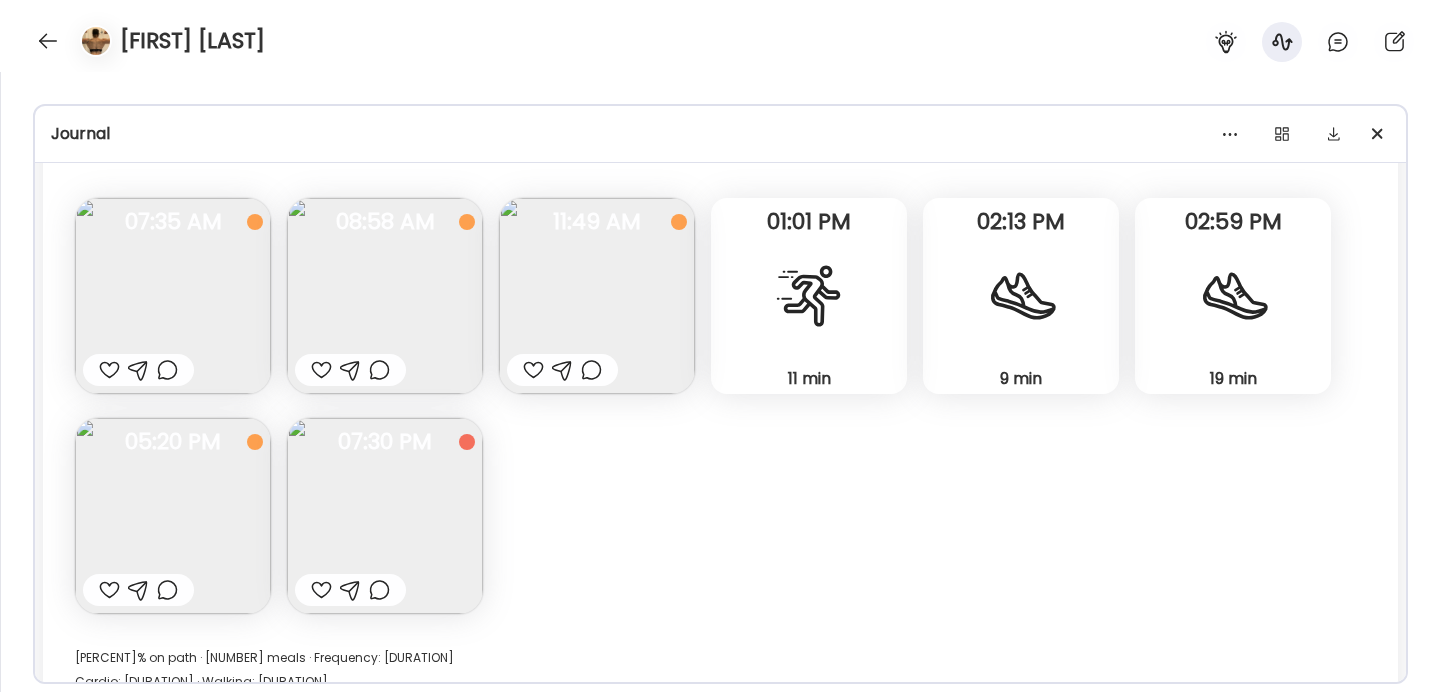 click at bounding box center [597, 296] 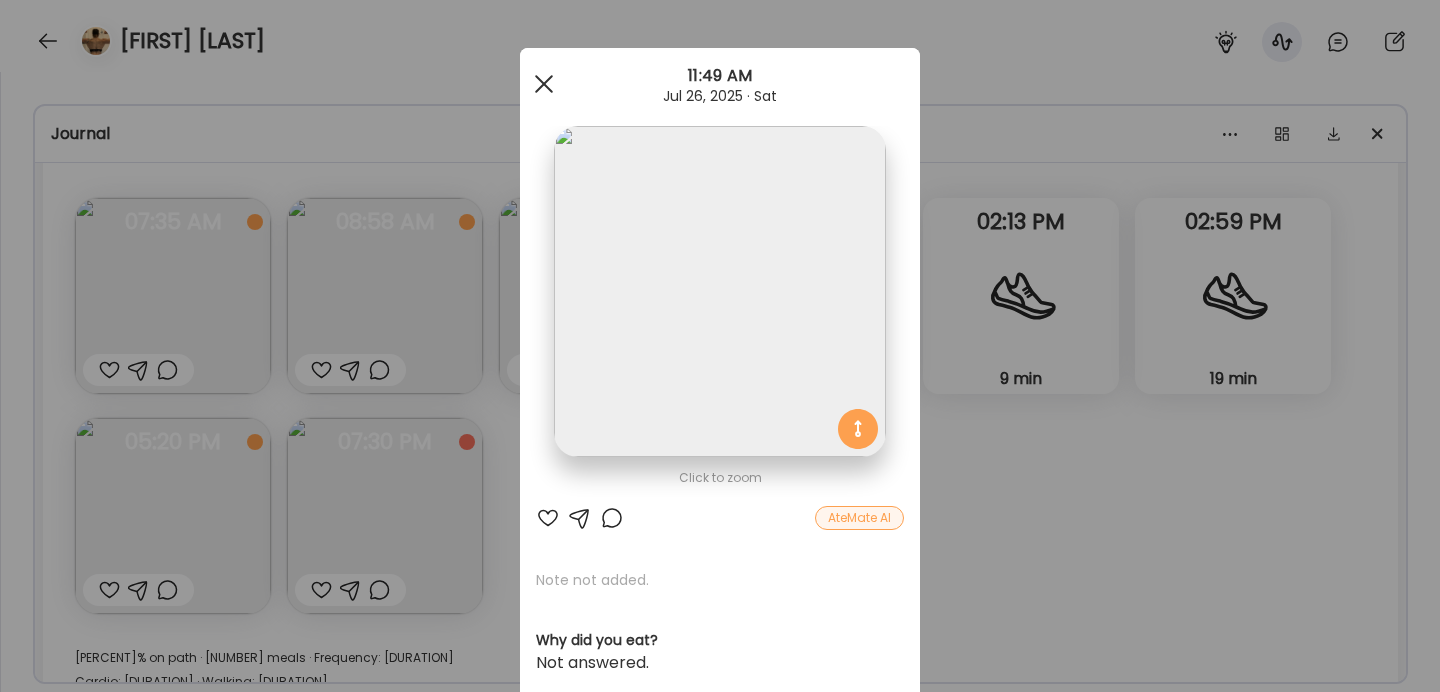 click at bounding box center (544, 84) 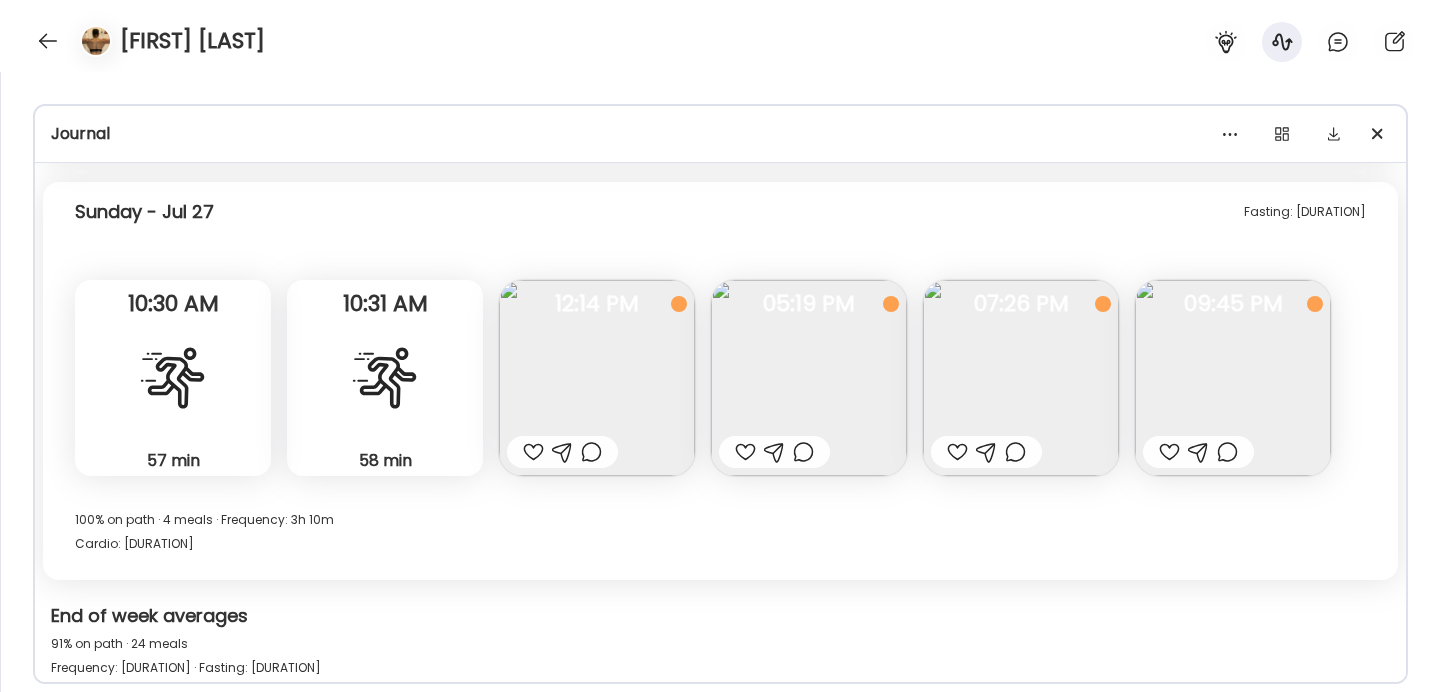 scroll, scrollTop: 10773, scrollLeft: 0, axis: vertical 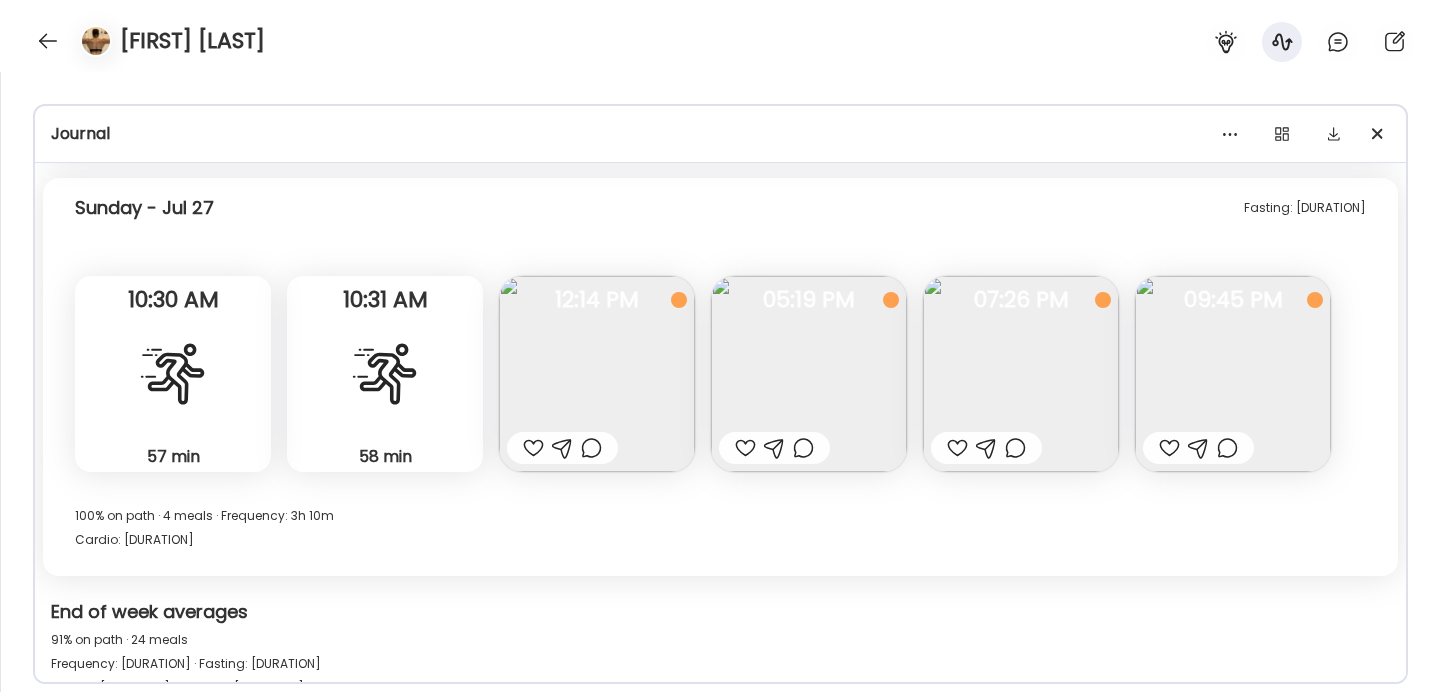 click at bounding box center (597, 374) 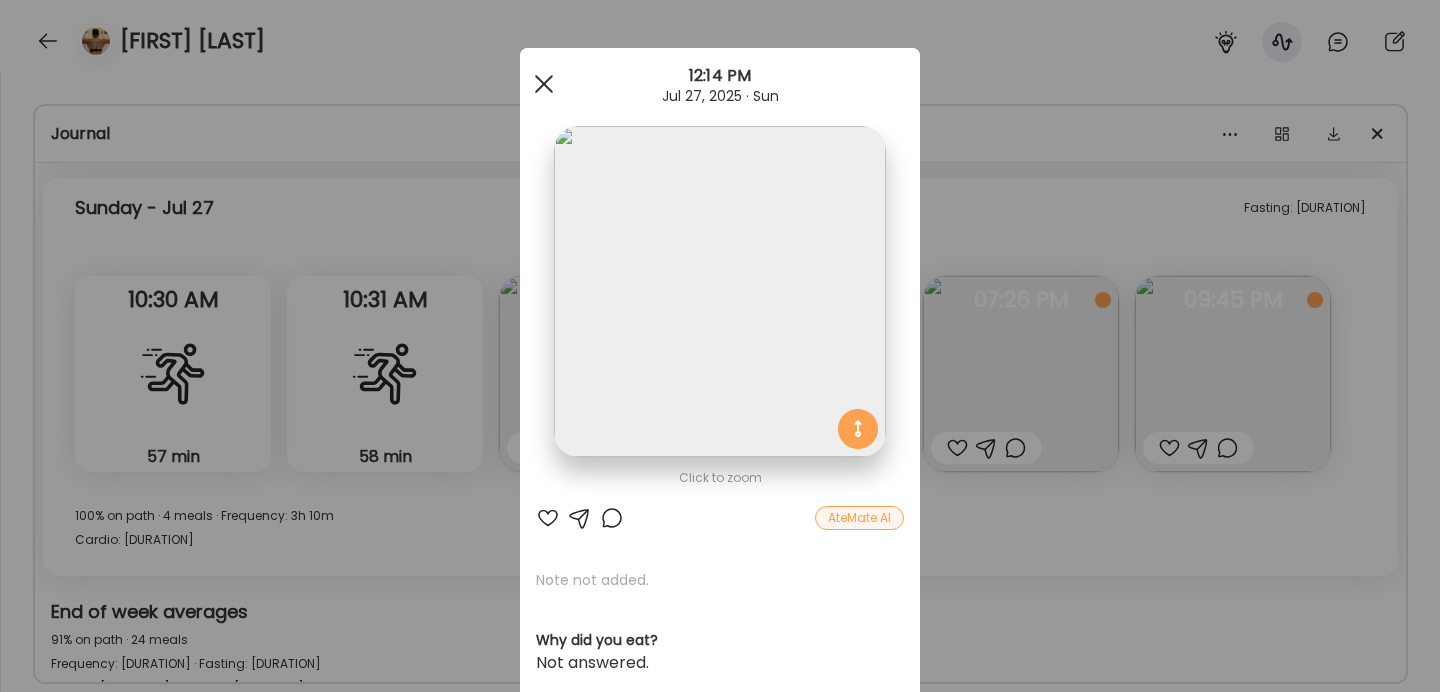 click at bounding box center [544, 84] 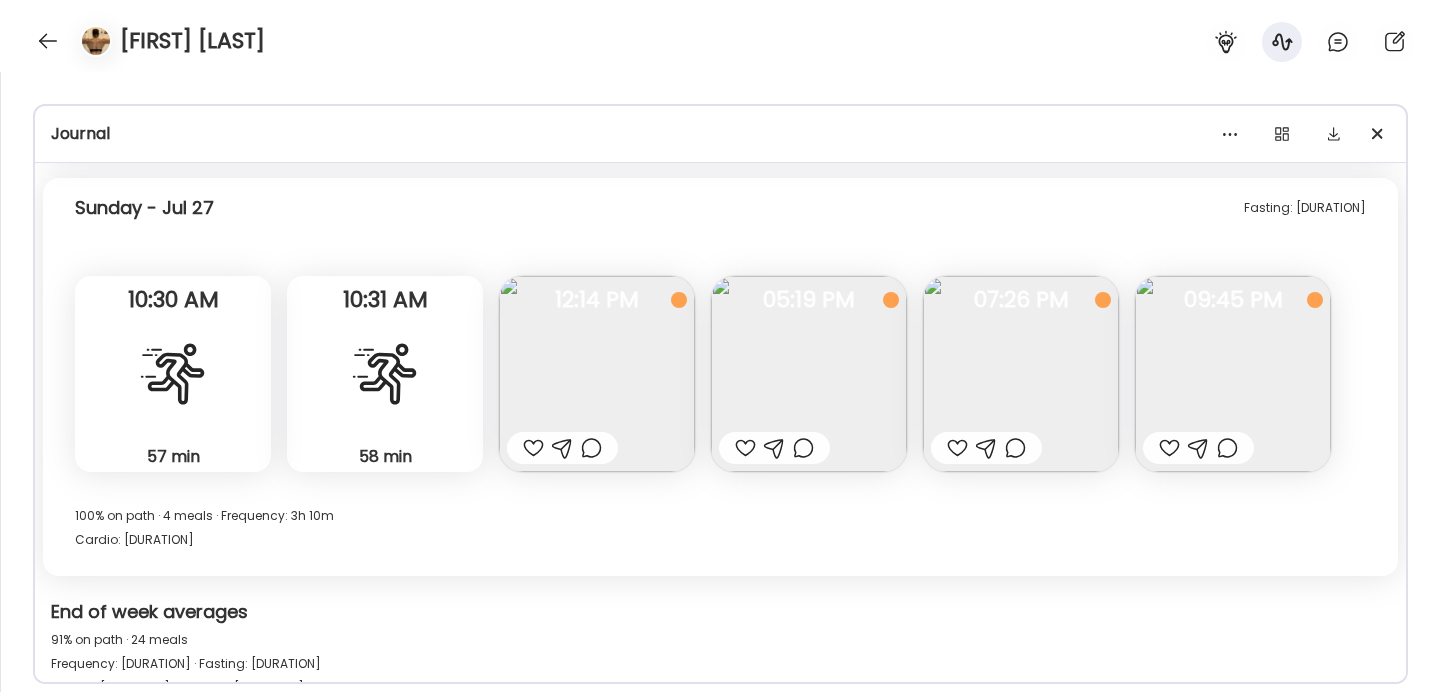 click at bounding box center (1021, 374) 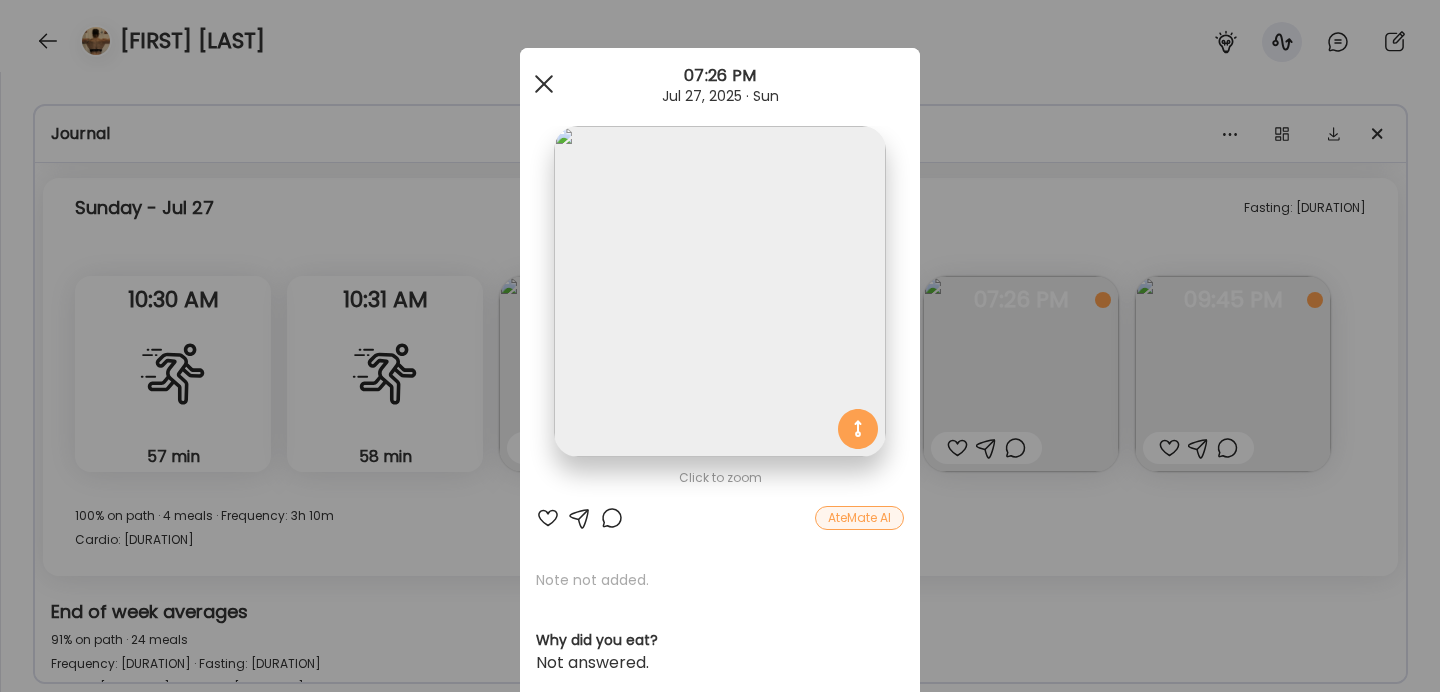 click at bounding box center (544, 84) 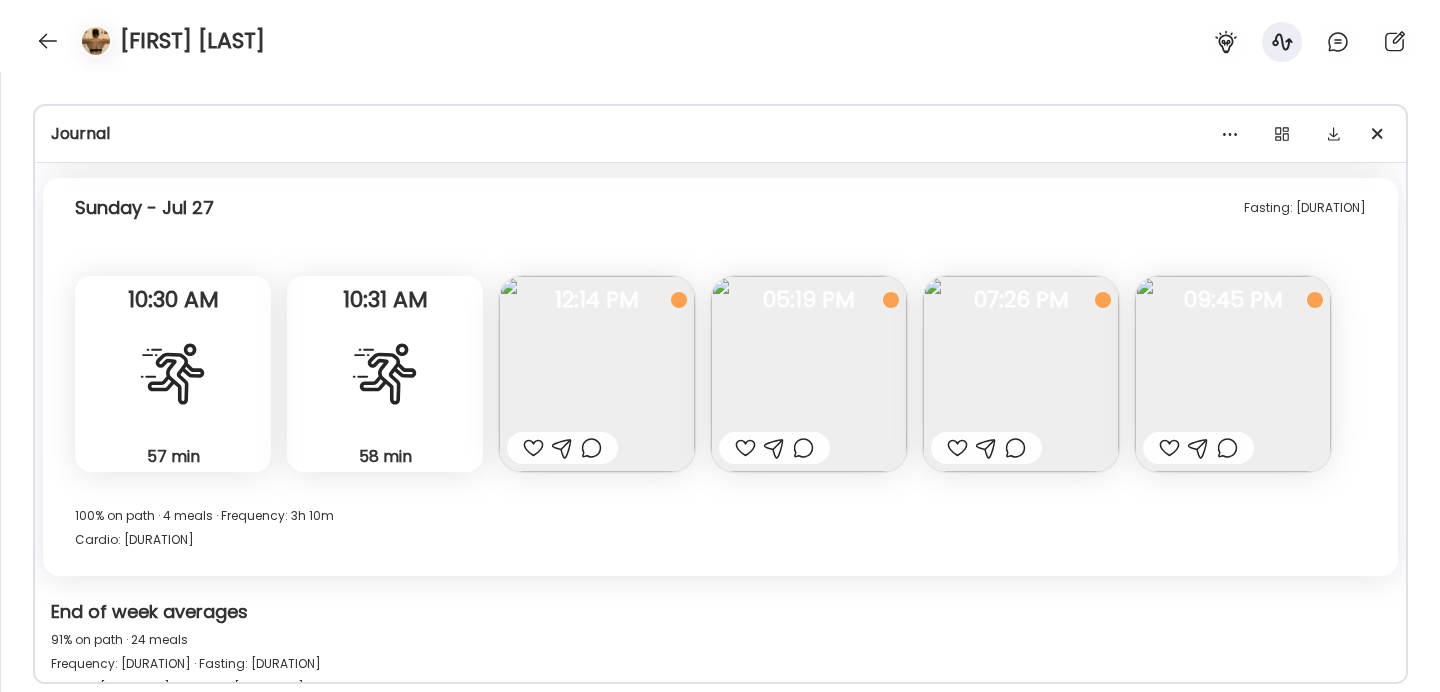 click at bounding box center [1233, 374] 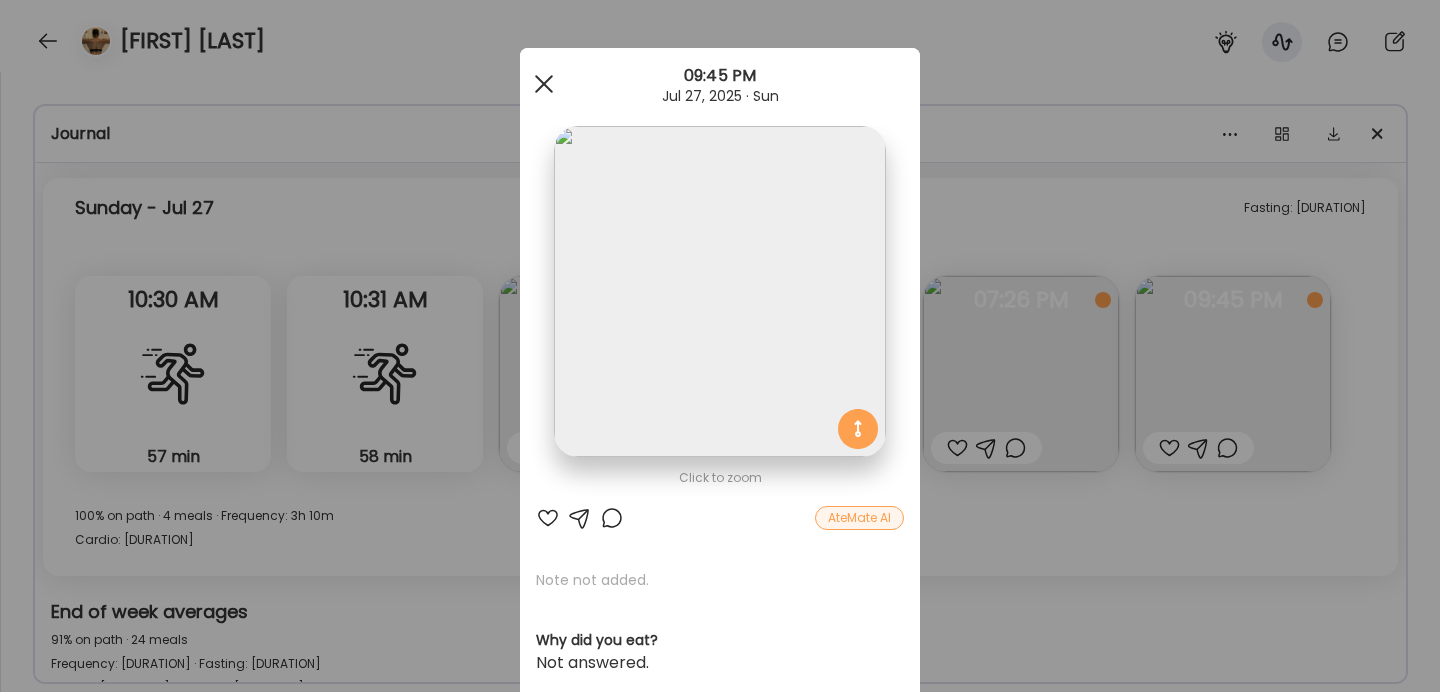 click at bounding box center [544, 84] 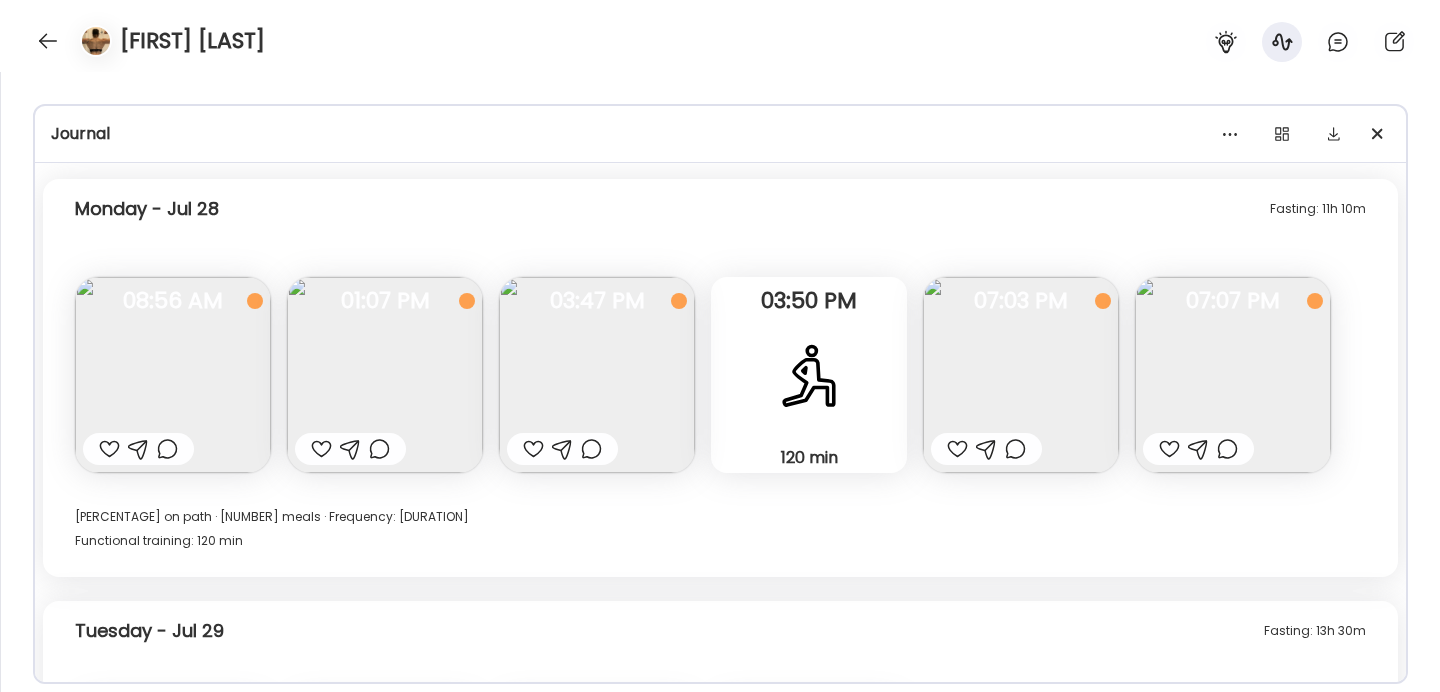 scroll, scrollTop: 11343, scrollLeft: 0, axis: vertical 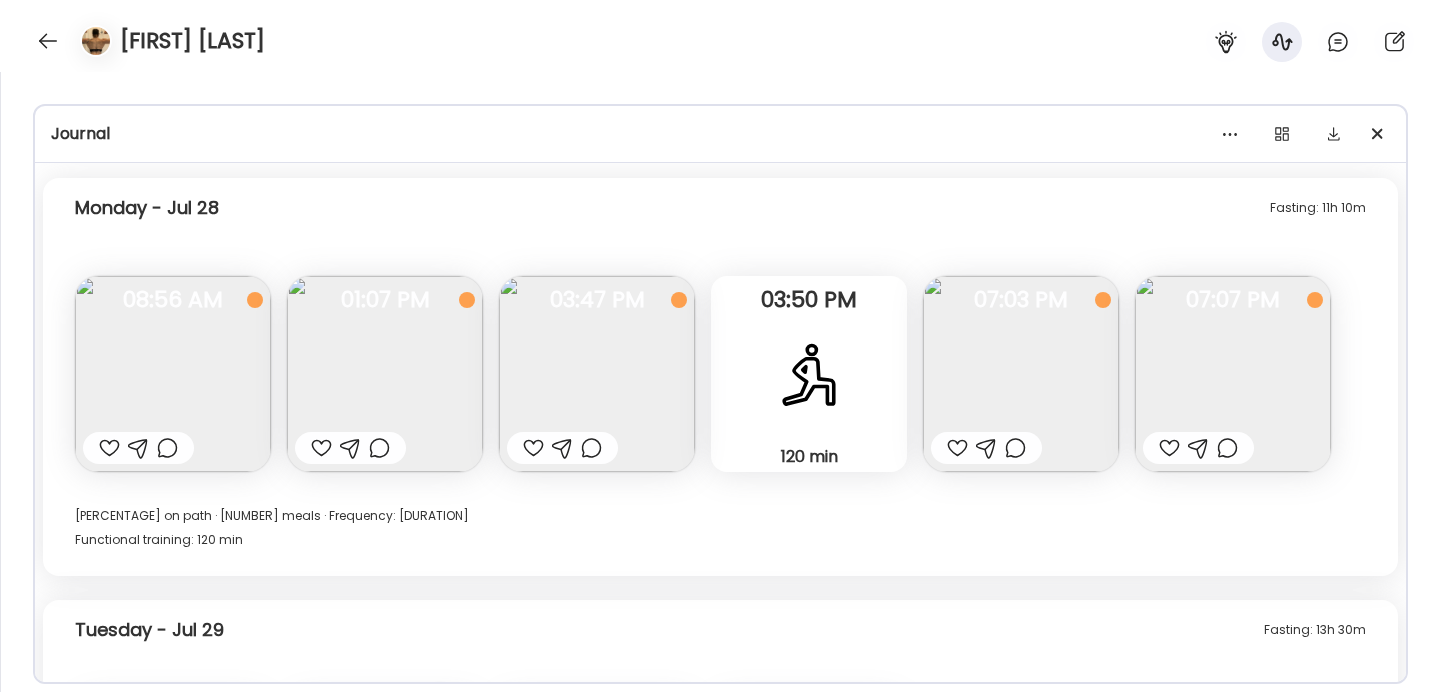 click at bounding box center (173, 374) 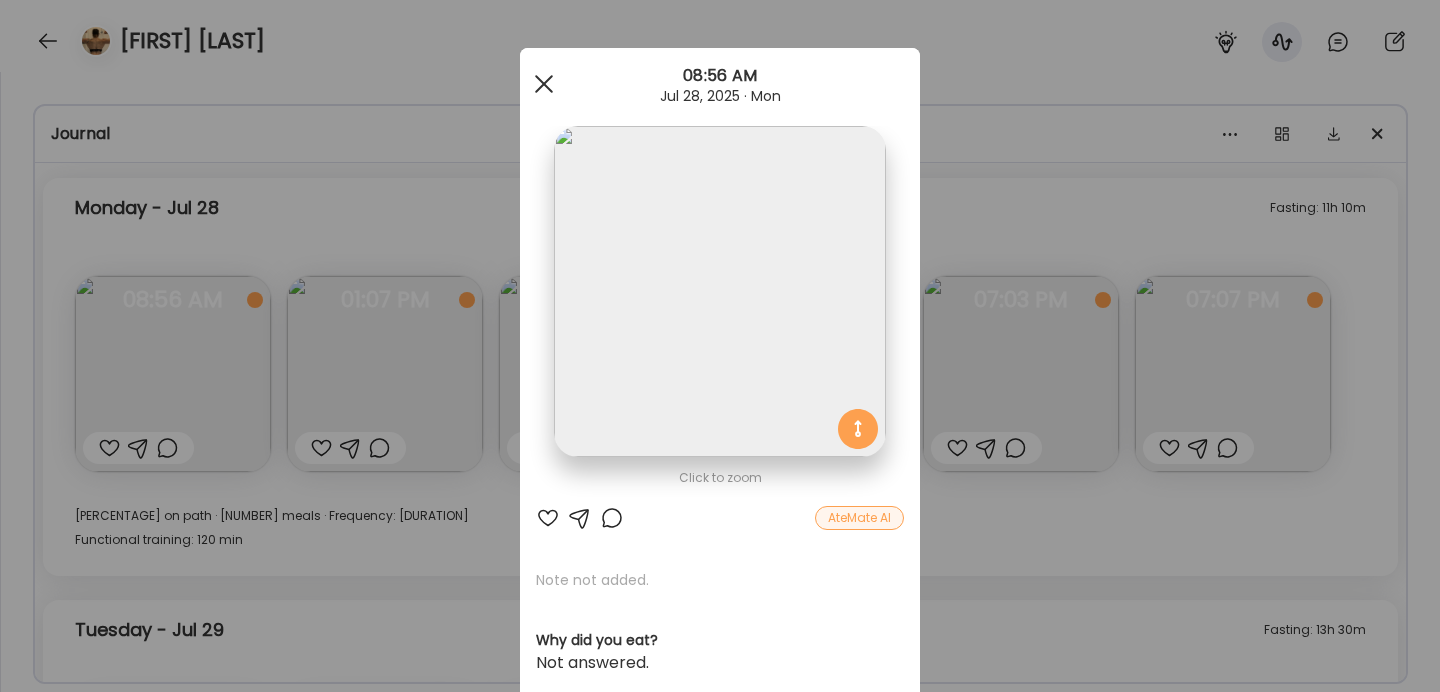 click at bounding box center (544, 84) 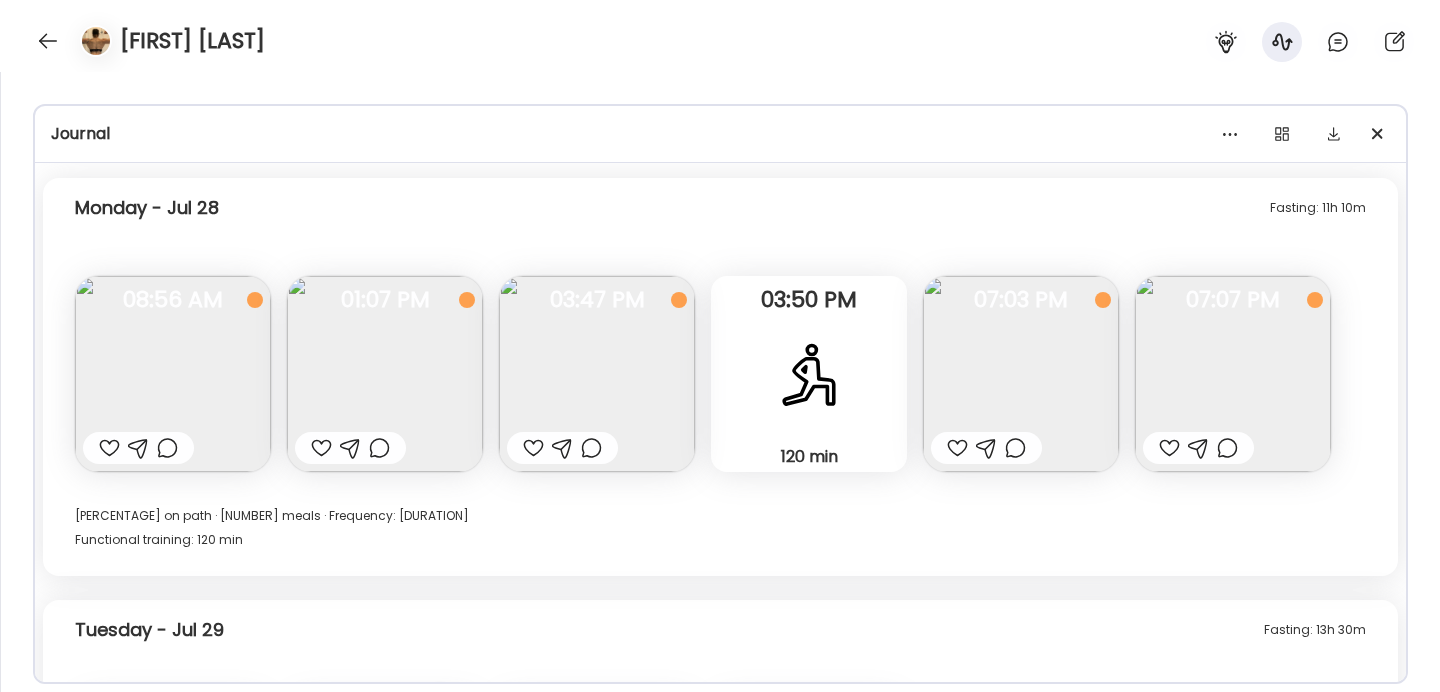 click at bounding box center [385, 374] 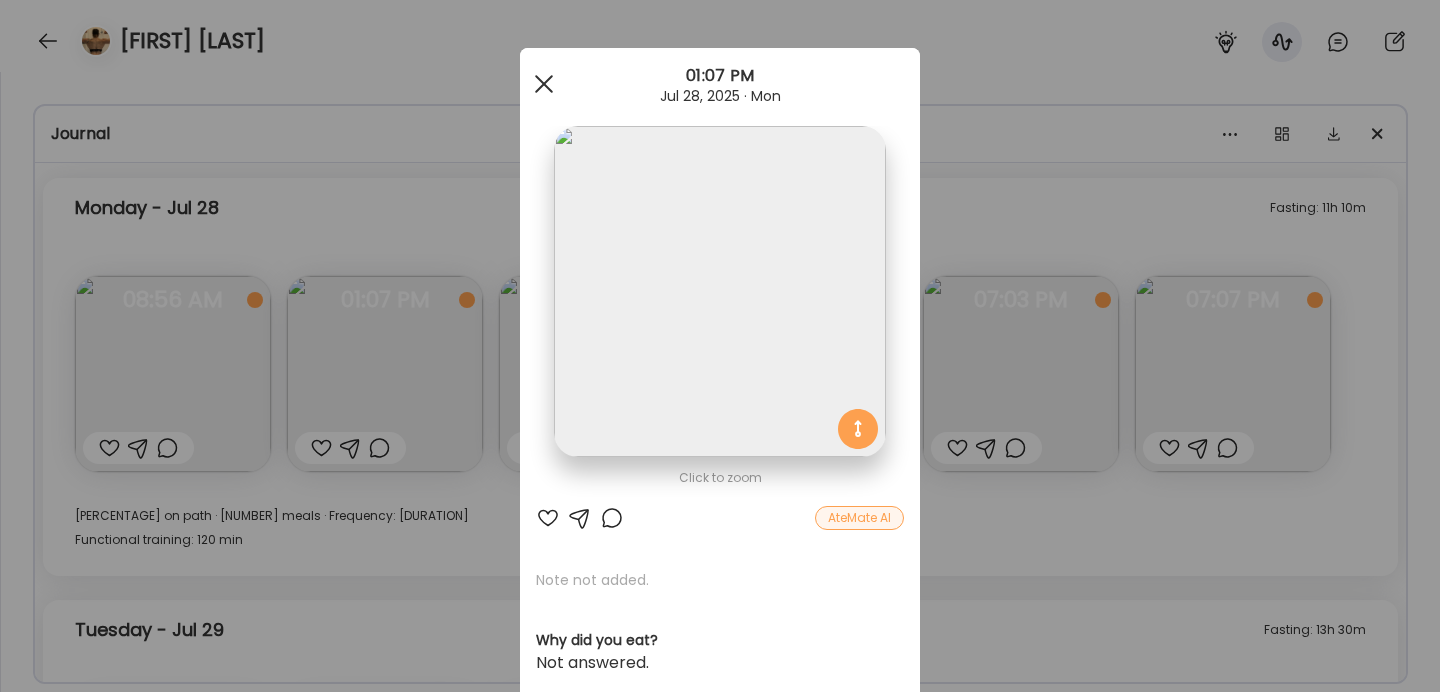 click at bounding box center [544, 84] 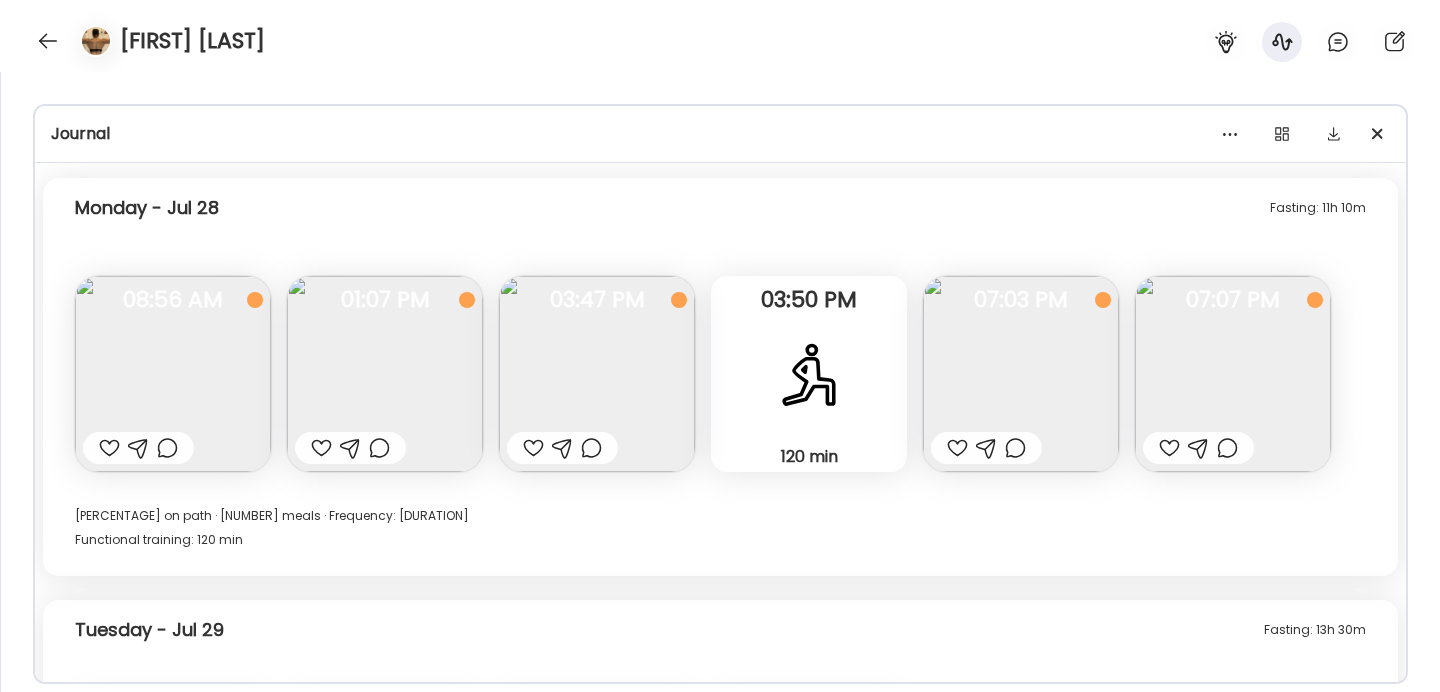 click at bounding box center [1233, 374] 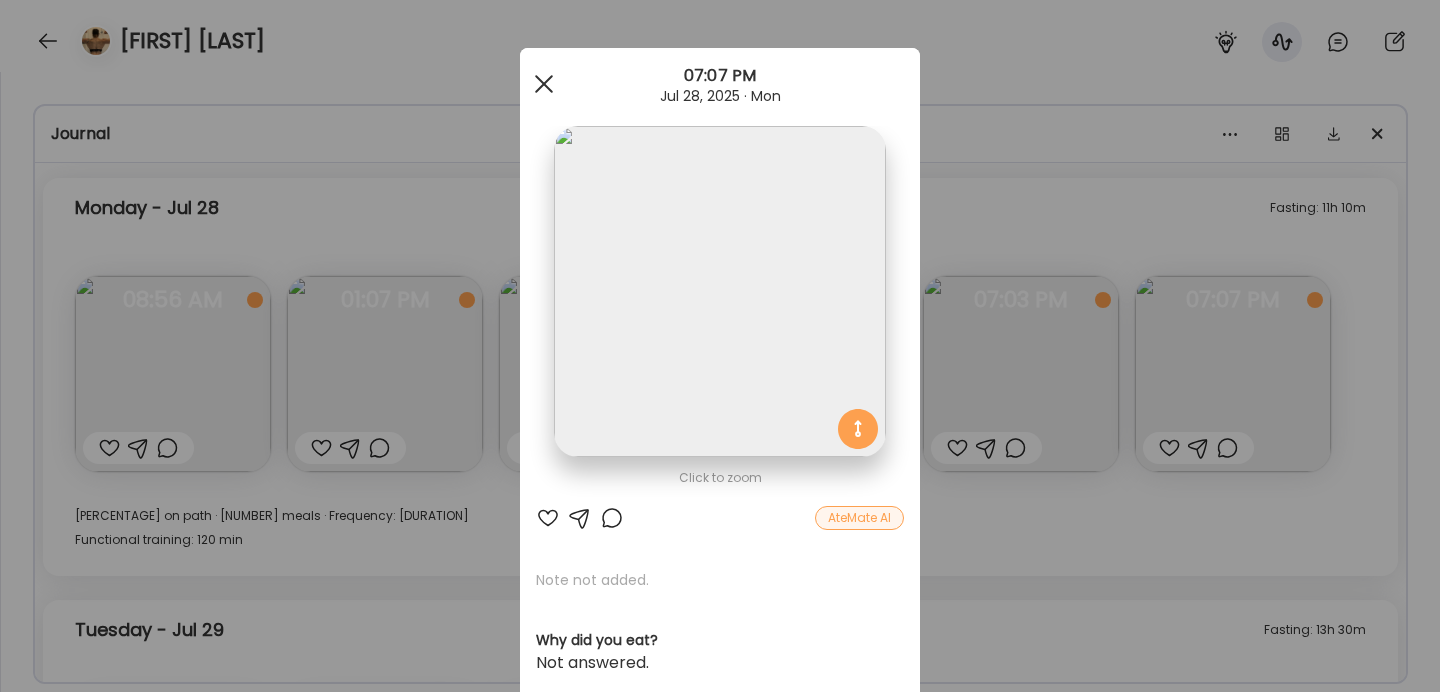 click at bounding box center [544, 84] 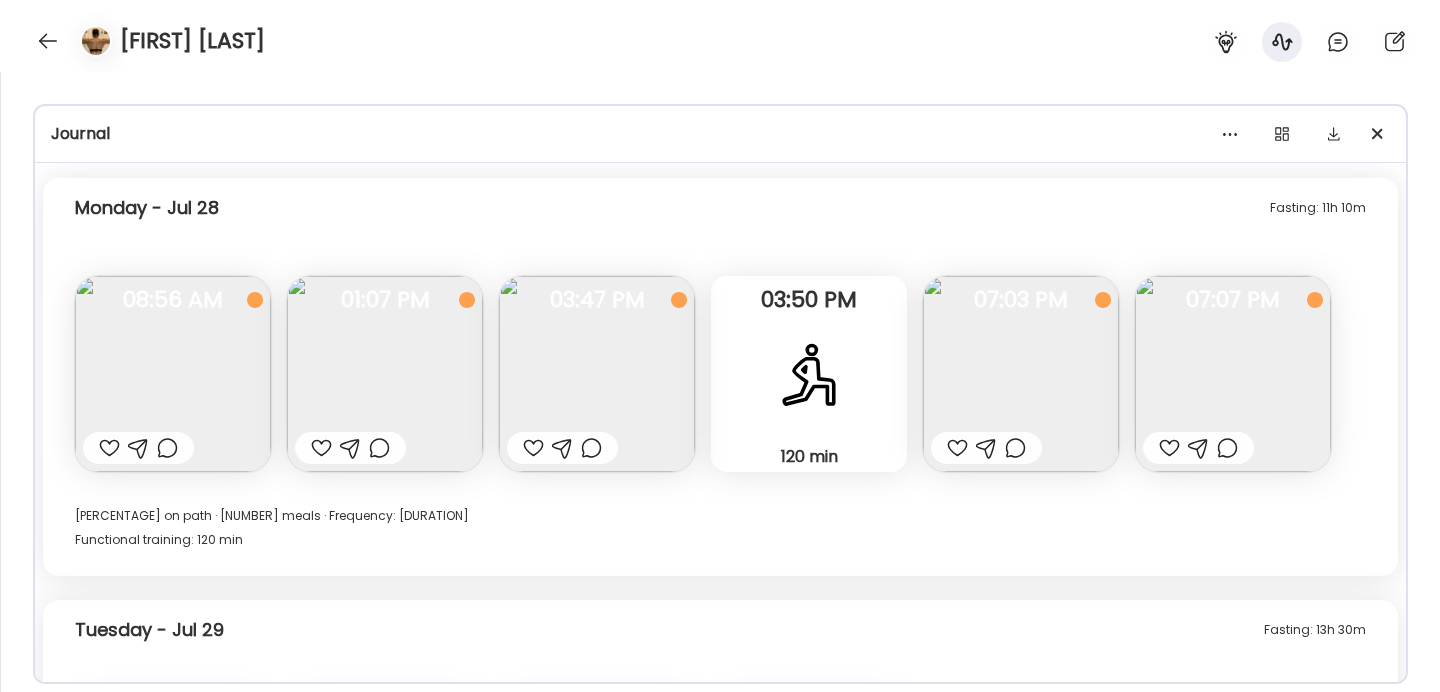 click at bounding box center [1021, 374] 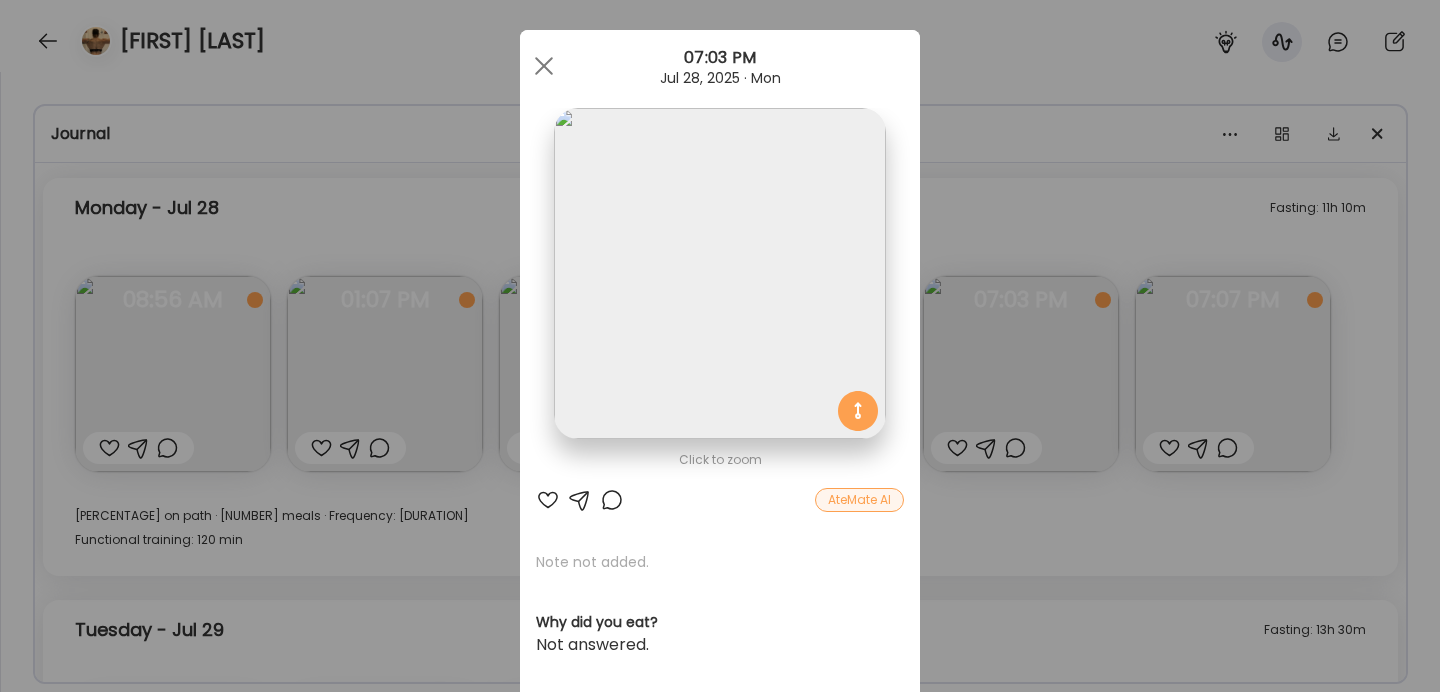 scroll, scrollTop: 12, scrollLeft: 0, axis: vertical 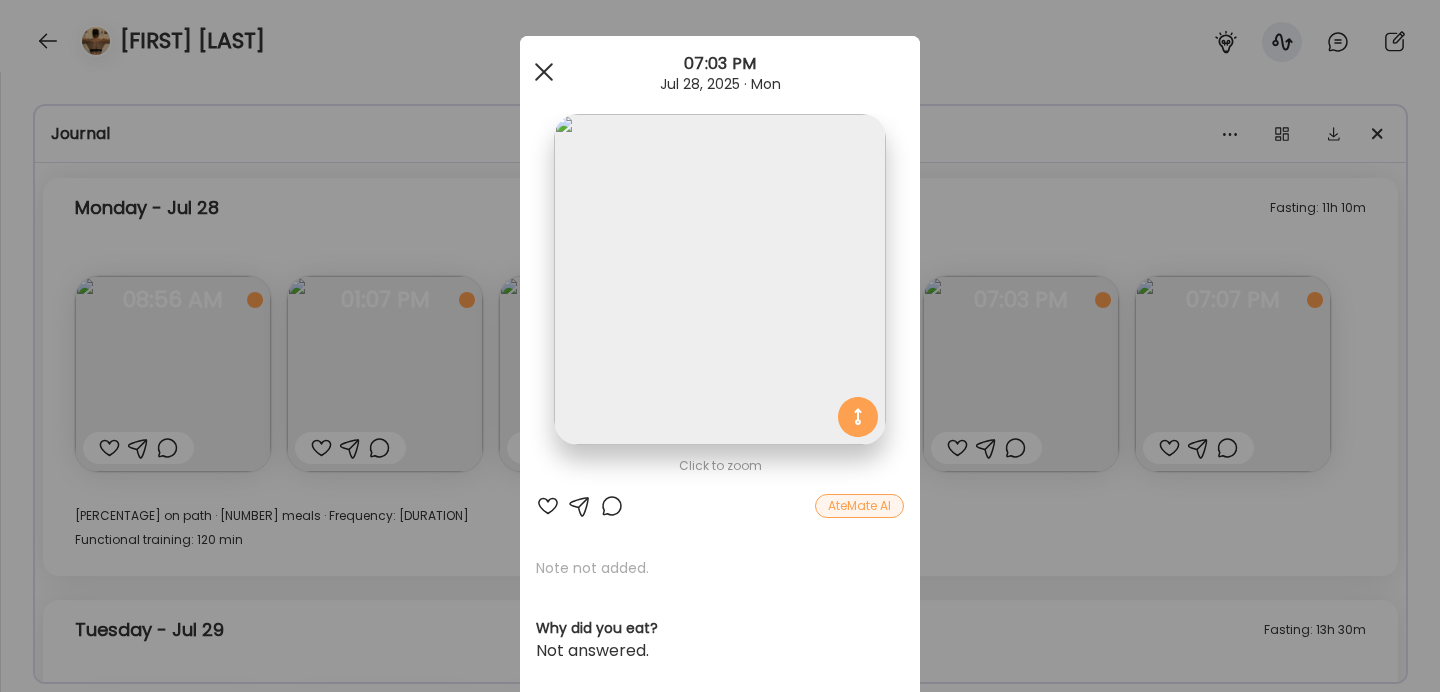 click at bounding box center (544, 72) 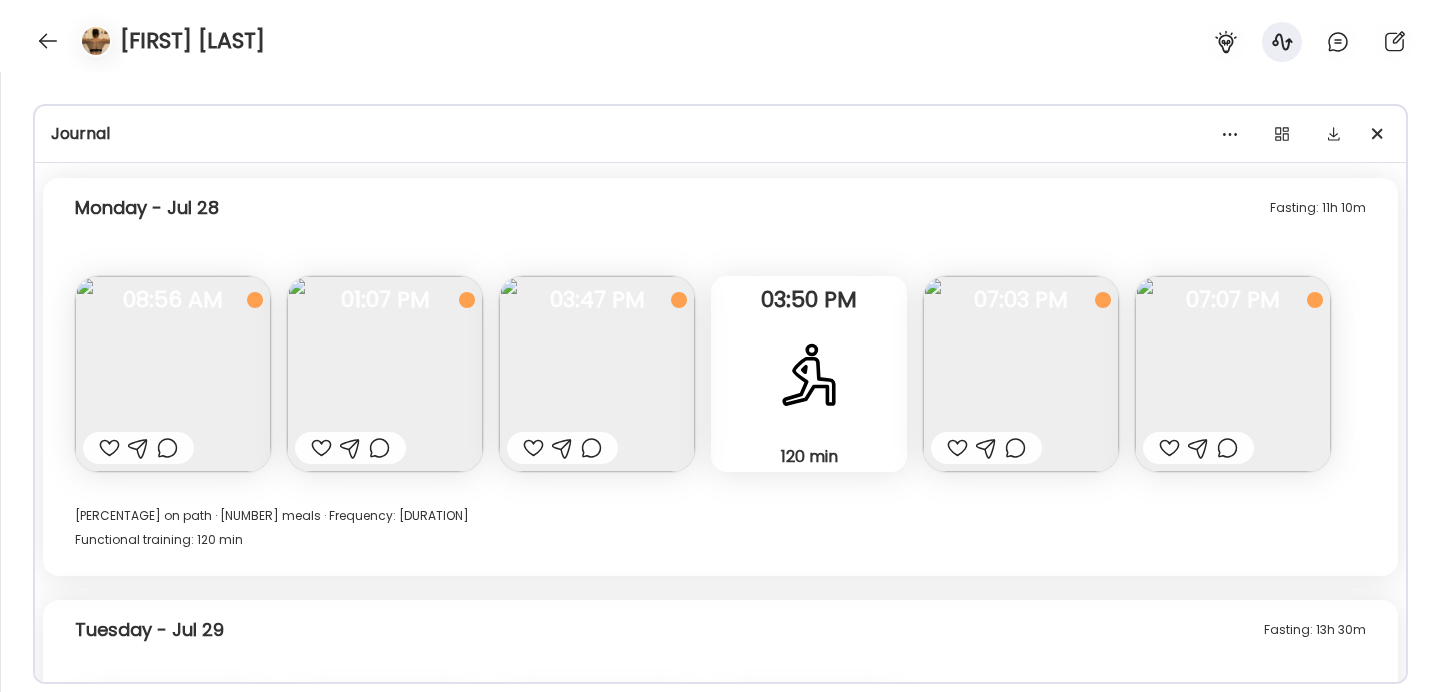 click at bounding box center (1233, 374) 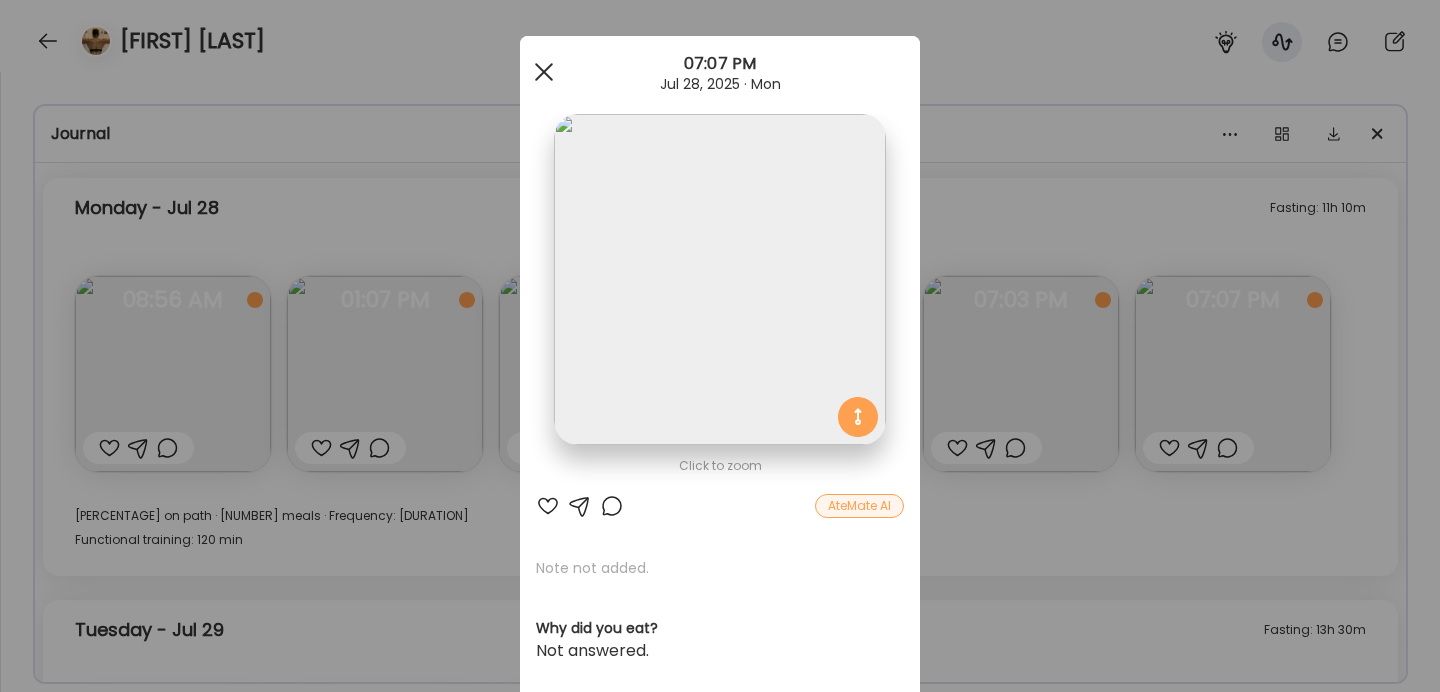 click at bounding box center (544, 72) 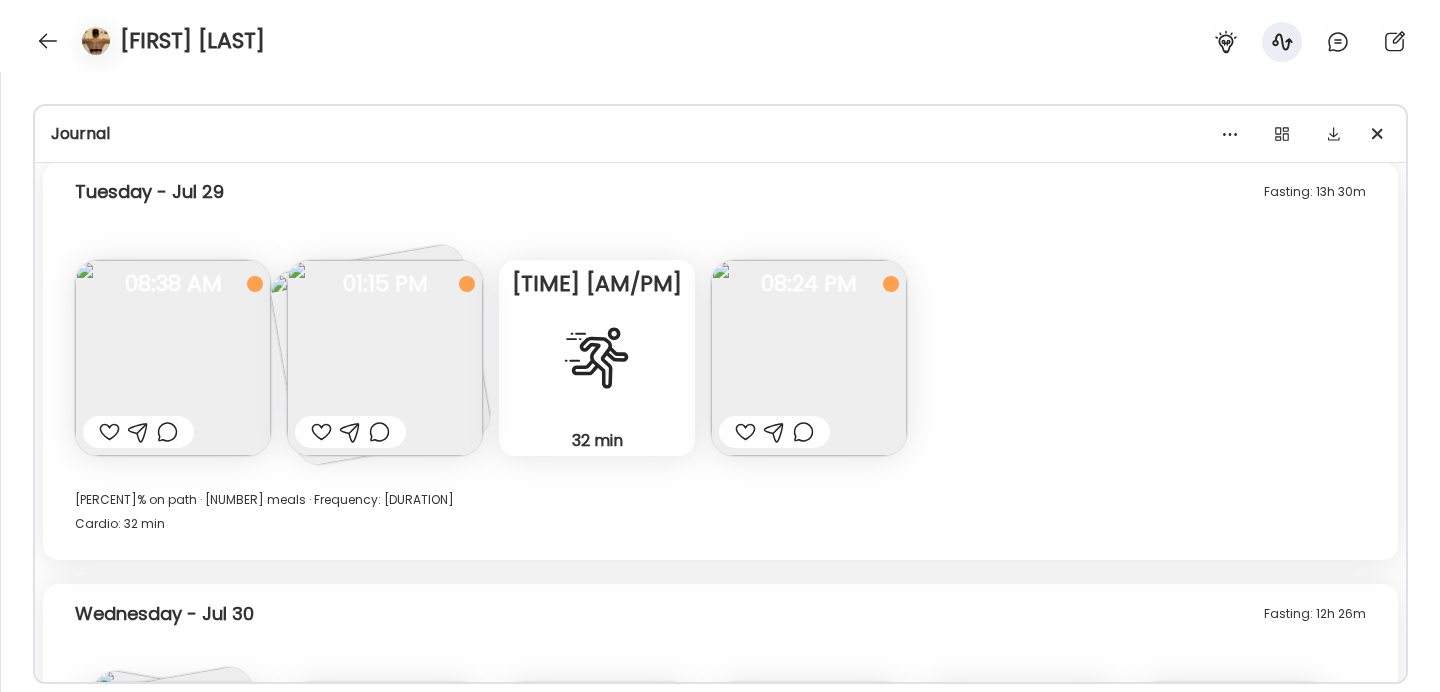 scroll, scrollTop: 11784, scrollLeft: 0, axis: vertical 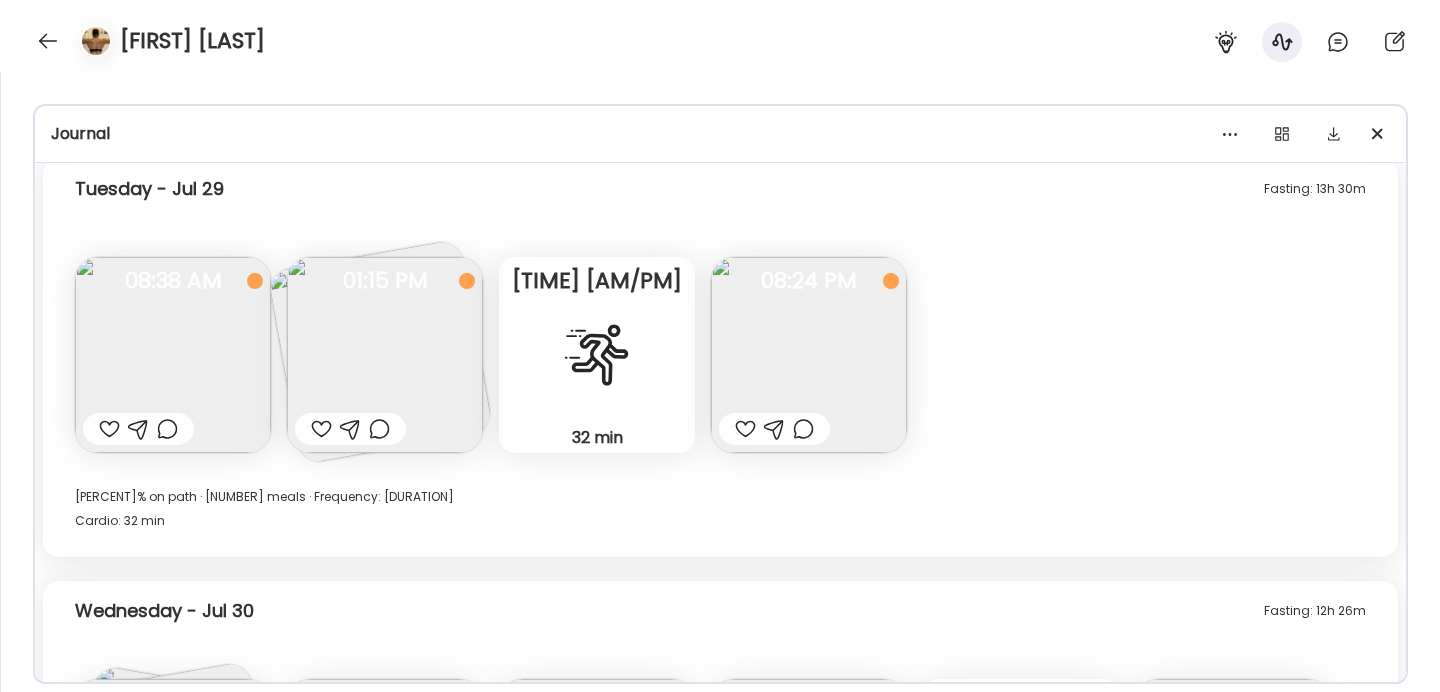 click at bounding box center (173, 355) 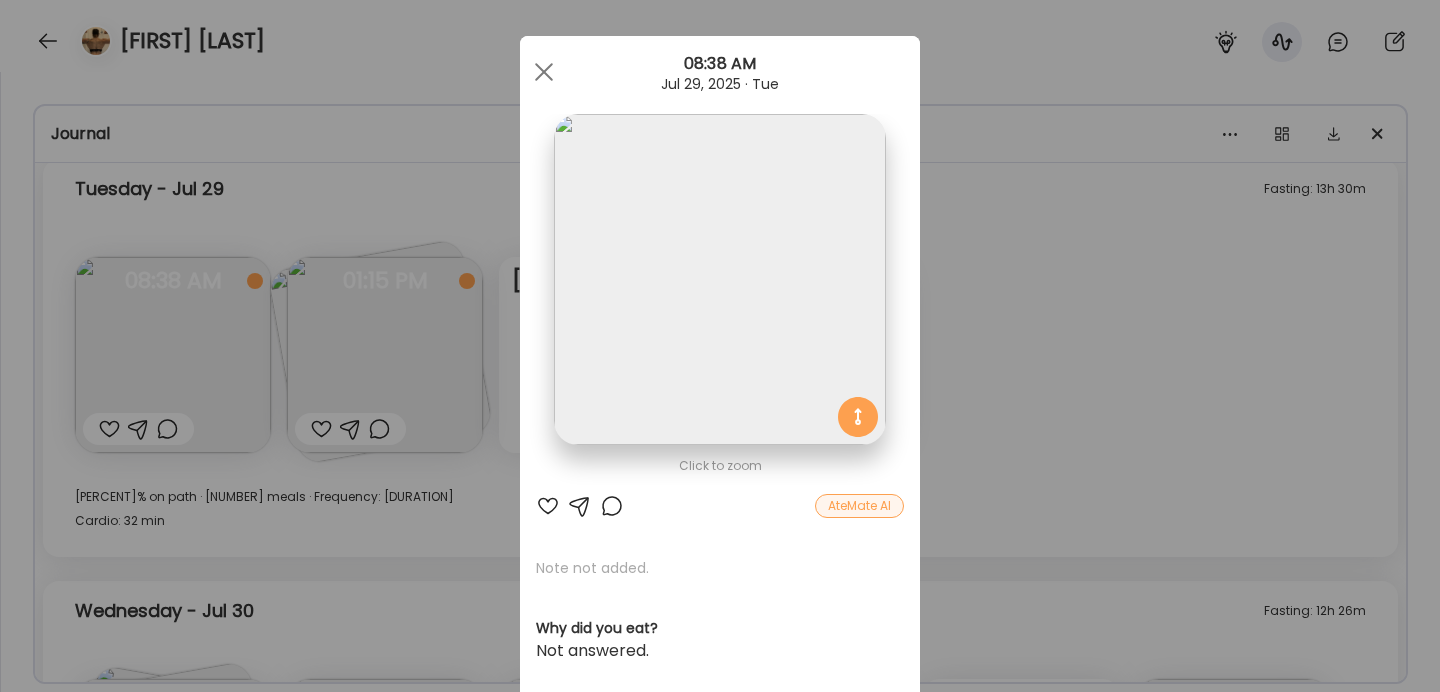 click on "Ate Coach Dashboard
Wahoo! It’s official
Take a moment to set up your Coach Profile to give your clients a smooth onboarding experience.
Skip Set up coach profile
Ate Coach Dashboard
1 Image 2 Message 3 Invite
Let’s get you quickly set up
Add a headshot or company logo for client recognition
Skip Next
Ate Coach Dashboard
1 Image 2 Message 3 Invite
Customize your welcome message
This page will be the first thing your clients will see. Add a welcome message to personalize their experience.
Header 32" at bounding box center (720, 346) 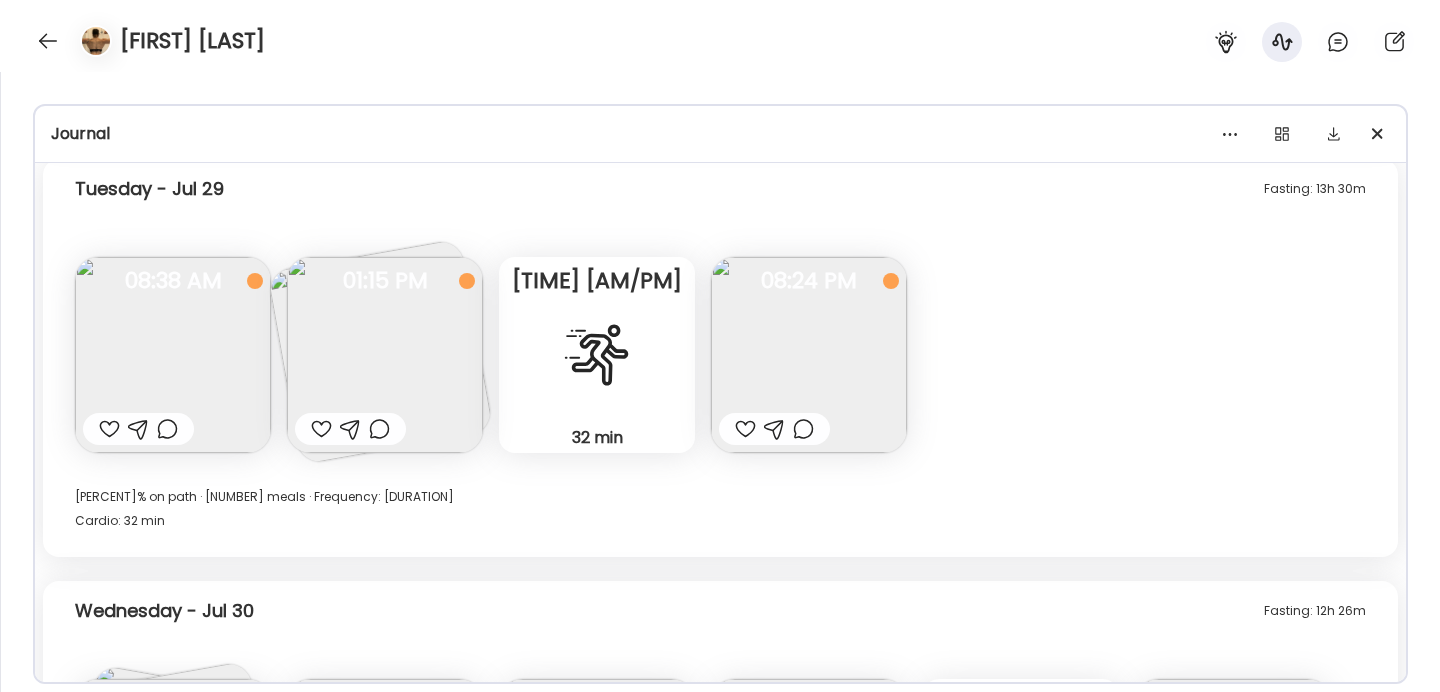 click at bounding box center [385, 355] 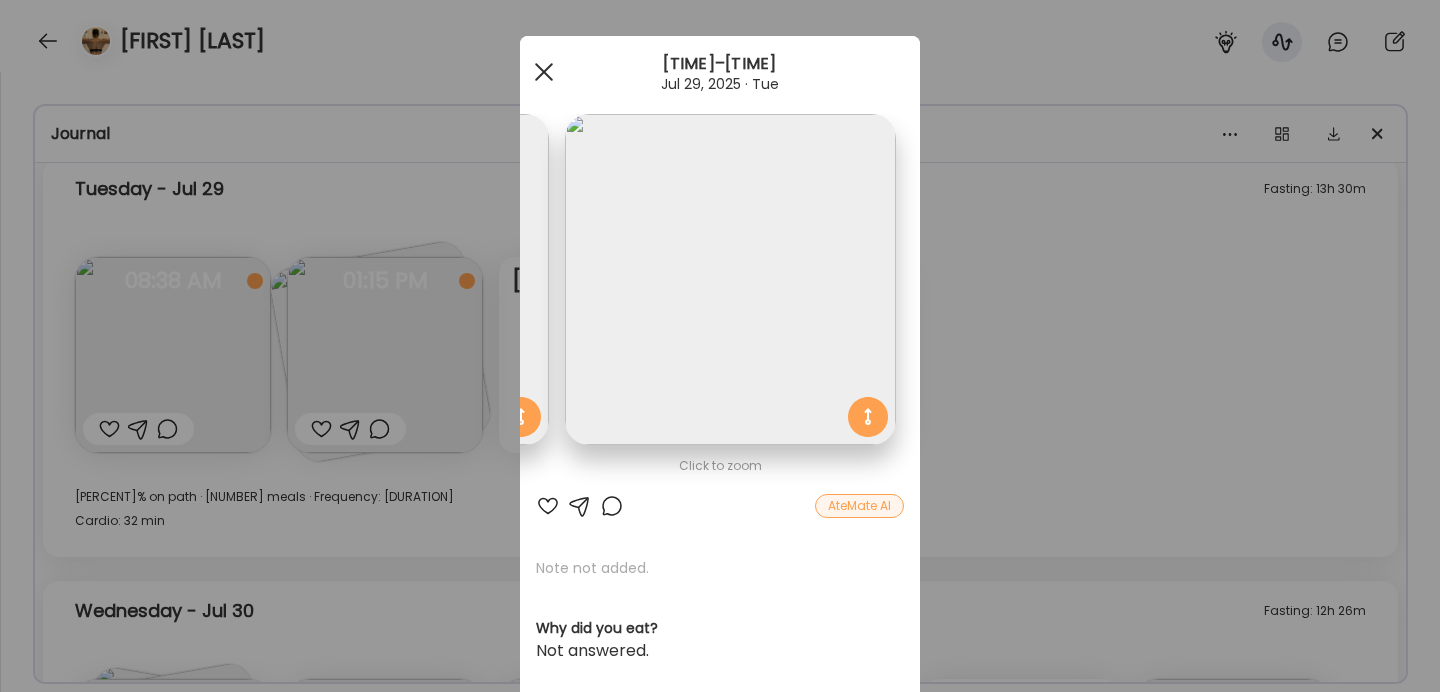 click at bounding box center (544, 72) 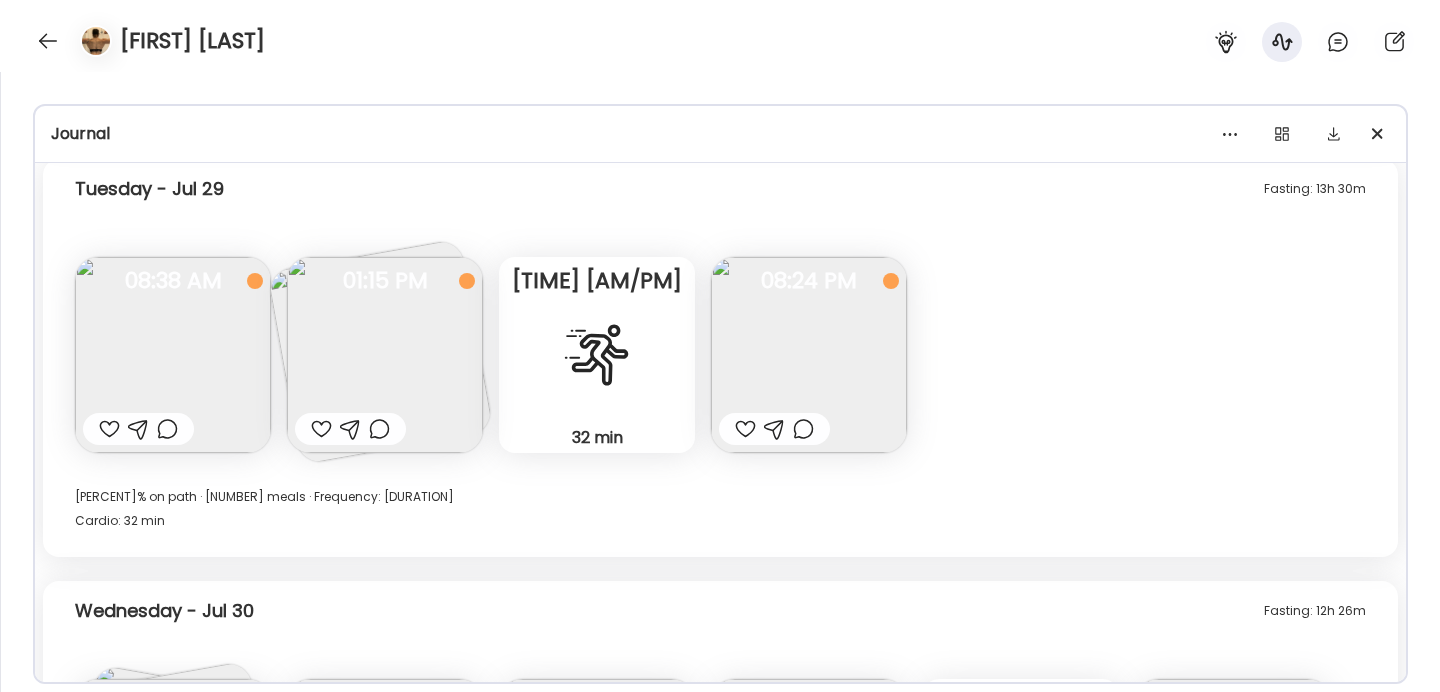 click at bounding box center [385, 355] 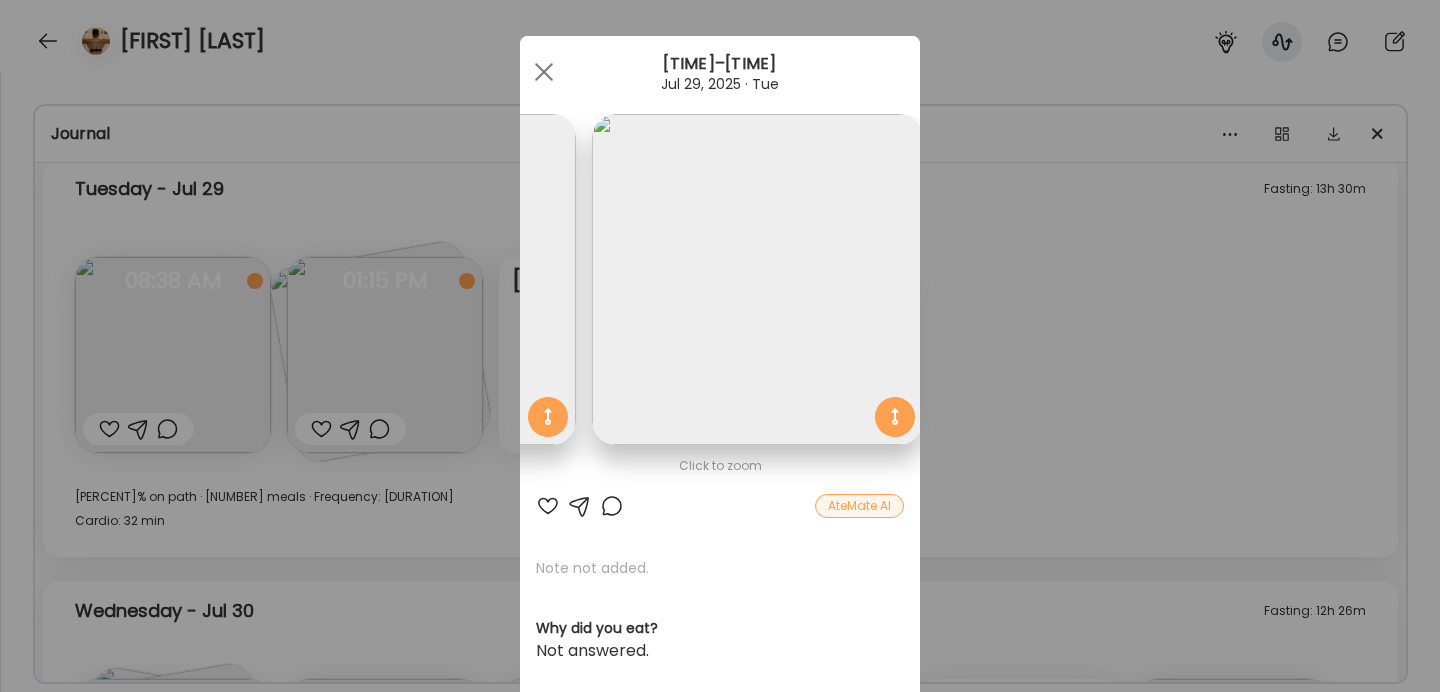 scroll, scrollTop: 0, scrollLeft: 326, axis: horizontal 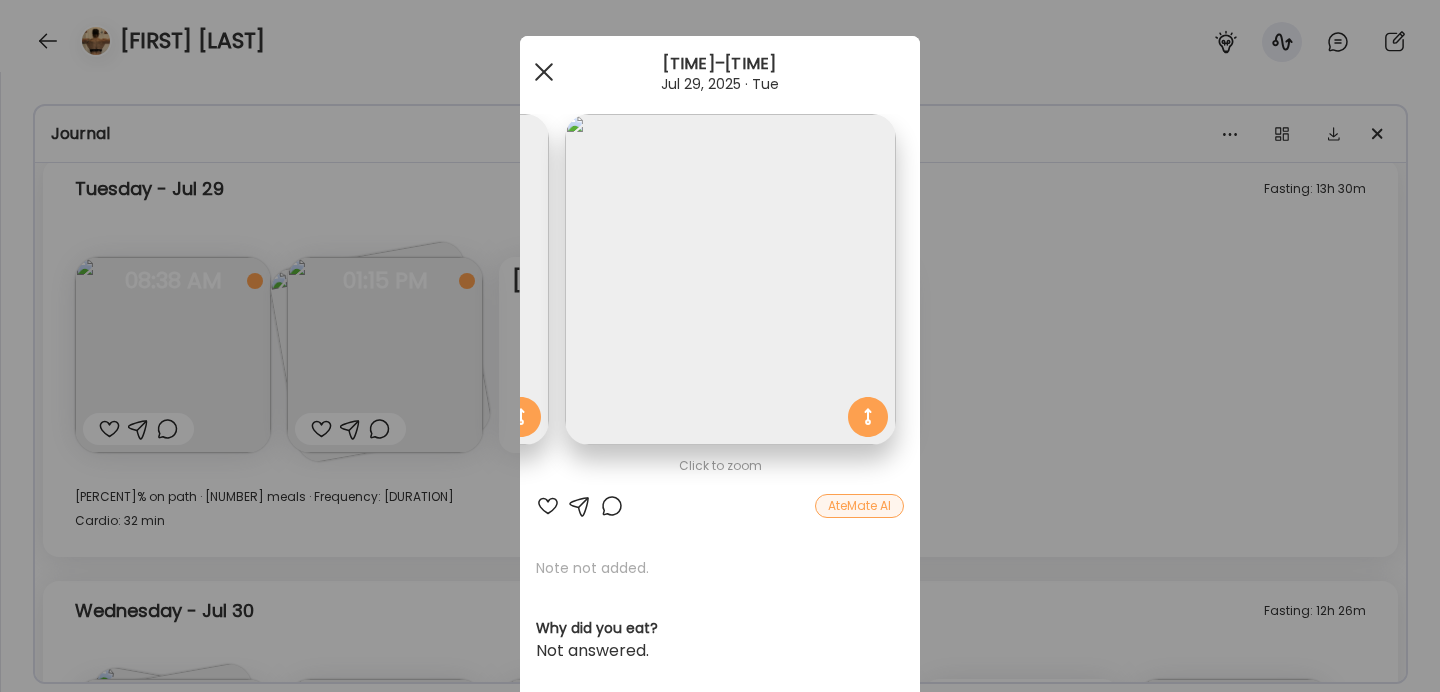 click at bounding box center (544, 72) 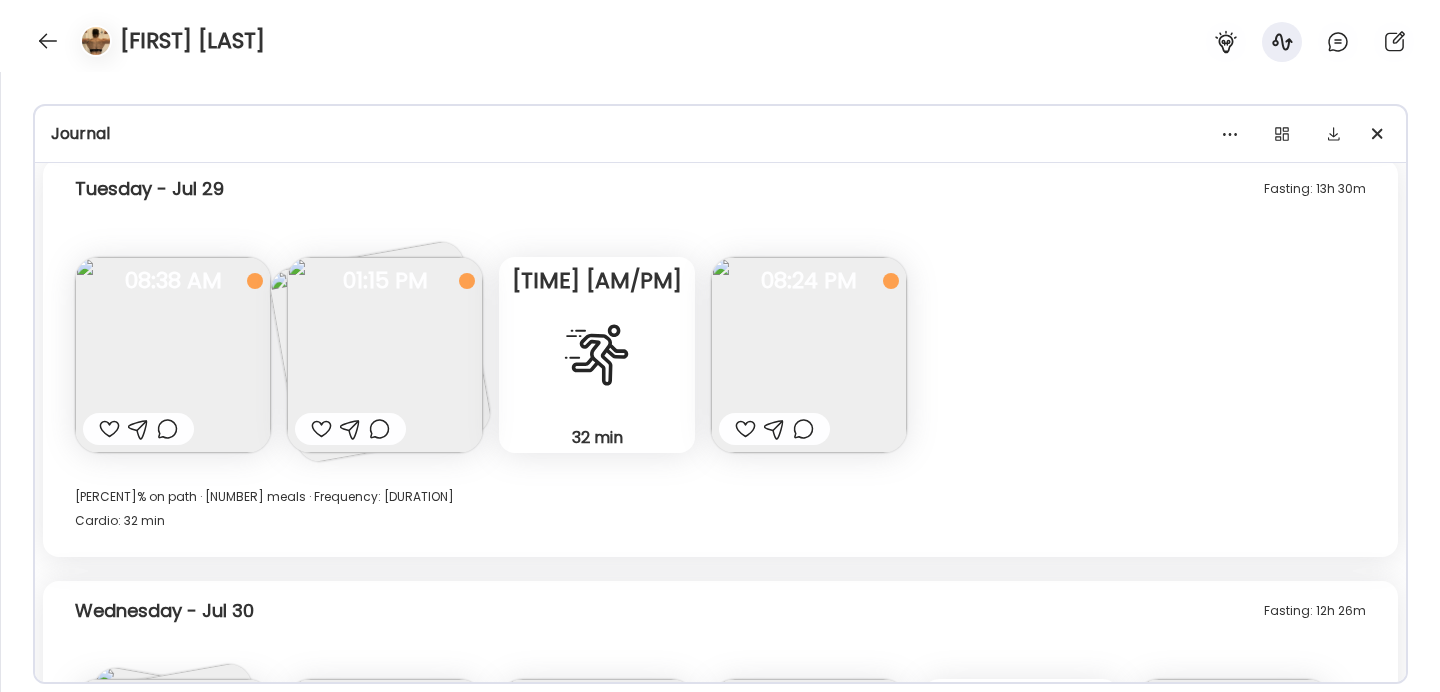 click at bounding box center [809, 355] 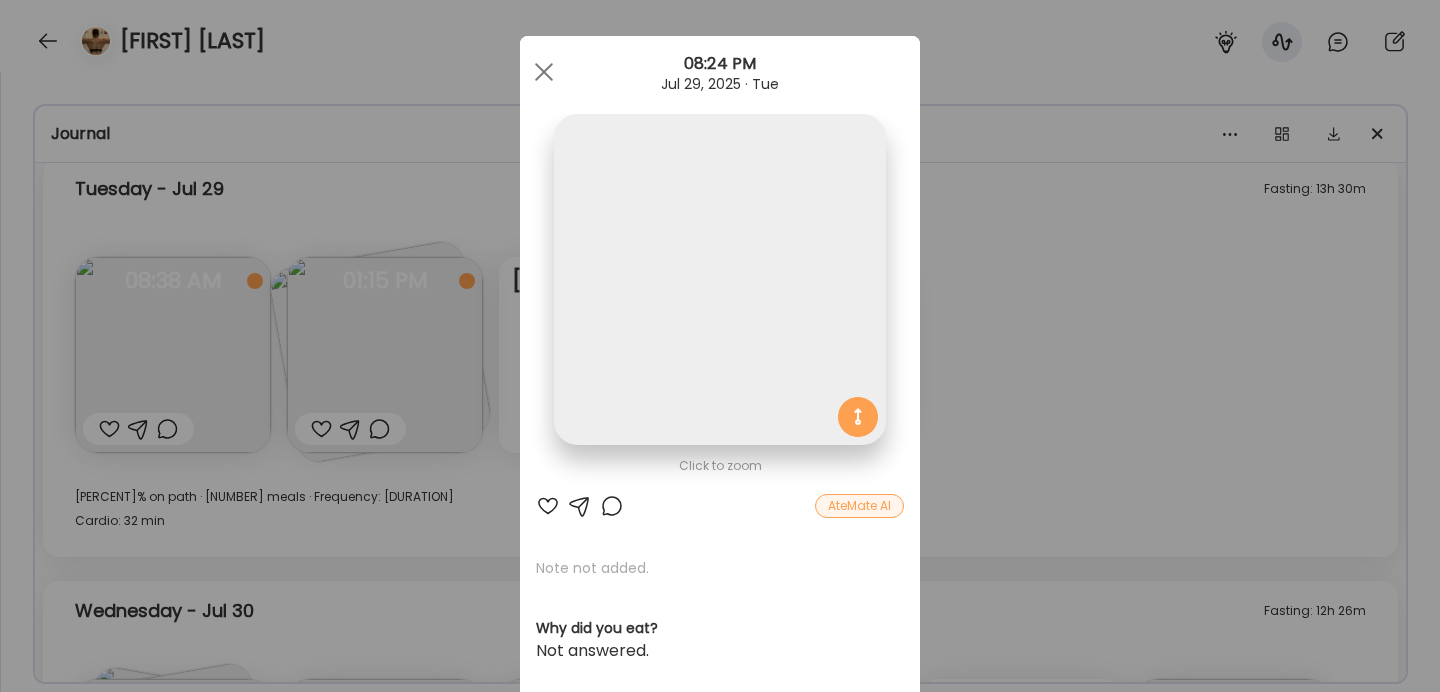 scroll, scrollTop: 0, scrollLeft: 0, axis: both 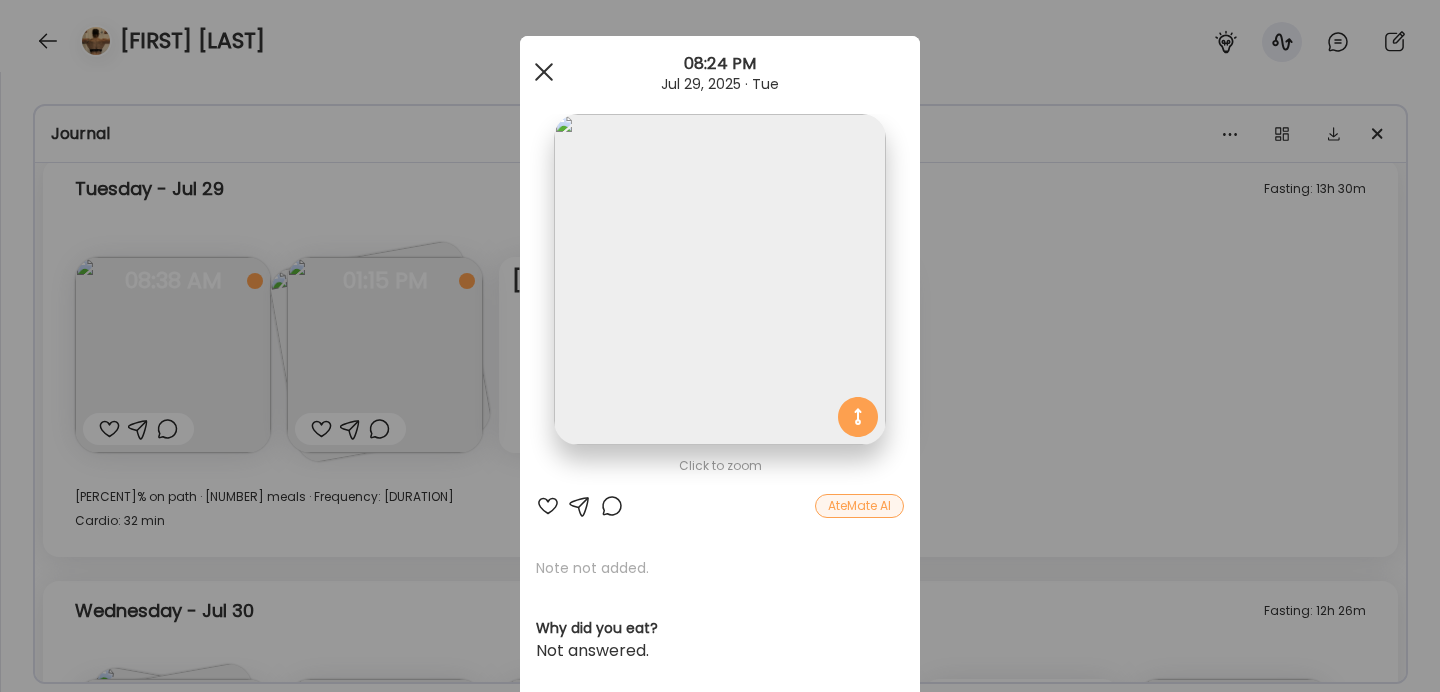 click at bounding box center [544, 72] 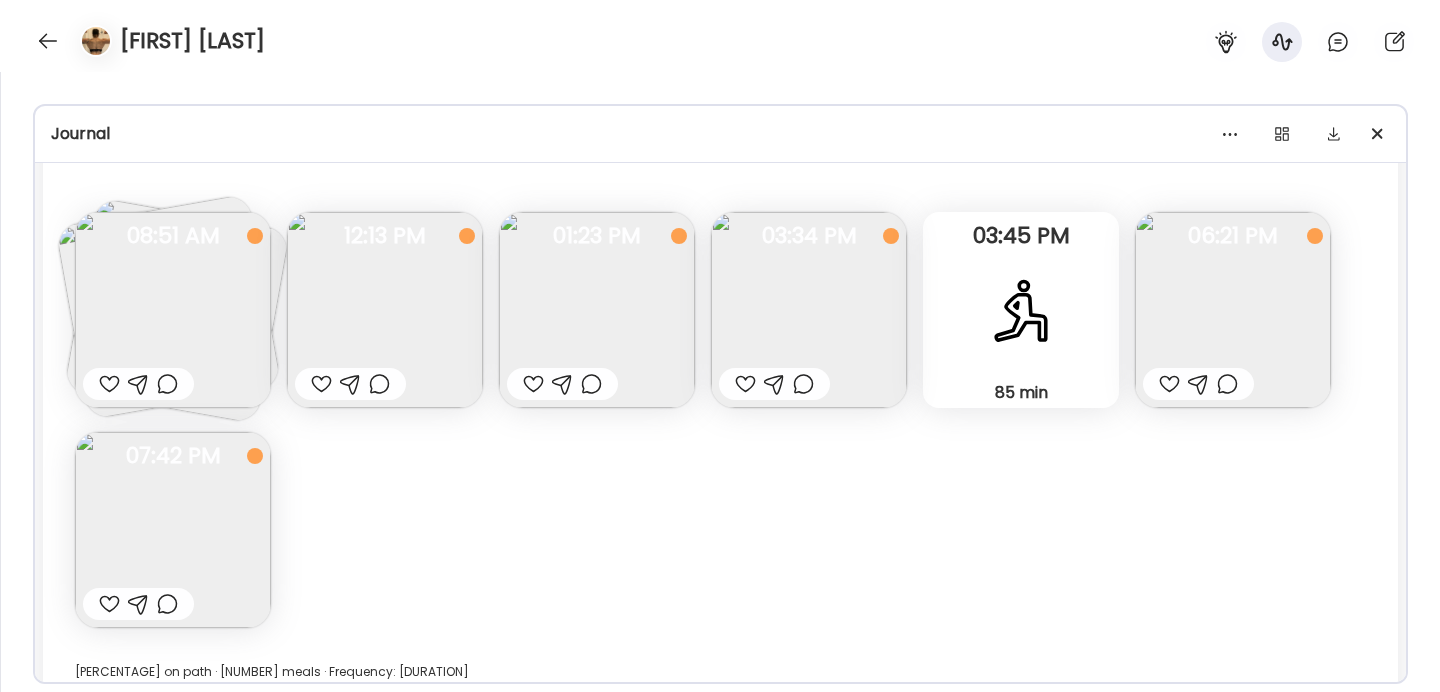 scroll, scrollTop: 12270, scrollLeft: 0, axis: vertical 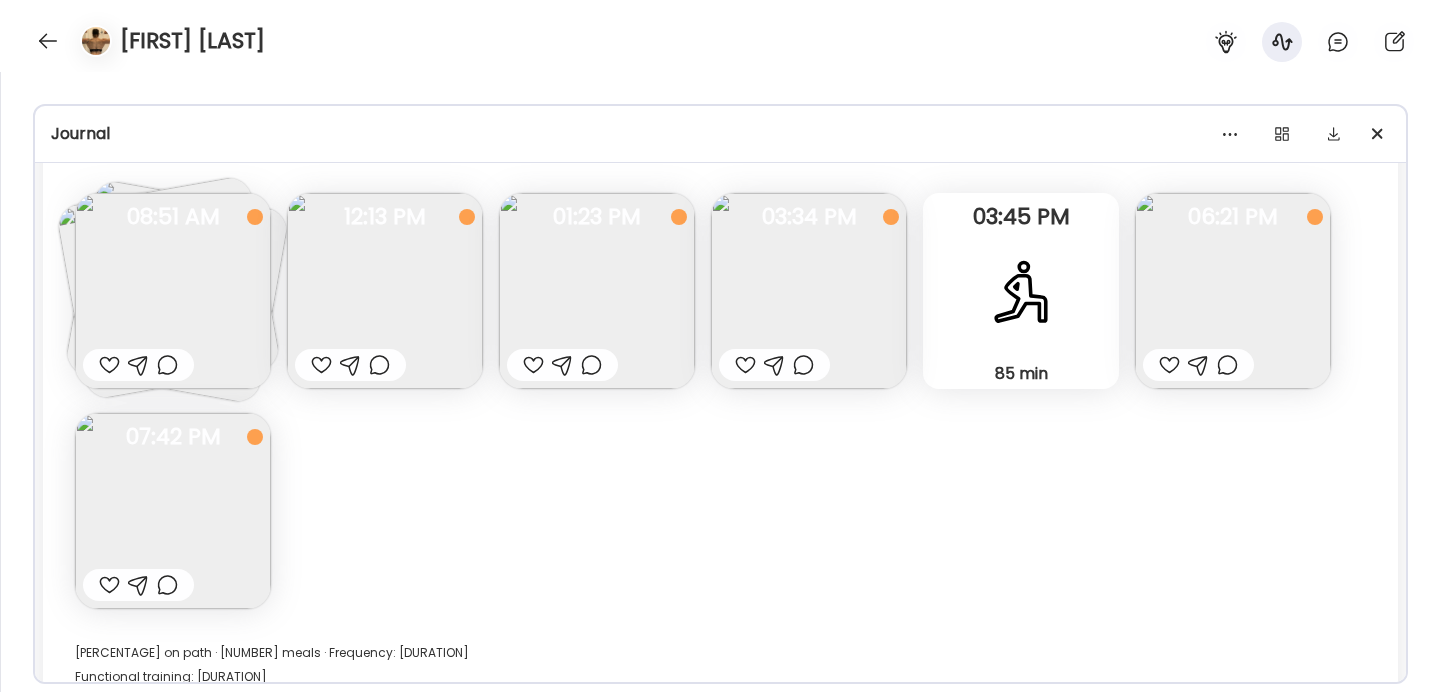 click at bounding box center (597, 291) 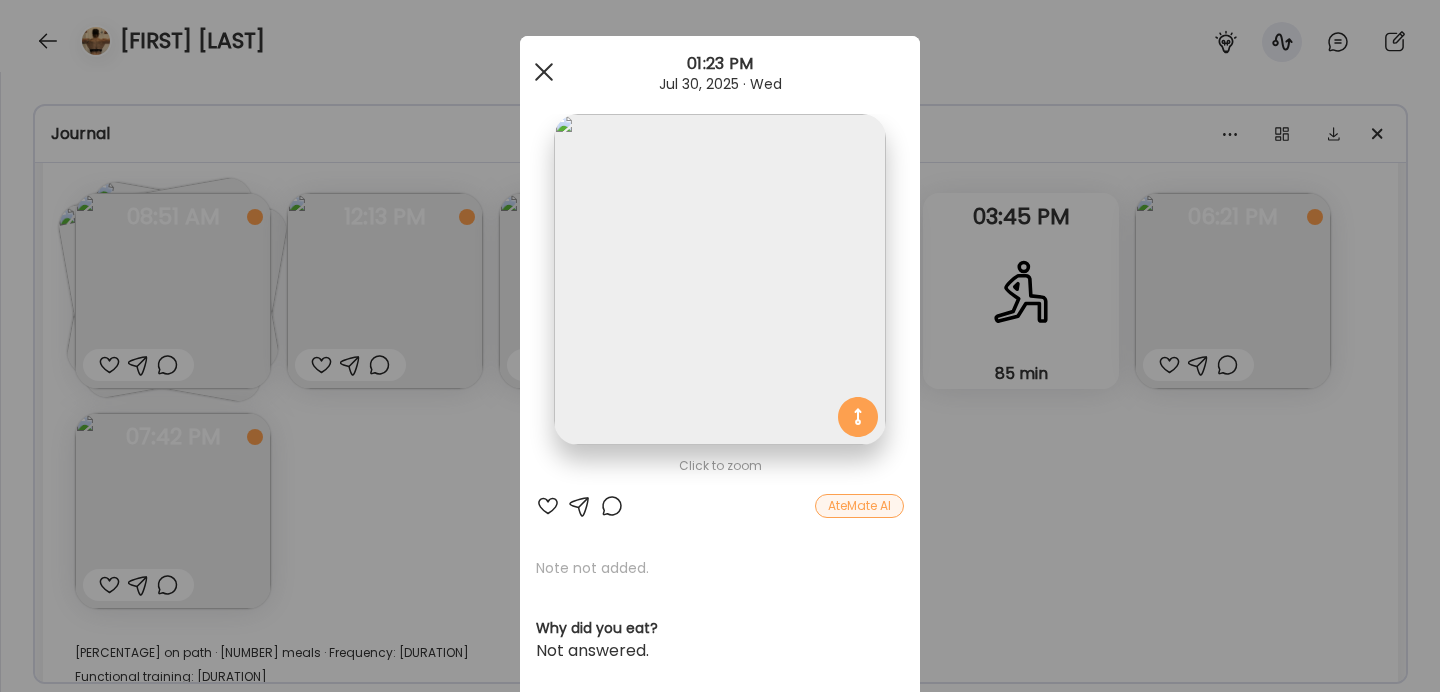 click at bounding box center (544, 72) 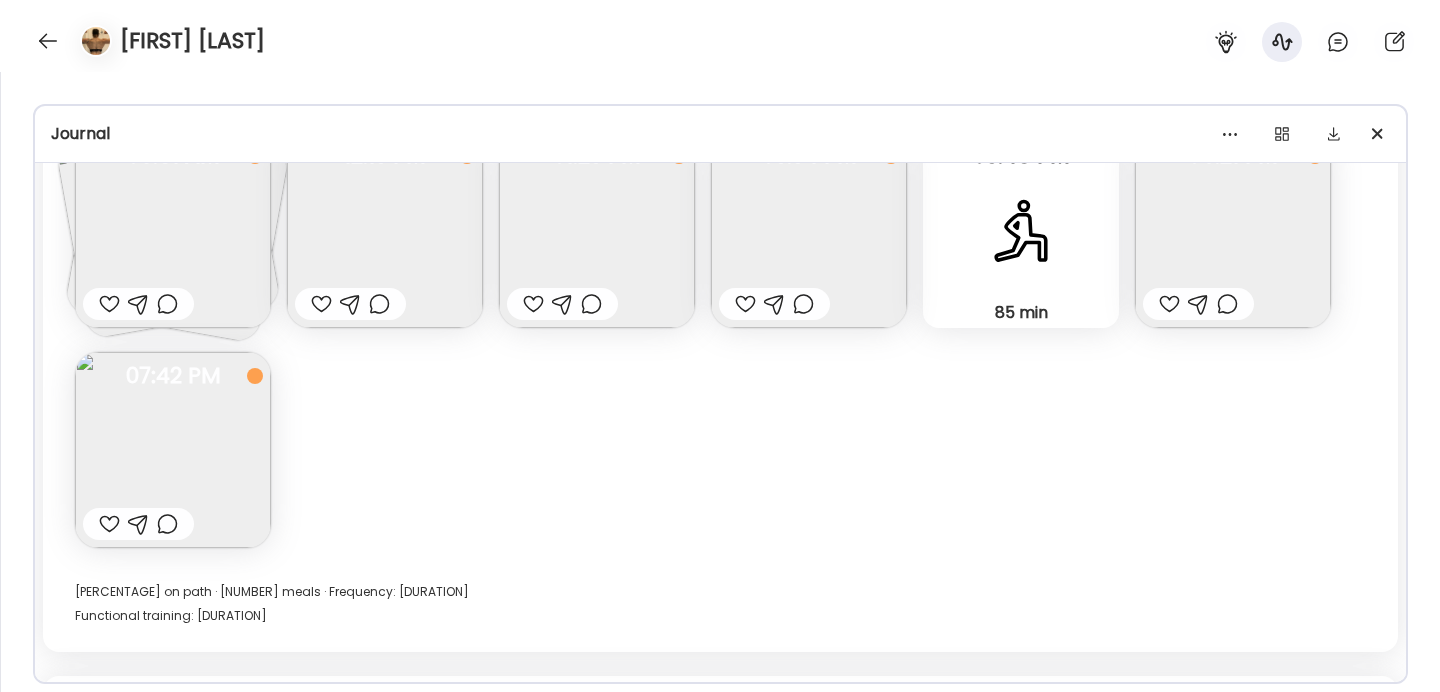 scroll, scrollTop: 12334, scrollLeft: 0, axis: vertical 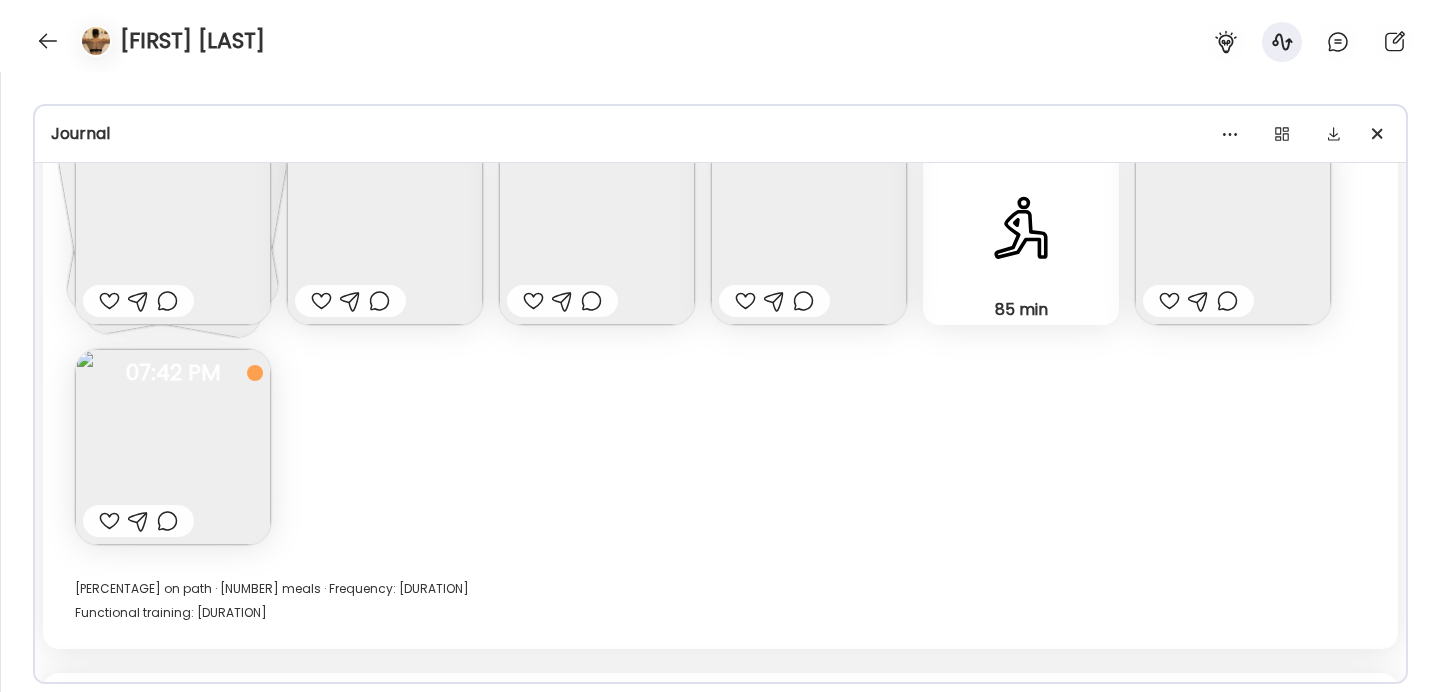 click at bounding box center [173, 447] 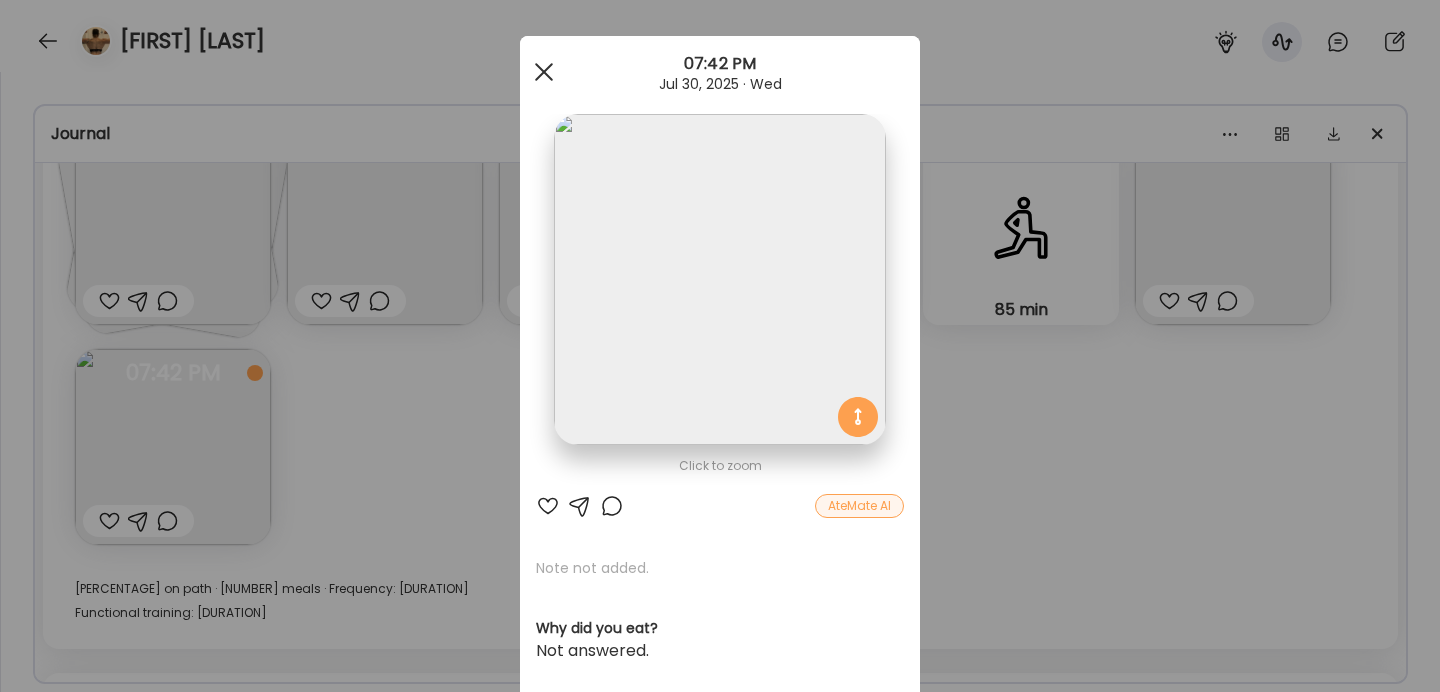 click at bounding box center [544, 72] 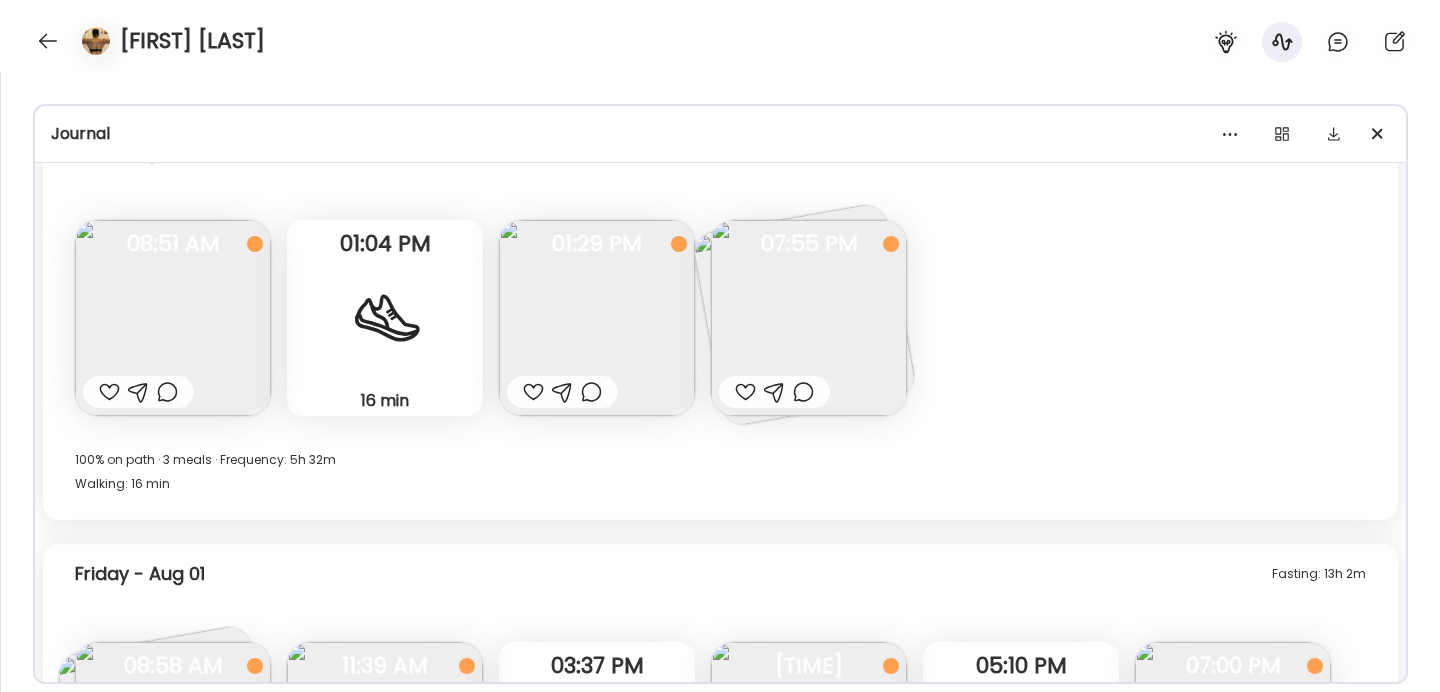 scroll, scrollTop: 12892, scrollLeft: 0, axis: vertical 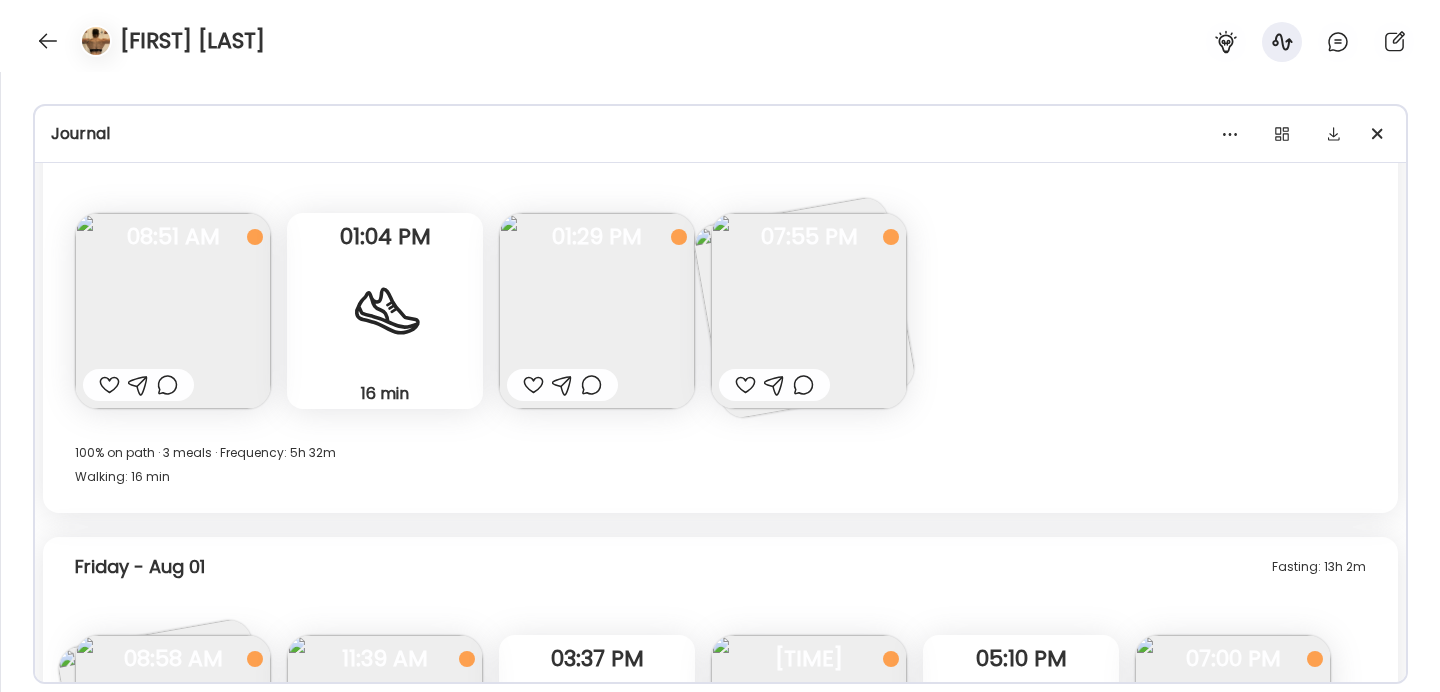 click at bounding box center [597, 311] 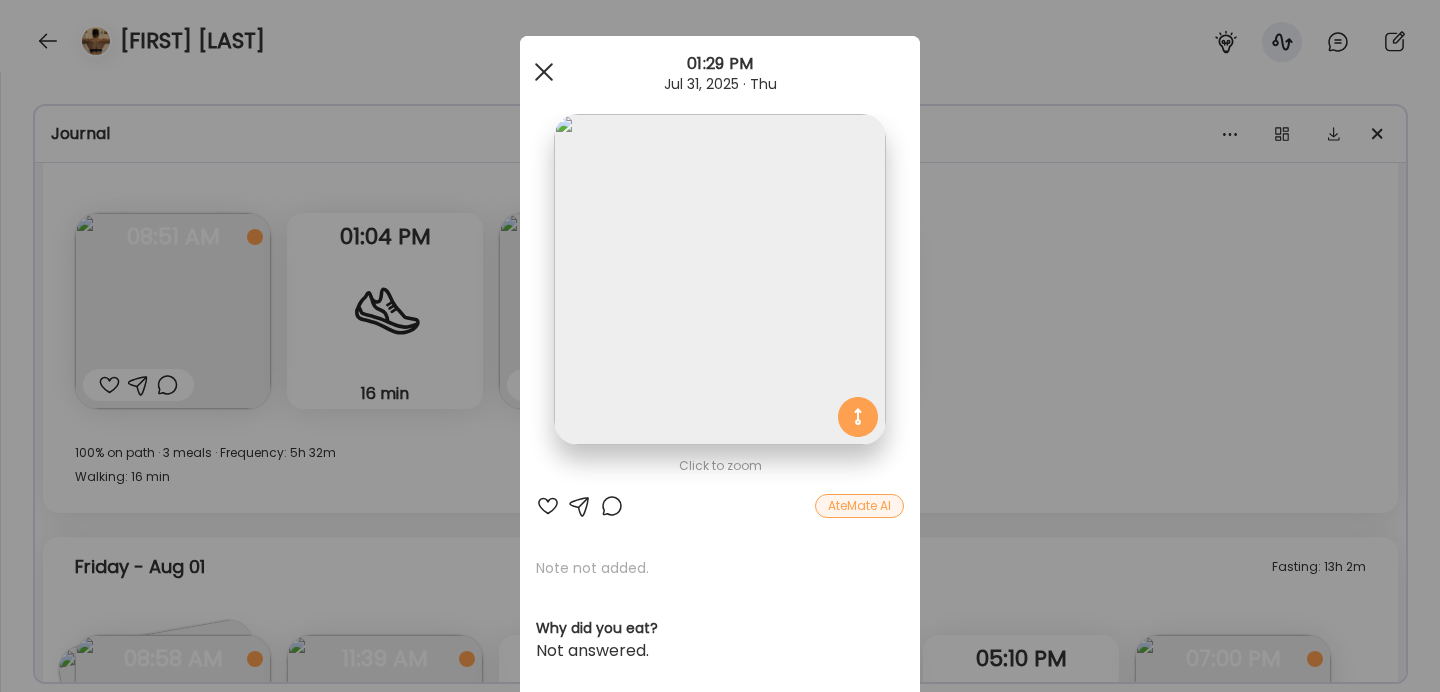 click at bounding box center [544, 72] 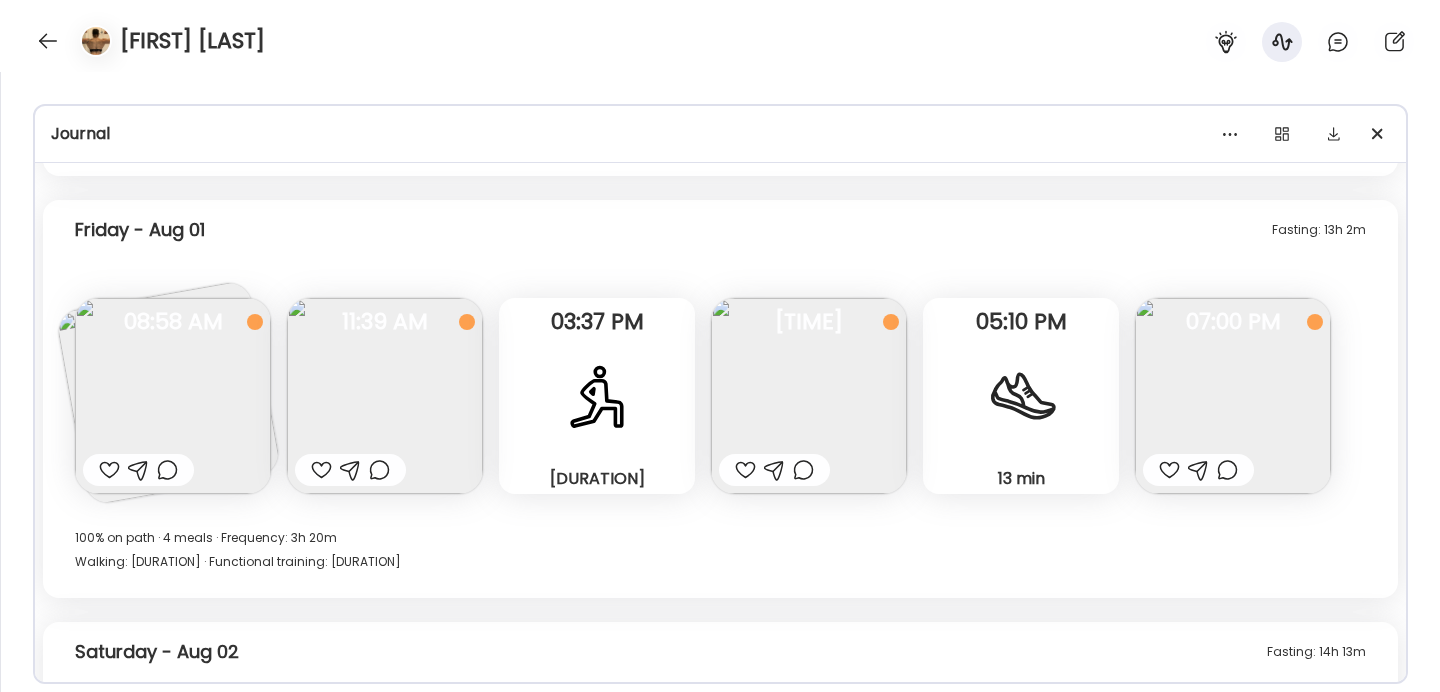 scroll, scrollTop: 13230, scrollLeft: 0, axis: vertical 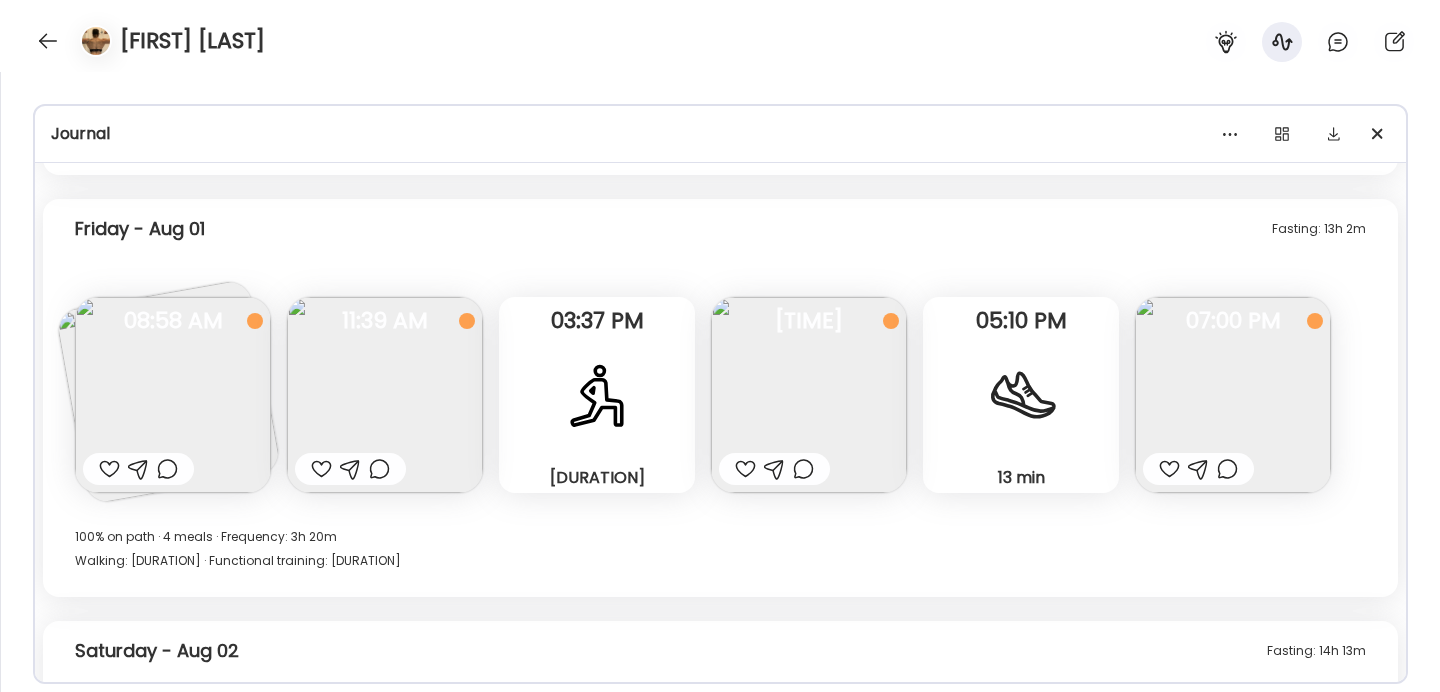 click at bounding box center (809, 395) 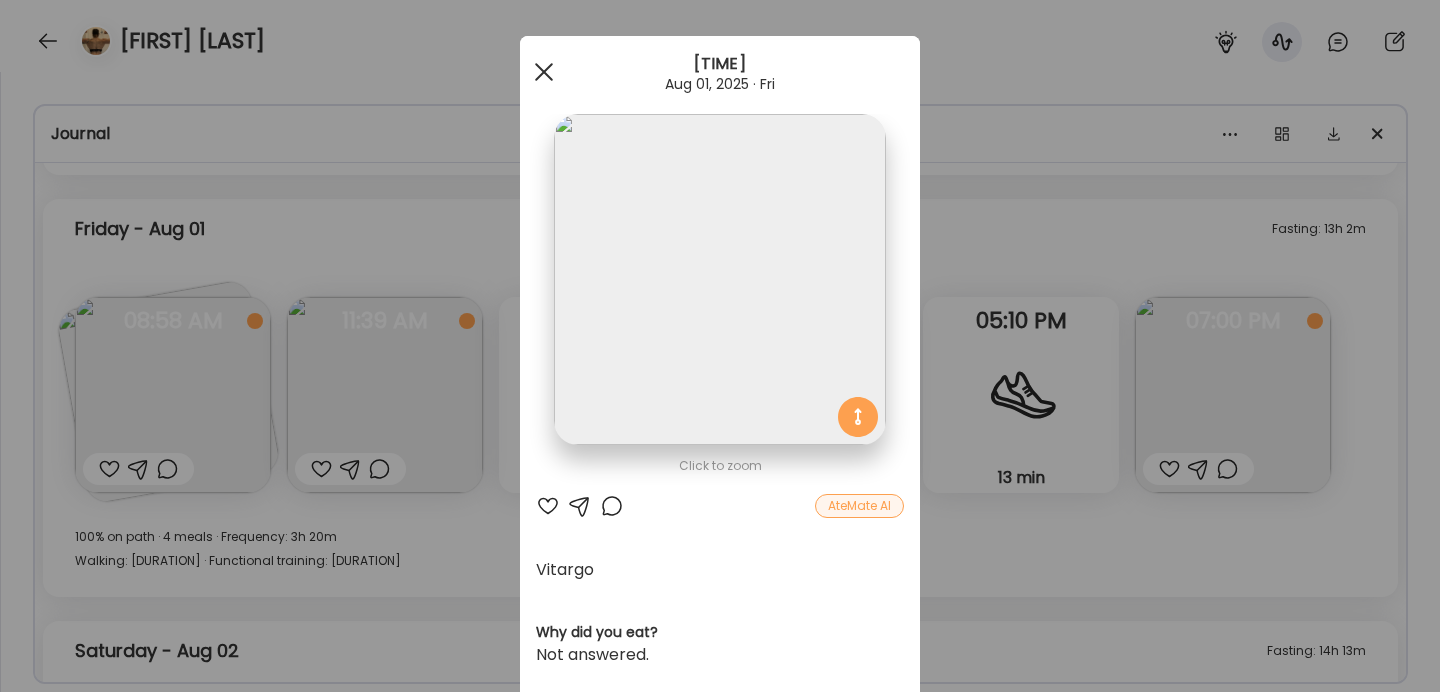 click at bounding box center (544, 72) 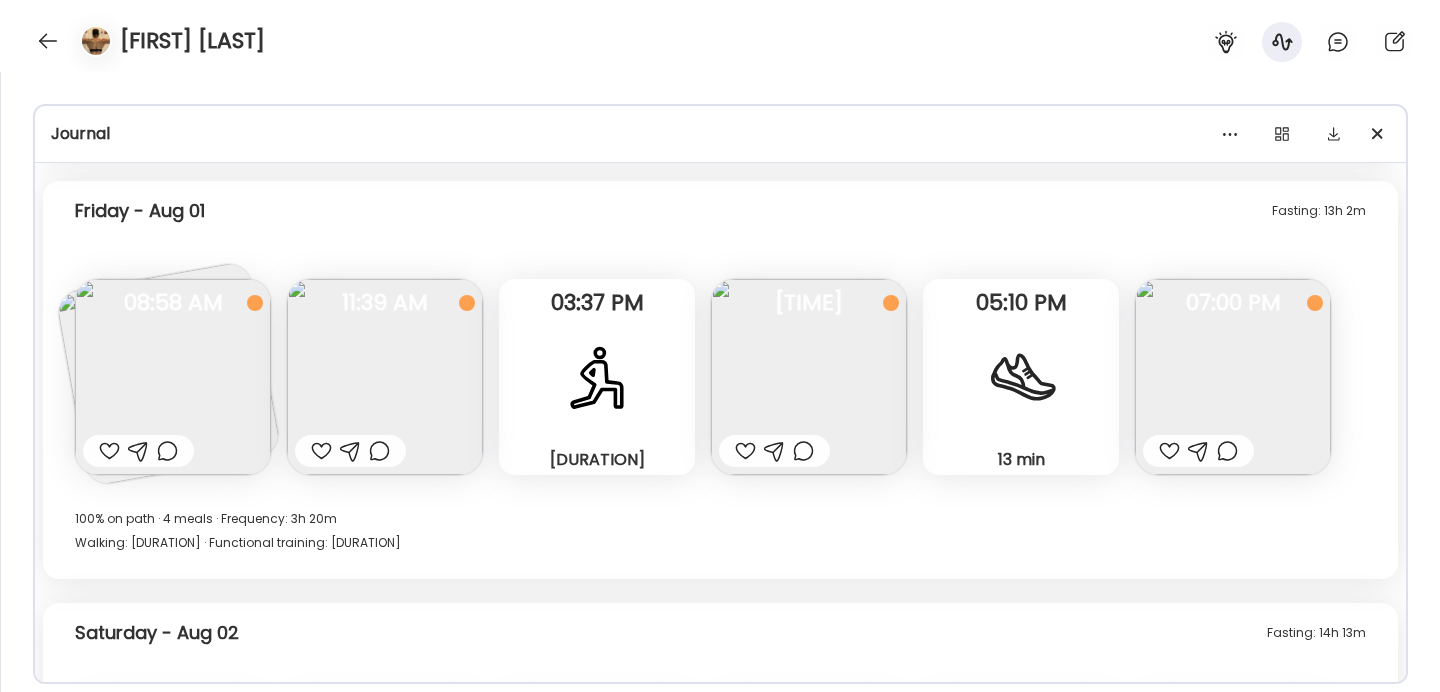 scroll, scrollTop: 13258, scrollLeft: 0, axis: vertical 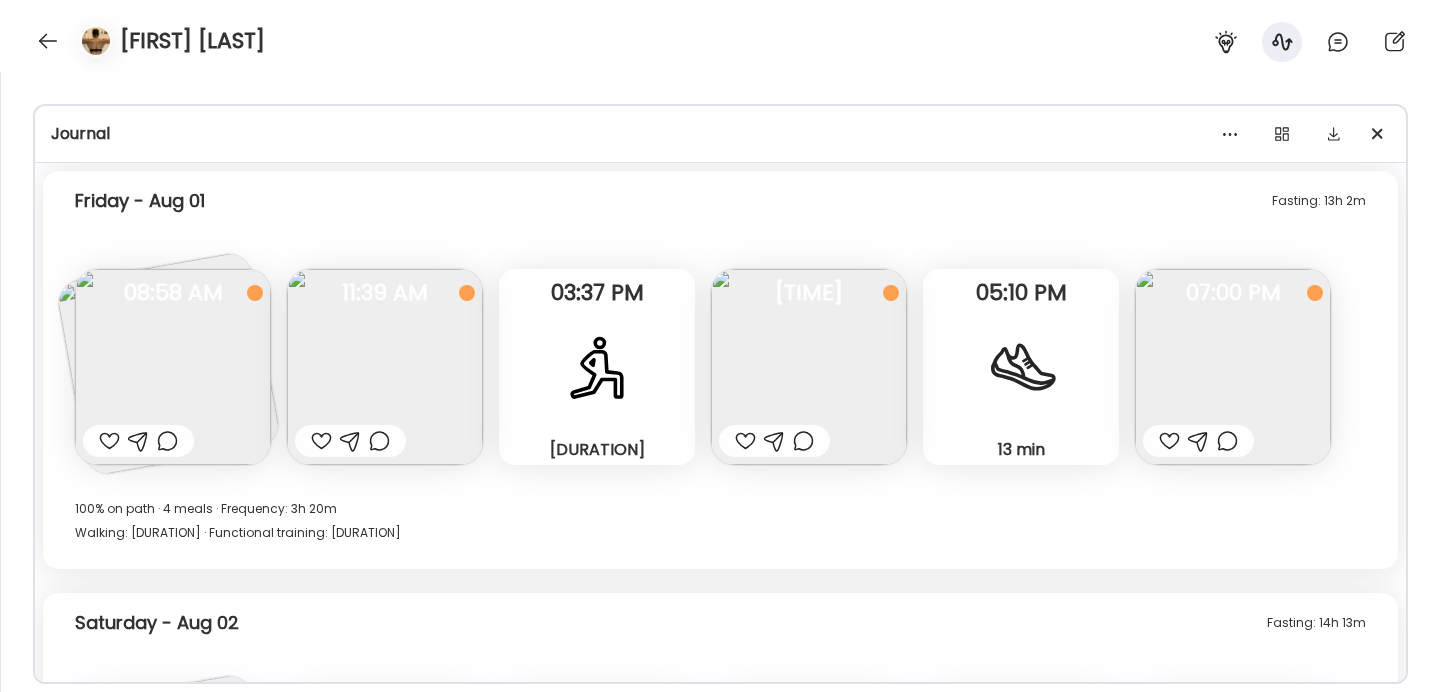 click at bounding box center [1233, 367] 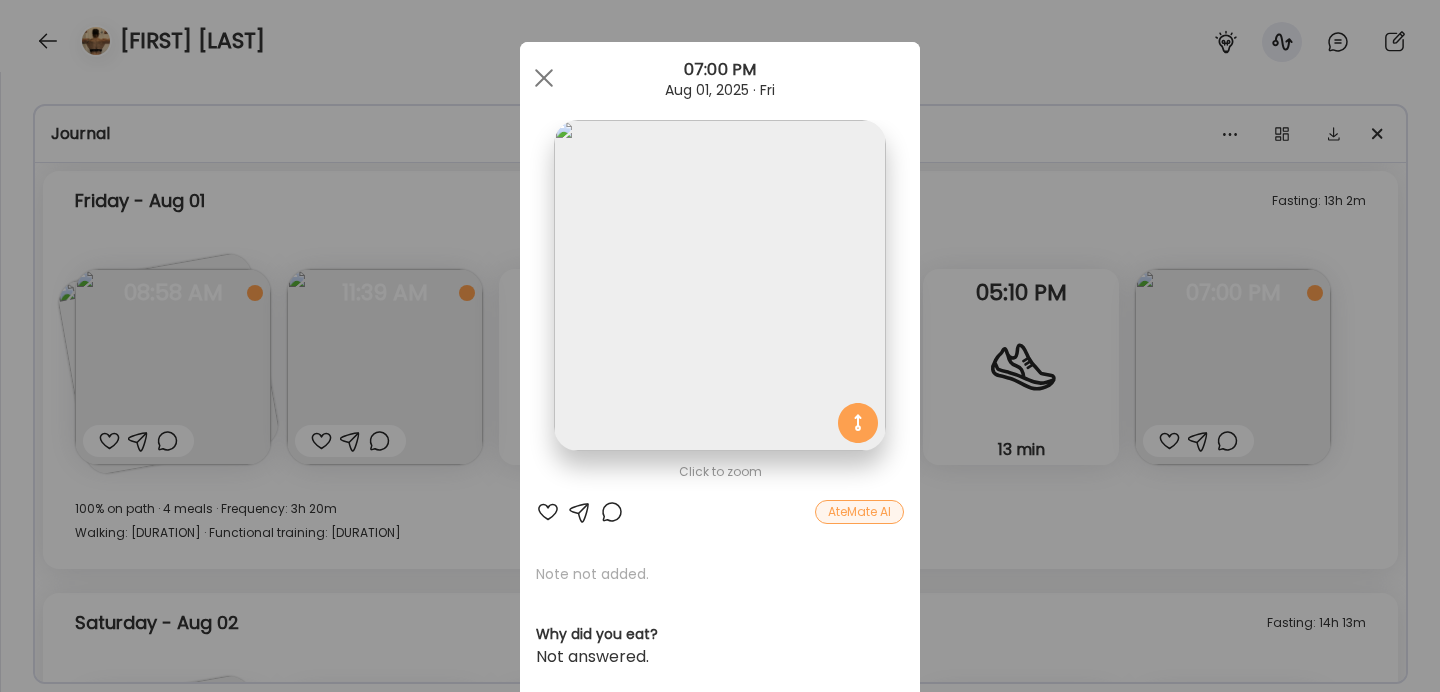 scroll, scrollTop: 0, scrollLeft: 0, axis: both 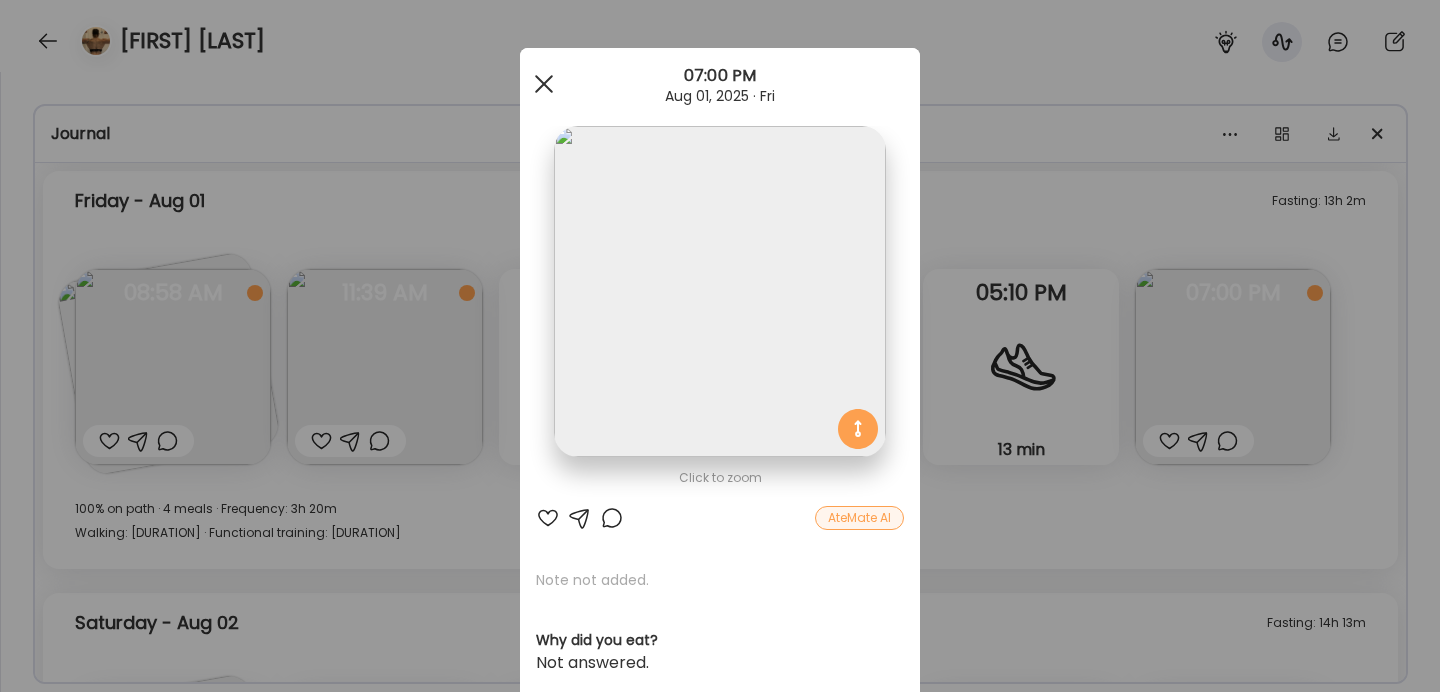 click at bounding box center (544, 84) 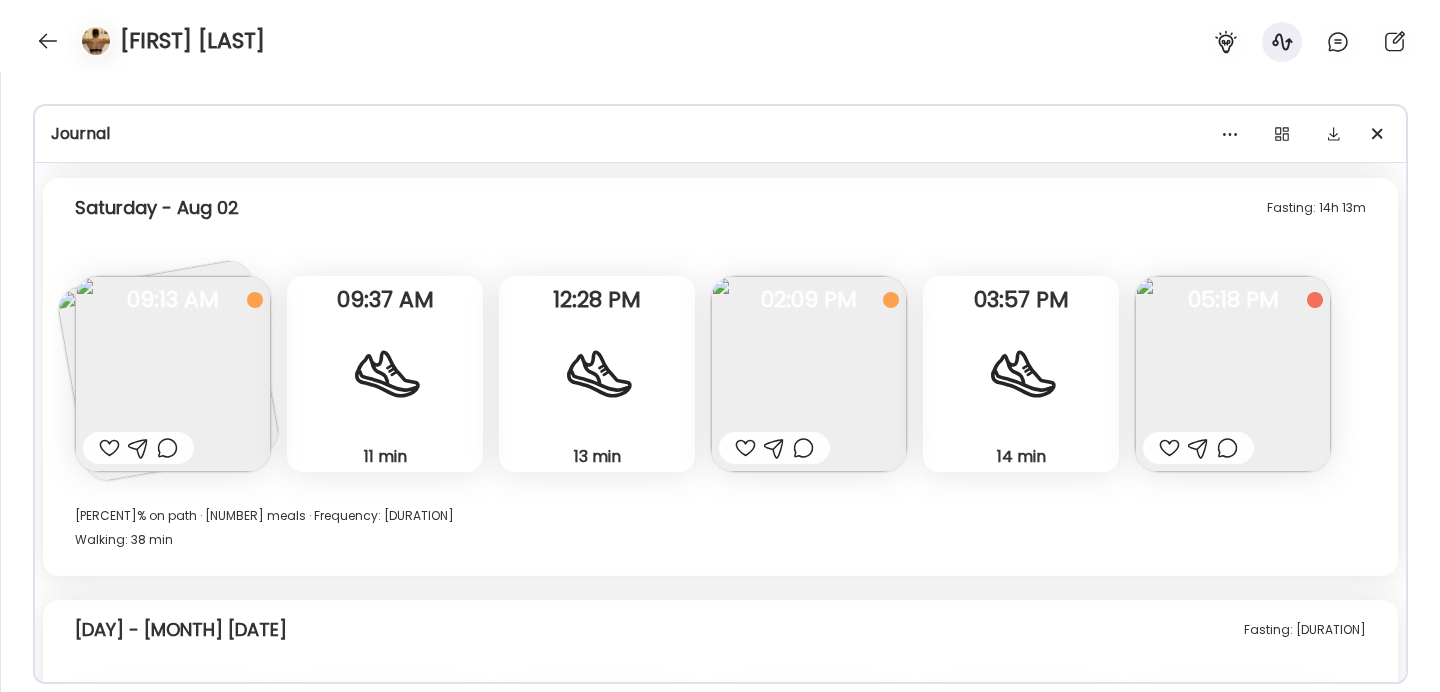 scroll, scrollTop: 13653, scrollLeft: 0, axis: vertical 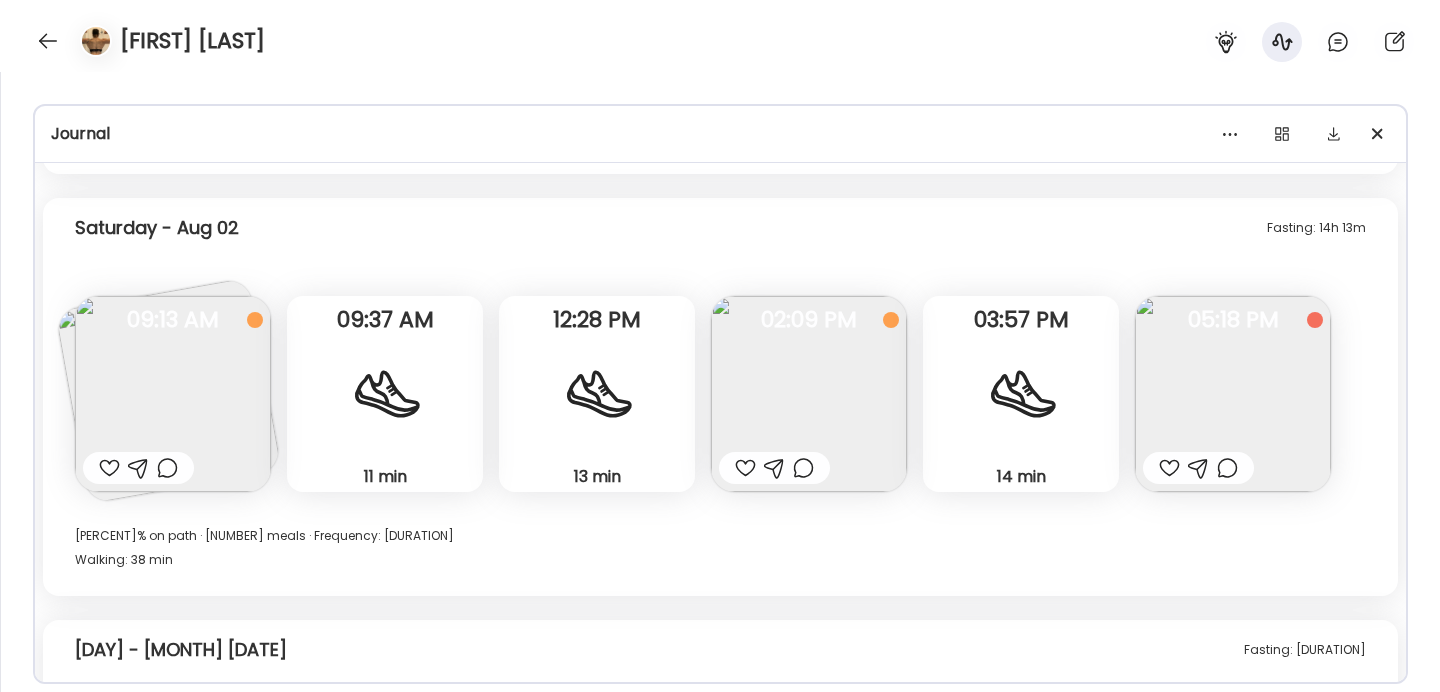 click at bounding box center [173, 394] 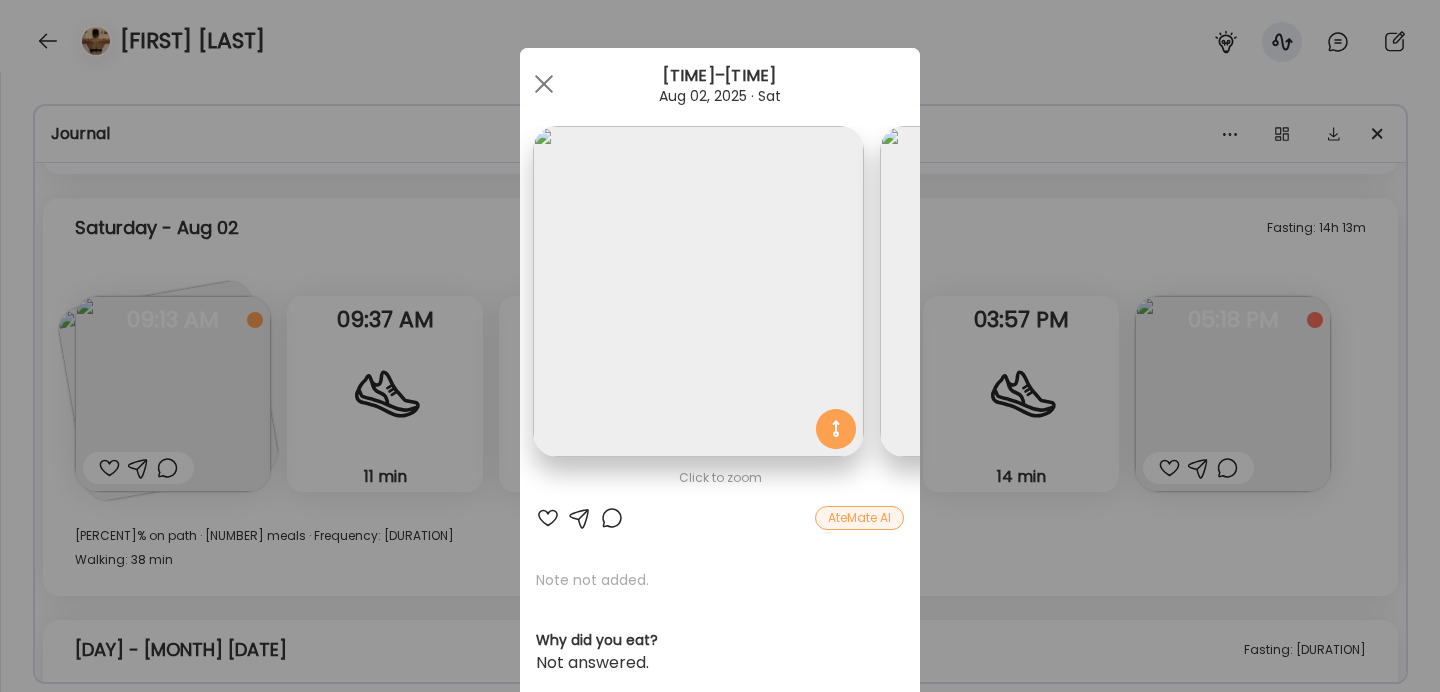 scroll, scrollTop: 0, scrollLeft: 0, axis: both 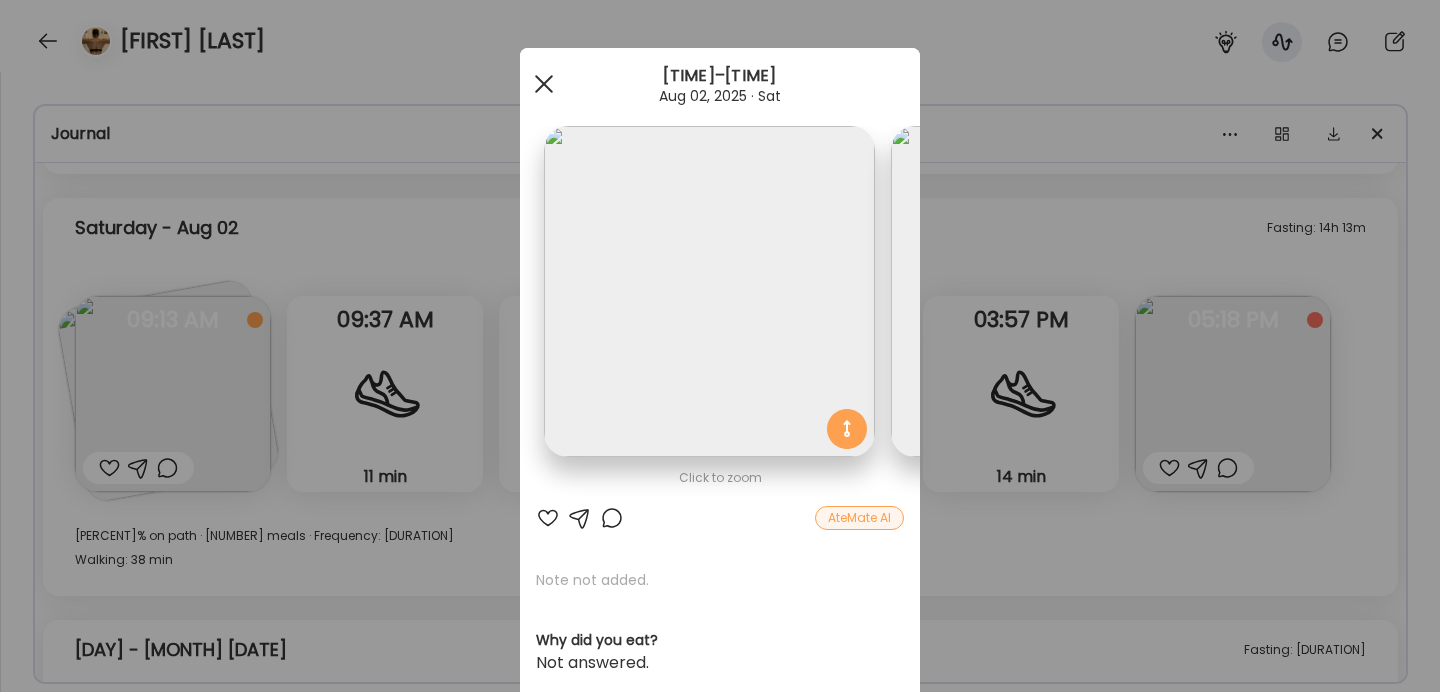 click at bounding box center (544, 84) 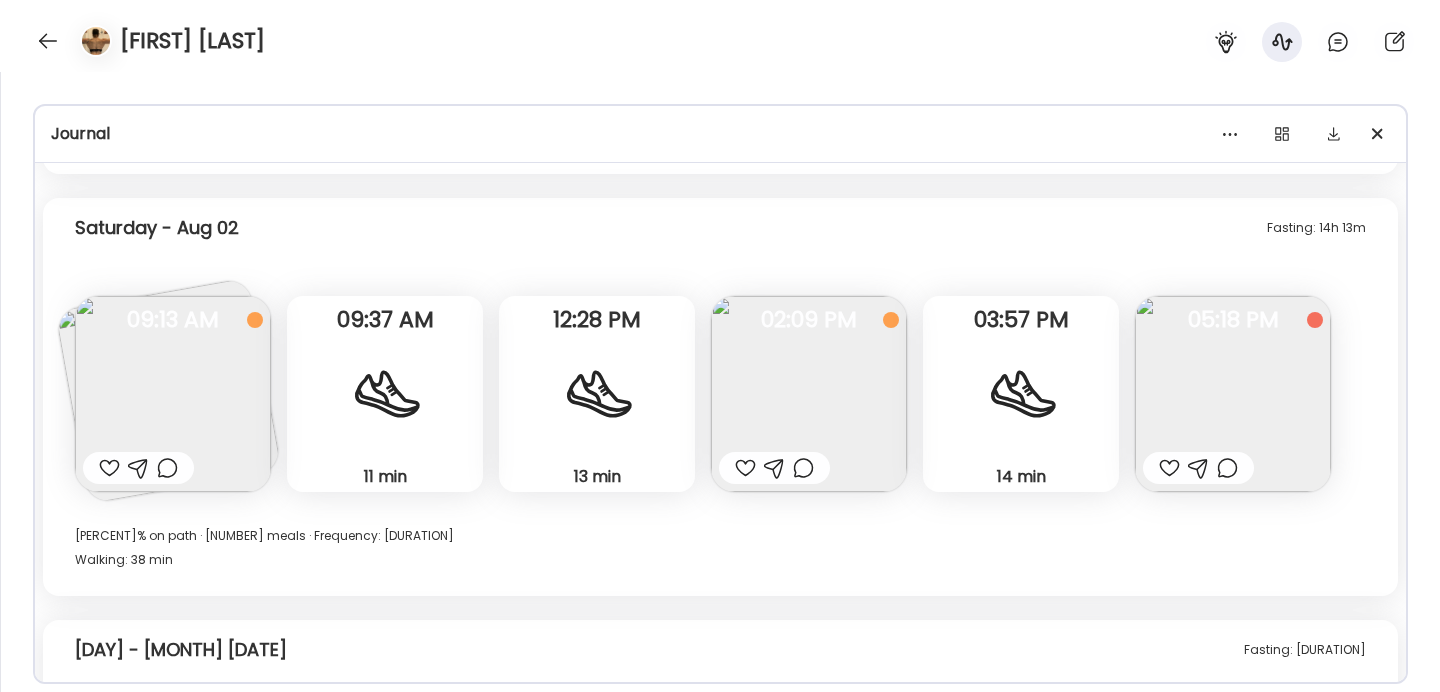 click at bounding box center (809, 394) 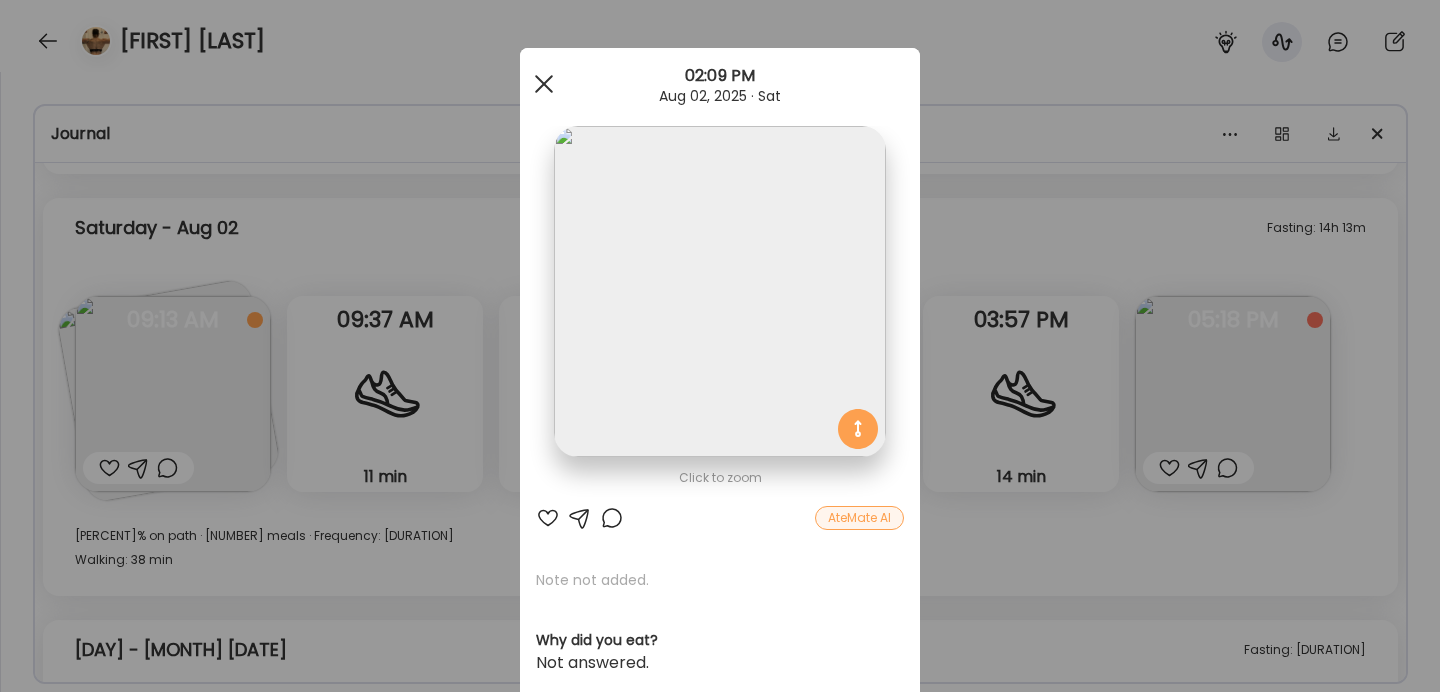 click at bounding box center [544, 84] 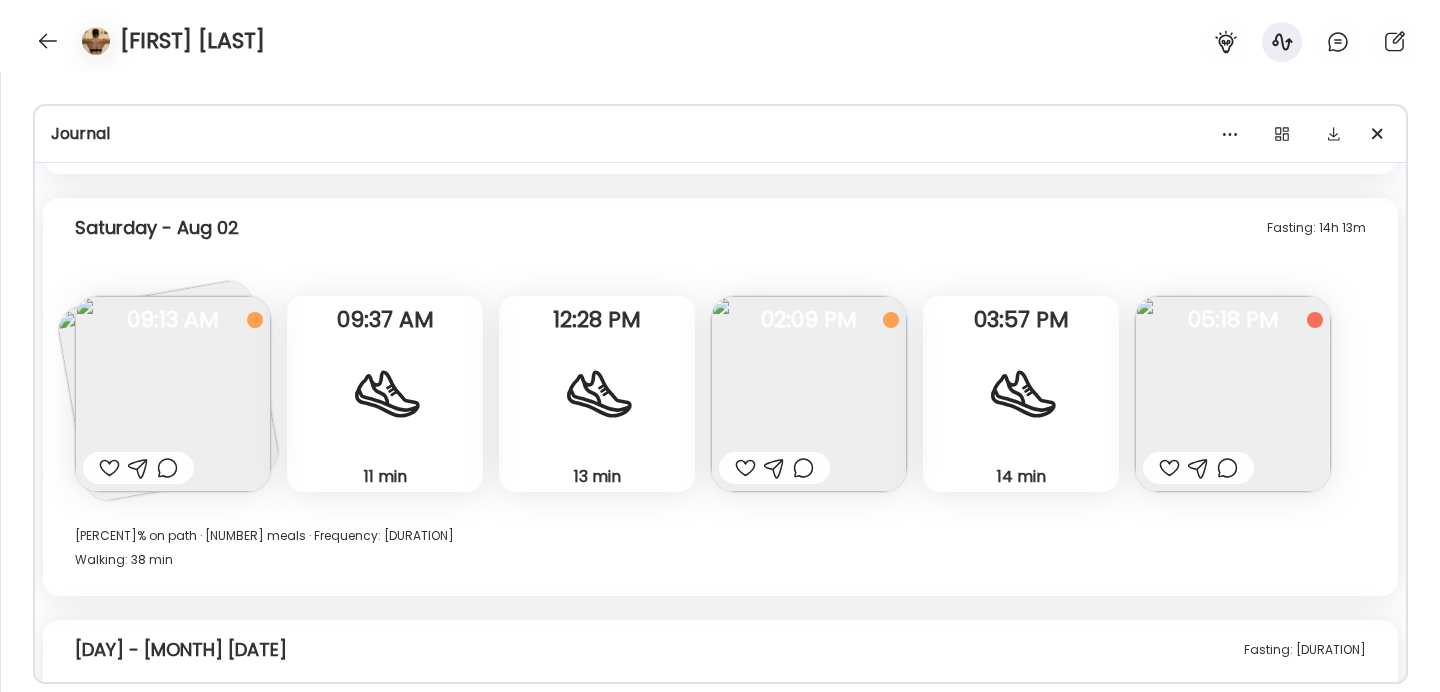 click at bounding box center (1233, 394) 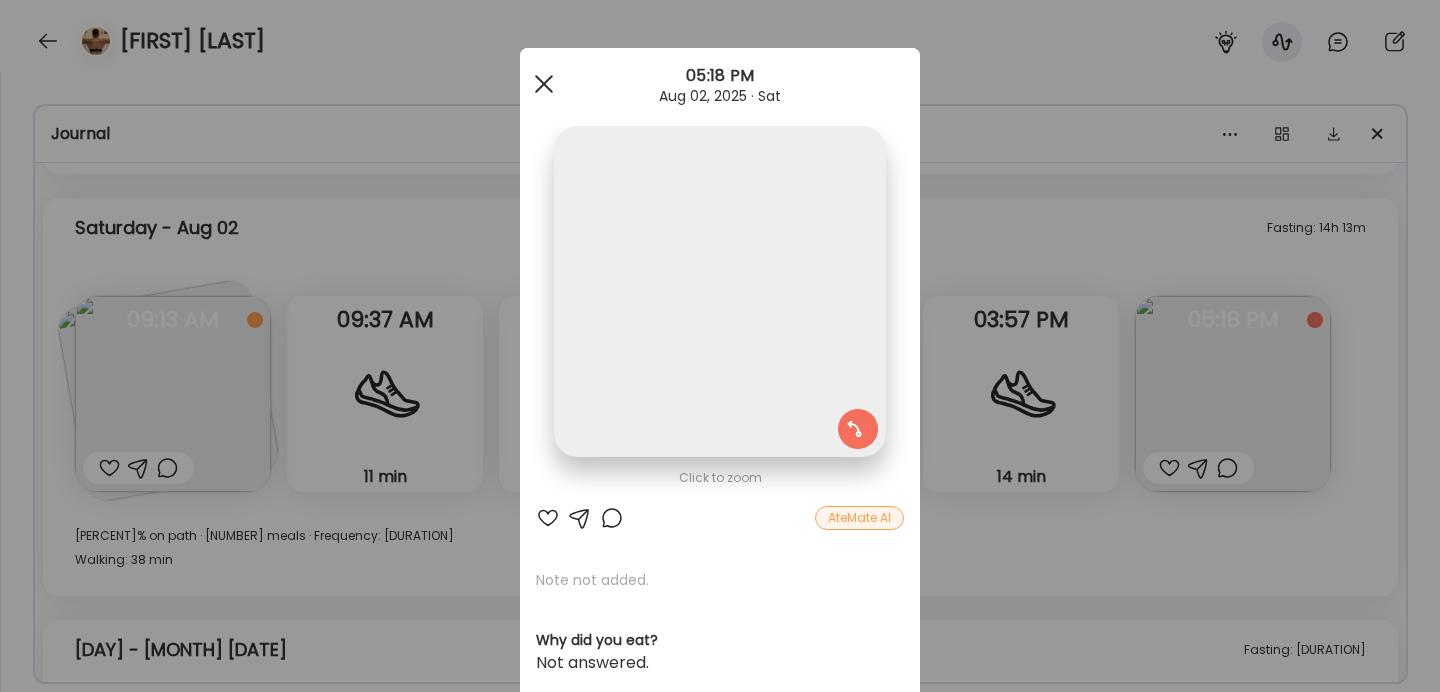 click at bounding box center [544, 84] 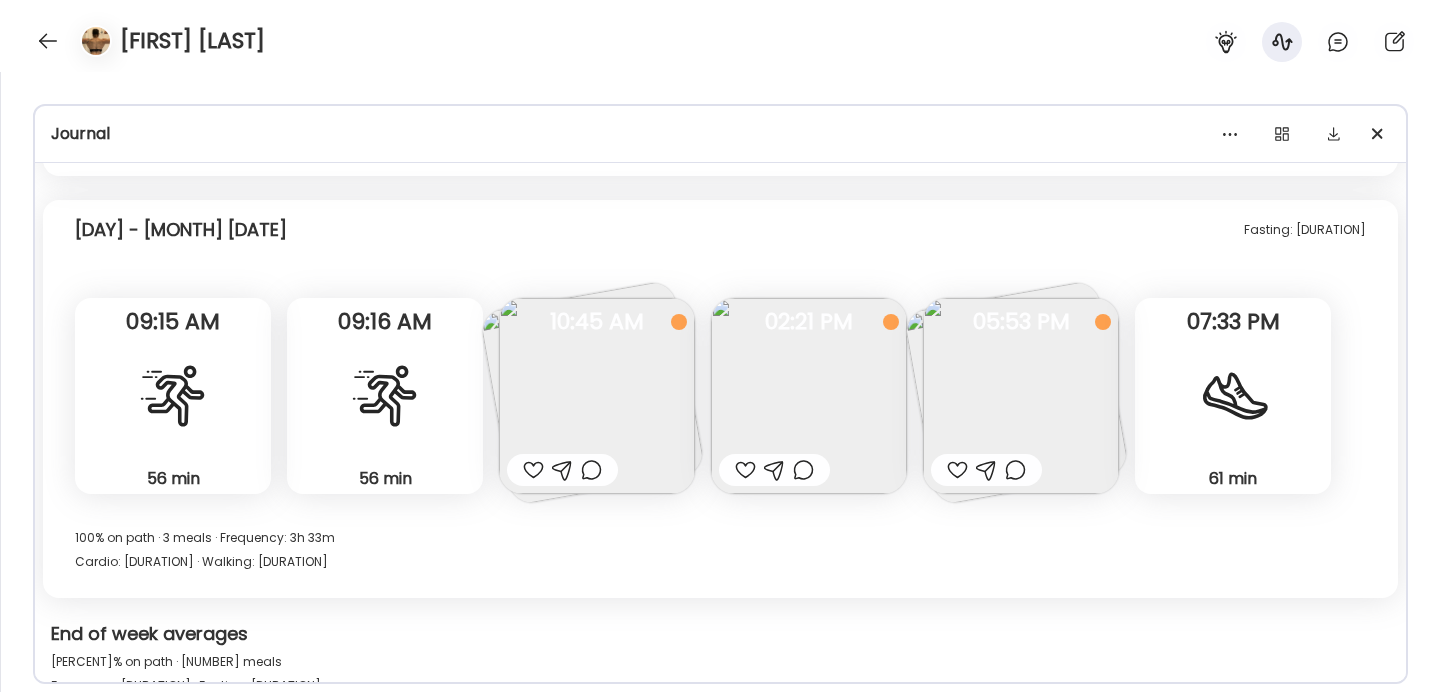 scroll, scrollTop: 14081, scrollLeft: 0, axis: vertical 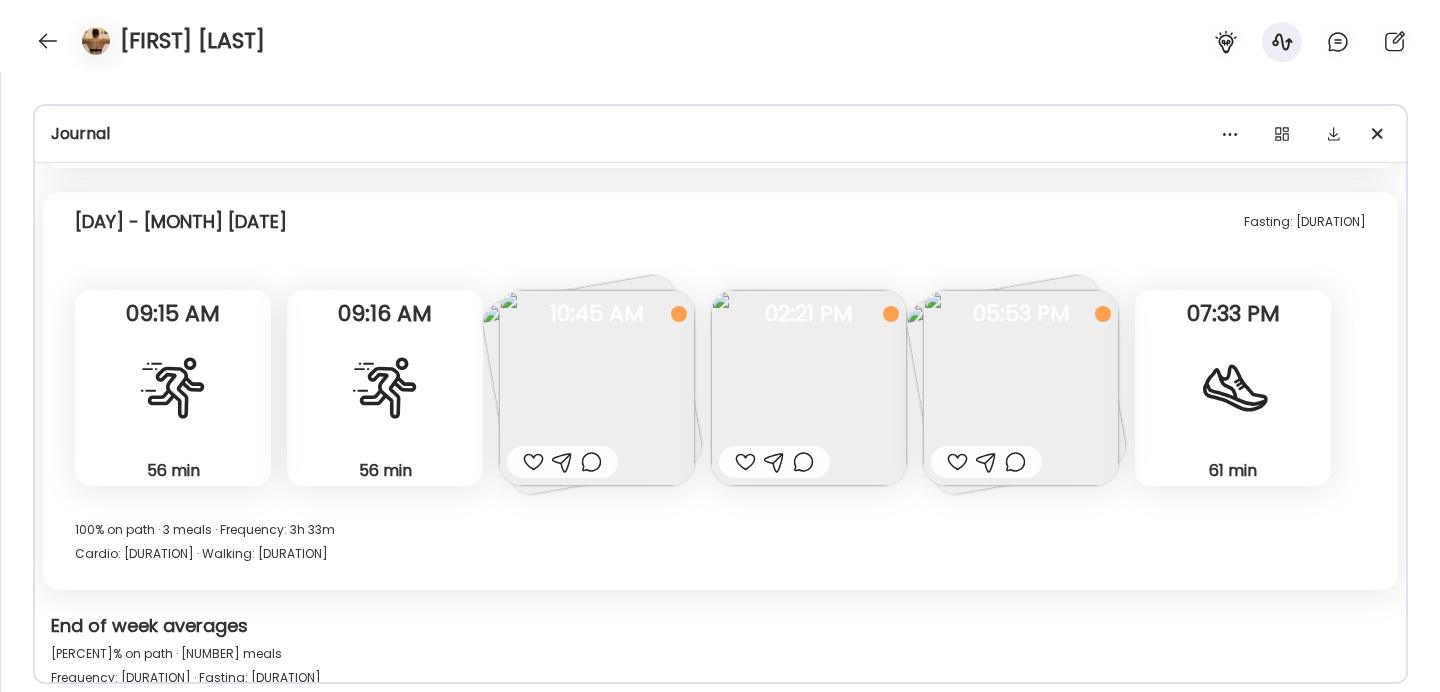 click at bounding box center (597, 388) 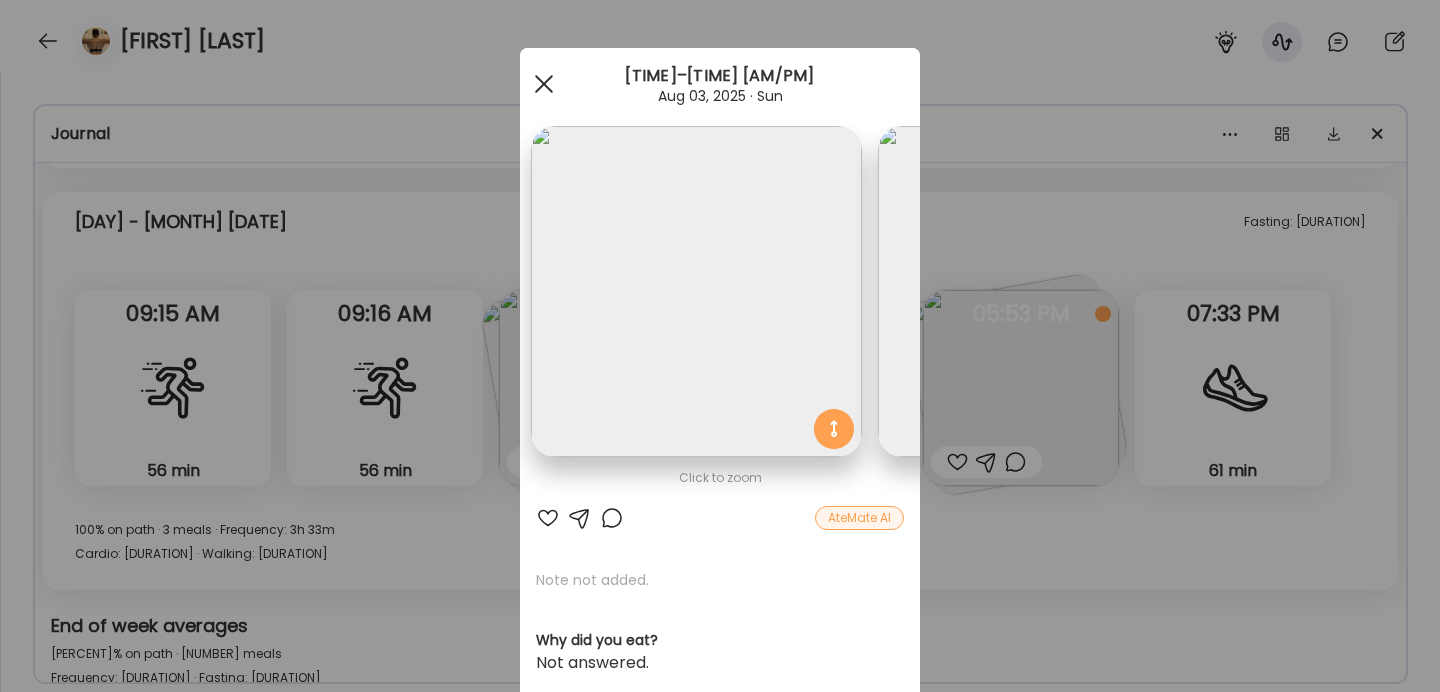 scroll, scrollTop: 0, scrollLeft: 0, axis: both 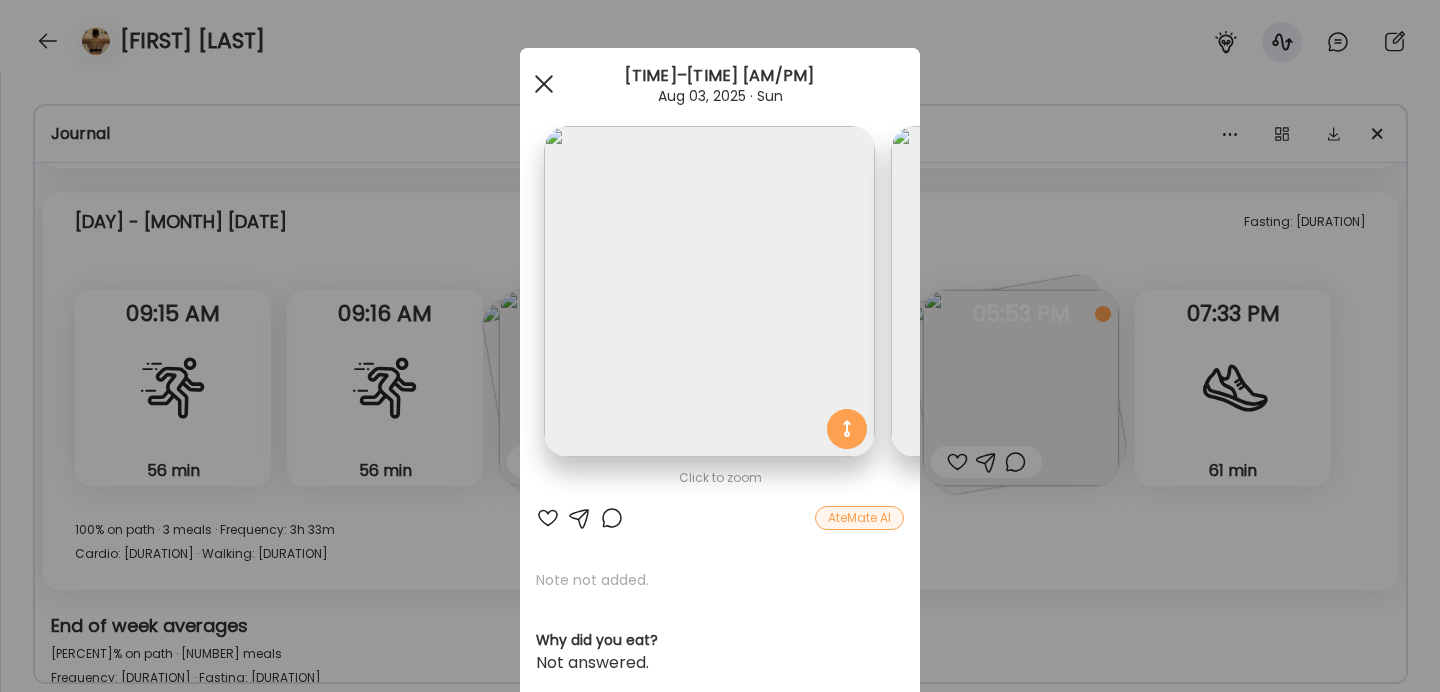 click at bounding box center [544, 84] 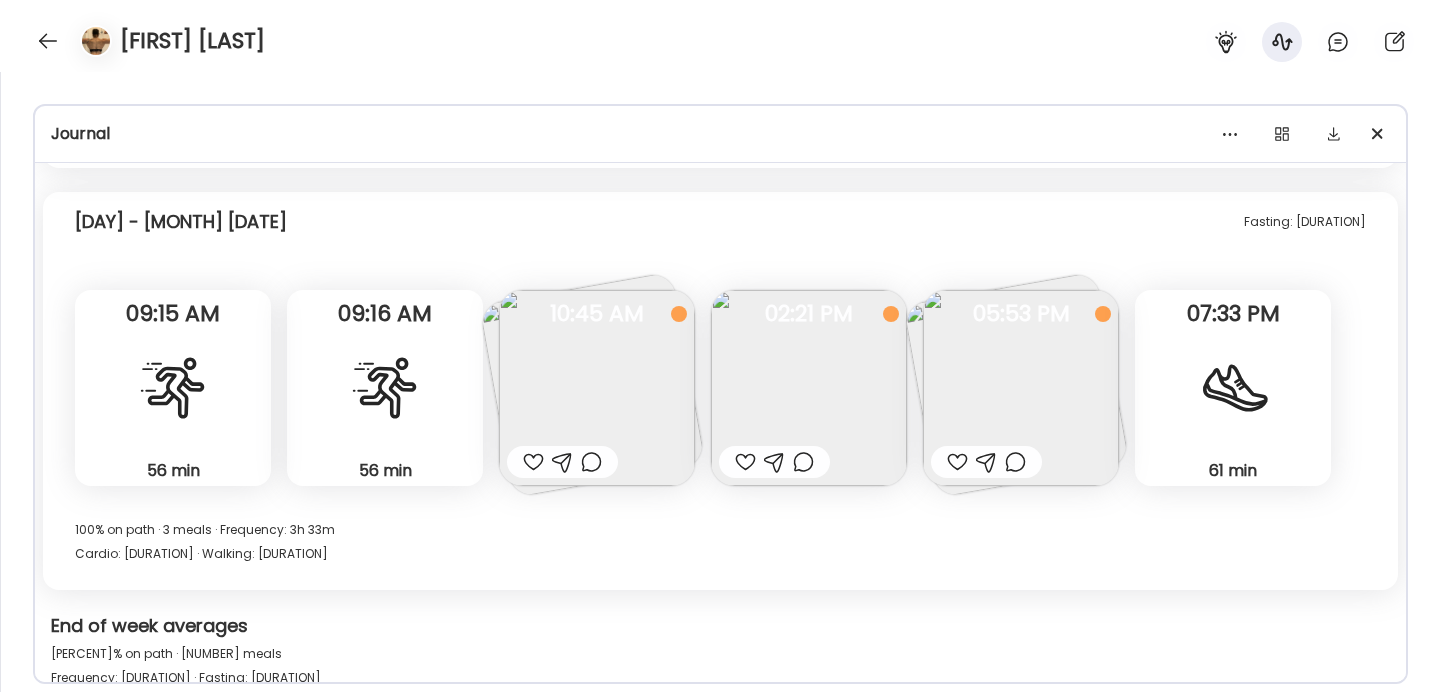 click at bounding box center (809, 388) 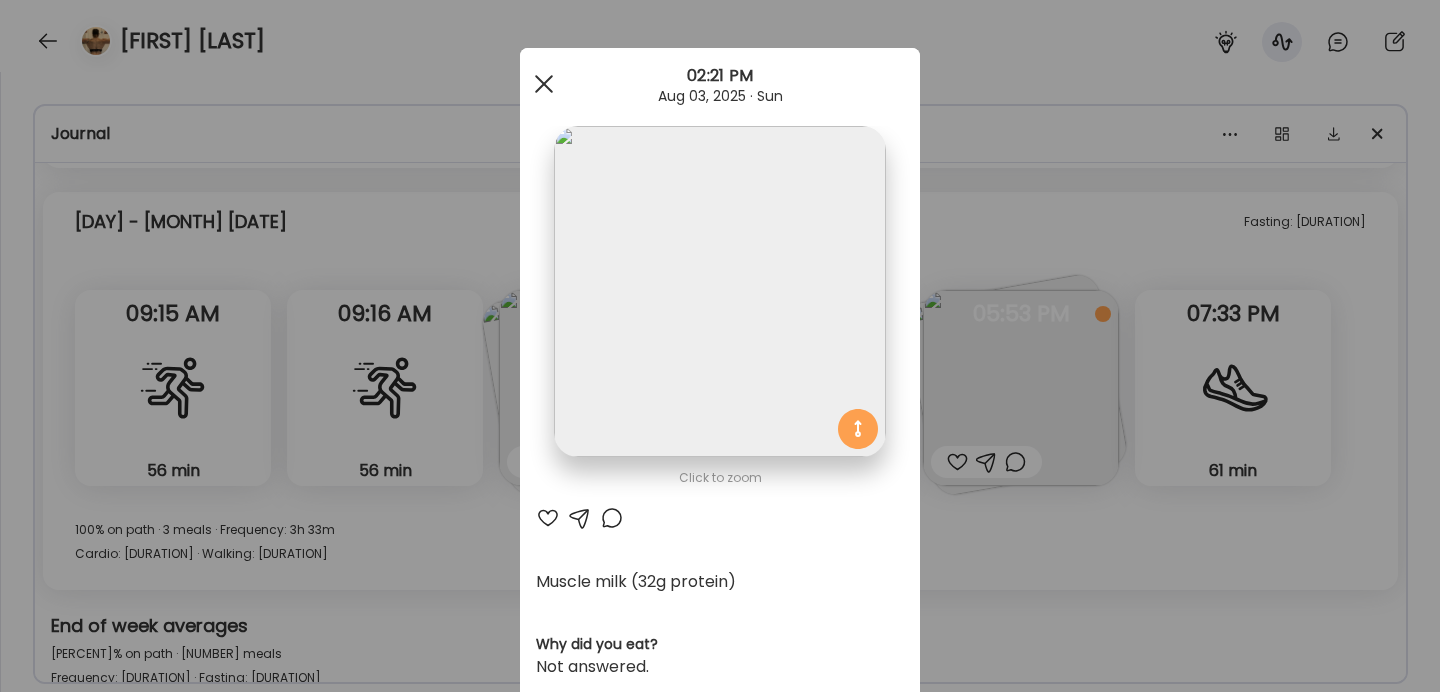 click at bounding box center (544, 84) 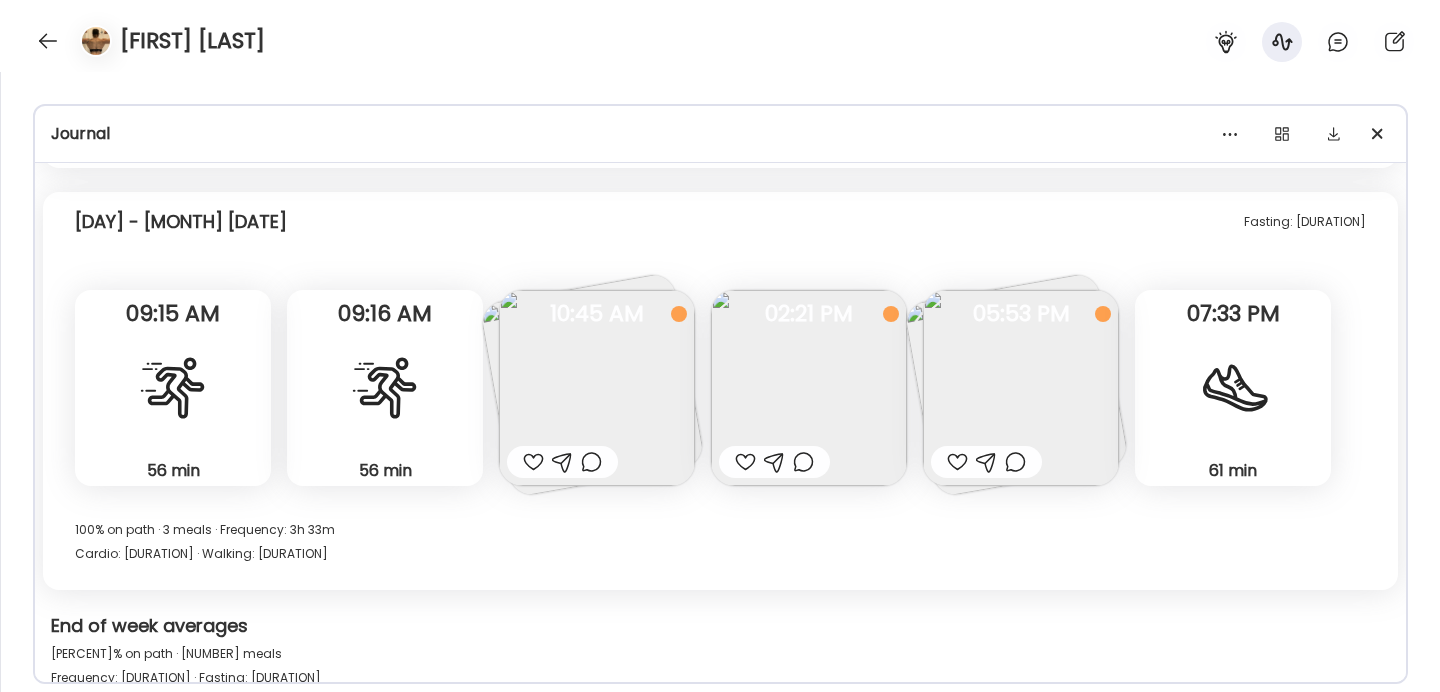 click at bounding box center [1021, 388] 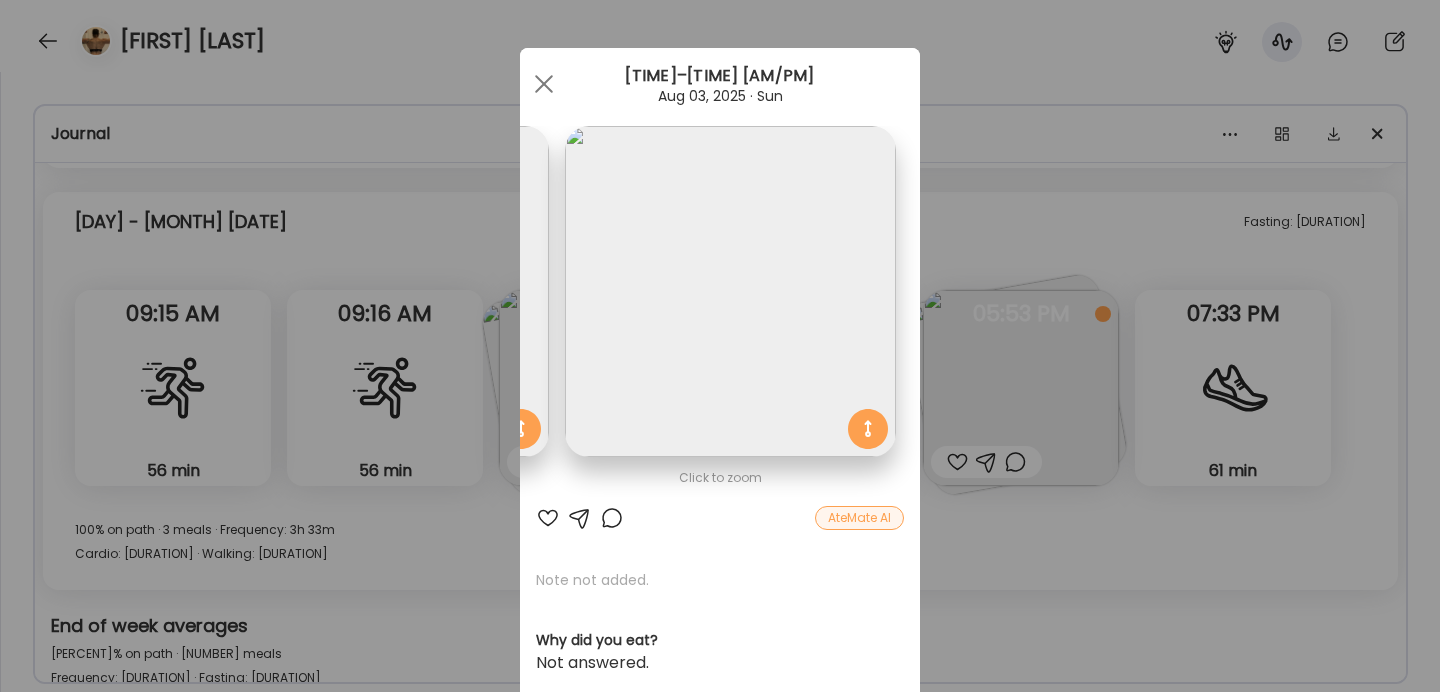 scroll, scrollTop: 0, scrollLeft: 326, axis: horizontal 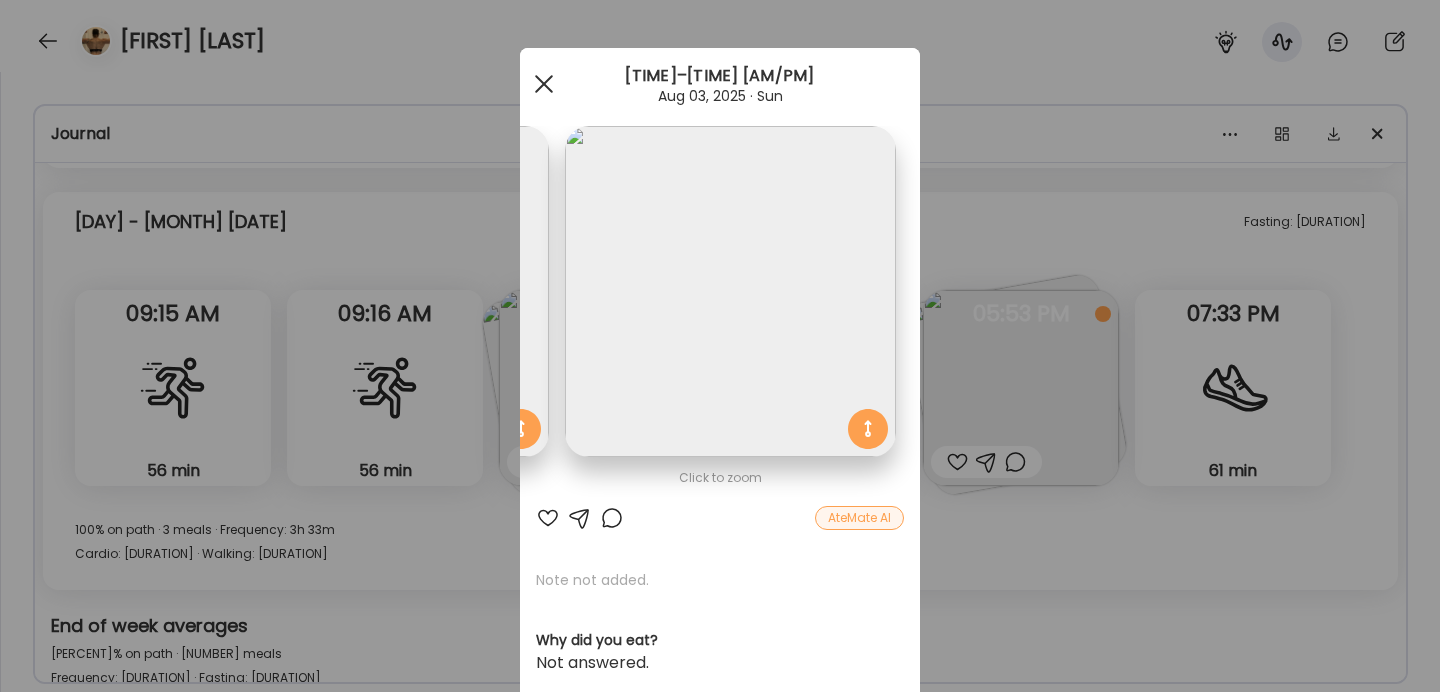 click at bounding box center [544, 84] 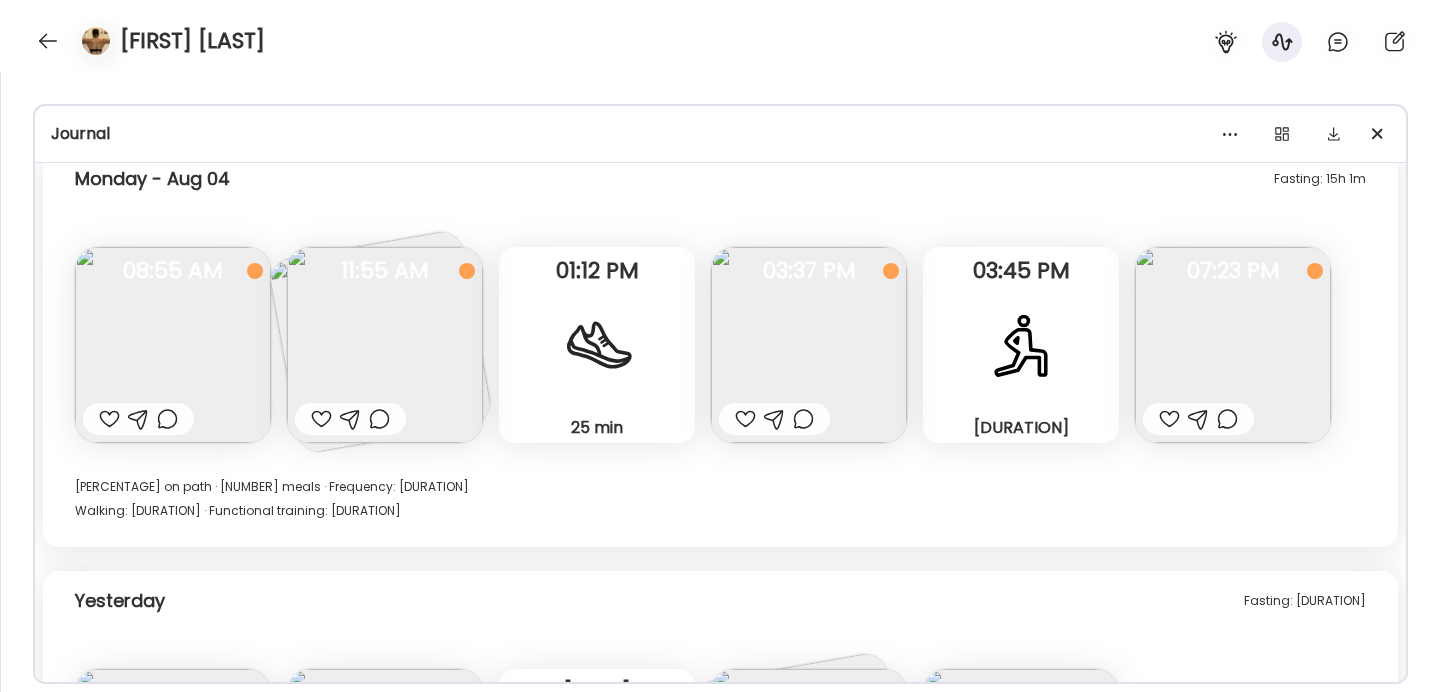 scroll, scrollTop: 14698, scrollLeft: 0, axis: vertical 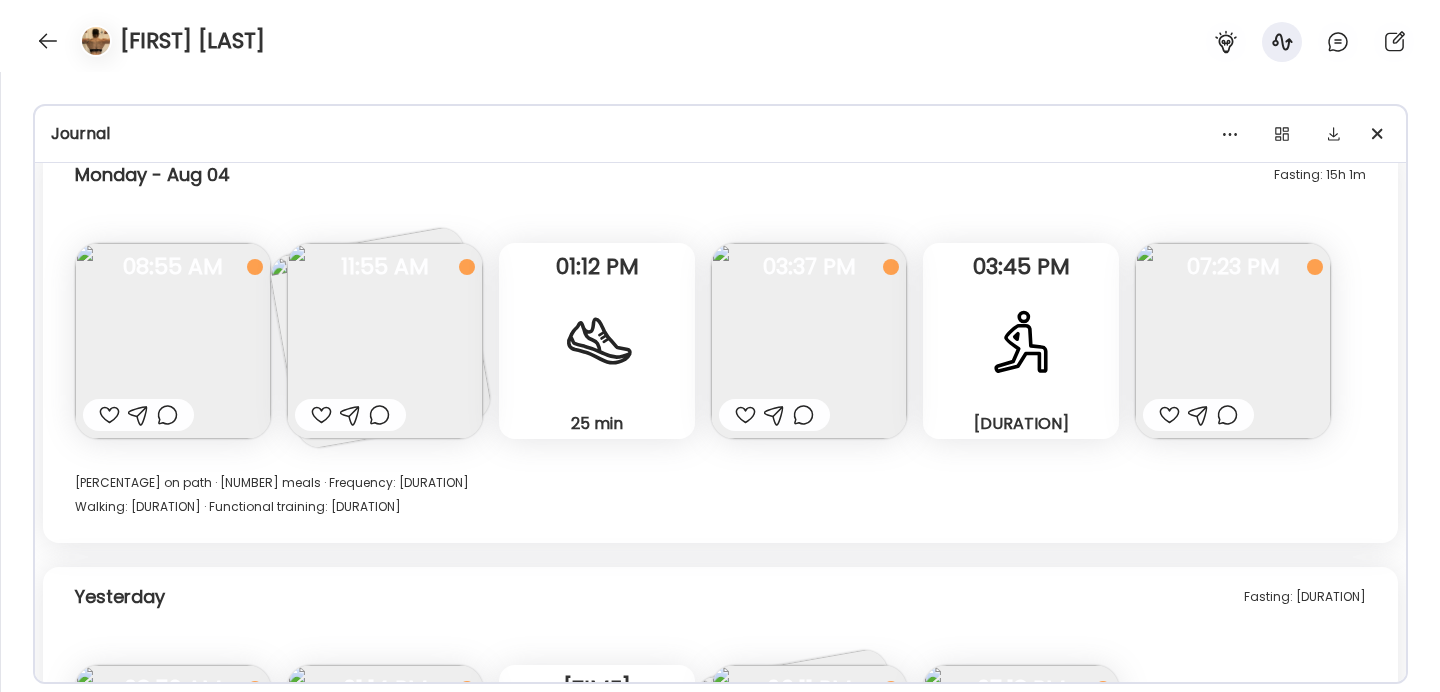 click at bounding box center [173, 341] 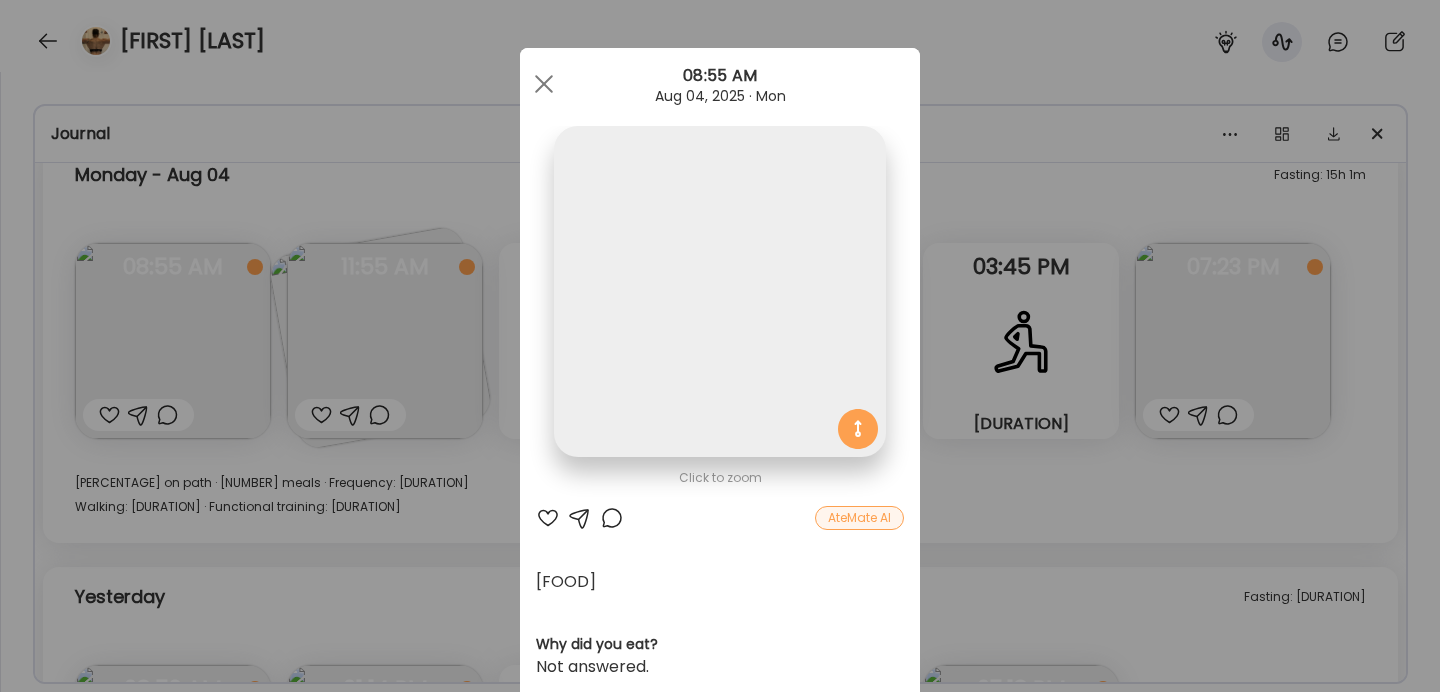 scroll, scrollTop: 0, scrollLeft: 0, axis: both 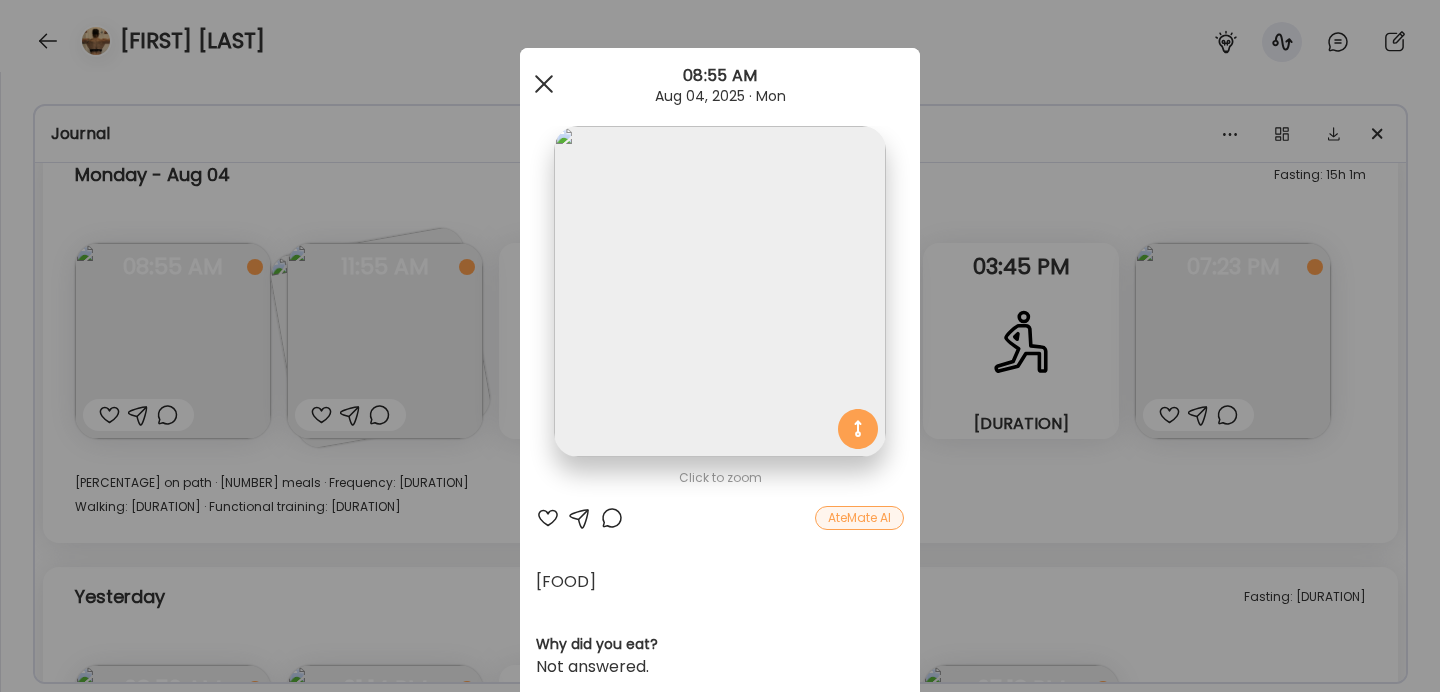 click at bounding box center [544, 84] 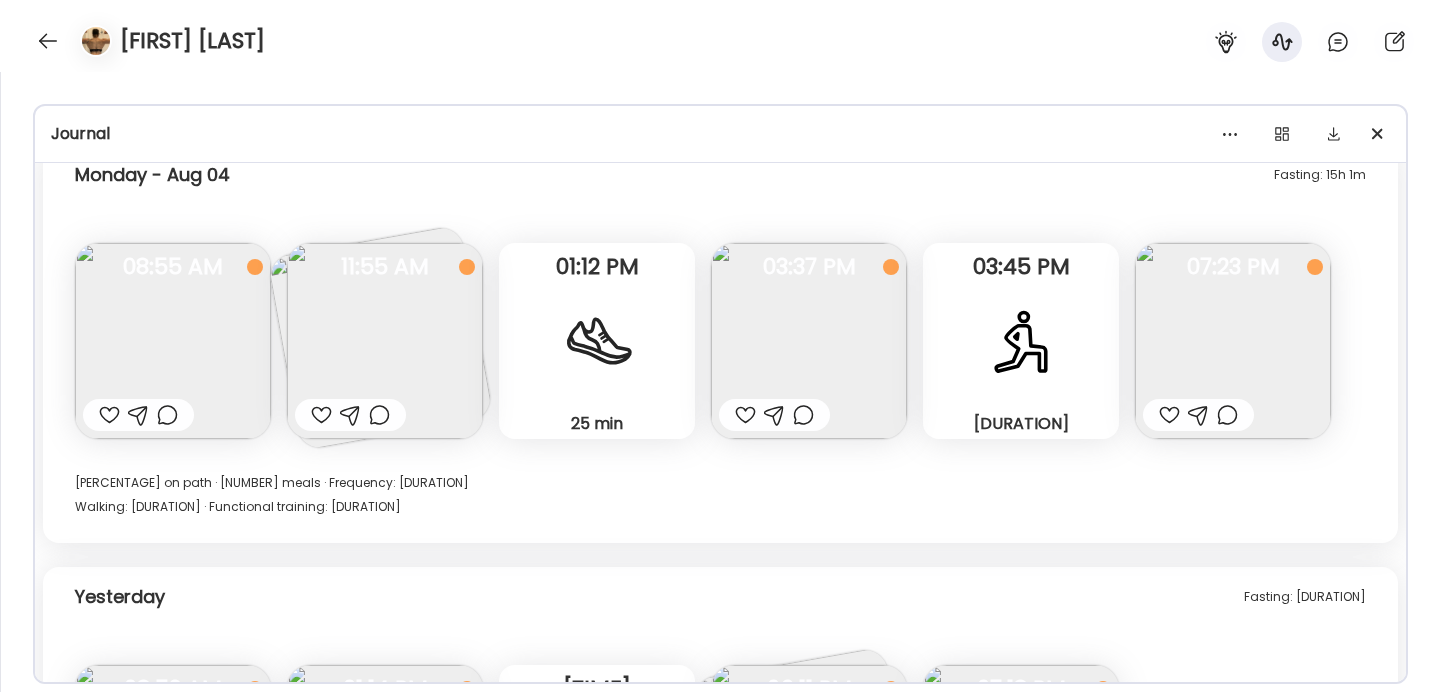 click at bounding box center (1233, 341) 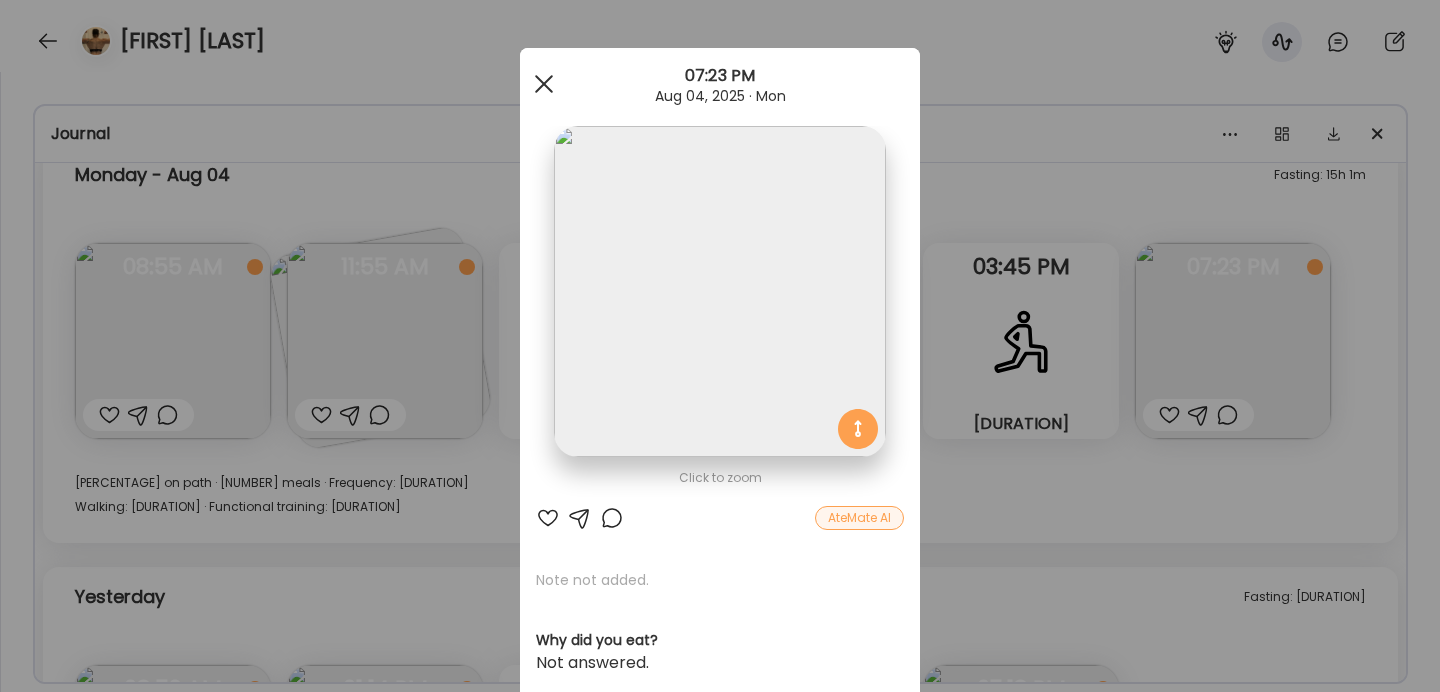 click at bounding box center (544, 84) 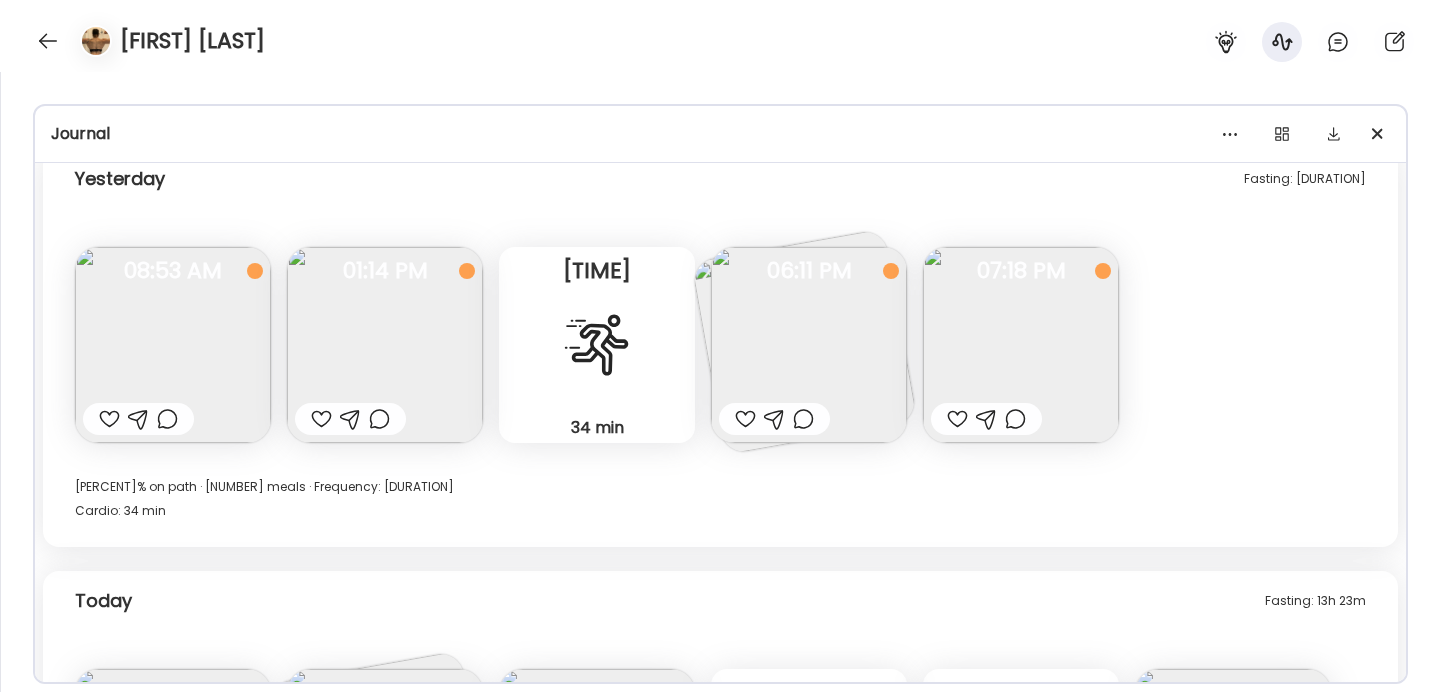 scroll, scrollTop: 15120, scrollLeft: 0, axis: vertical 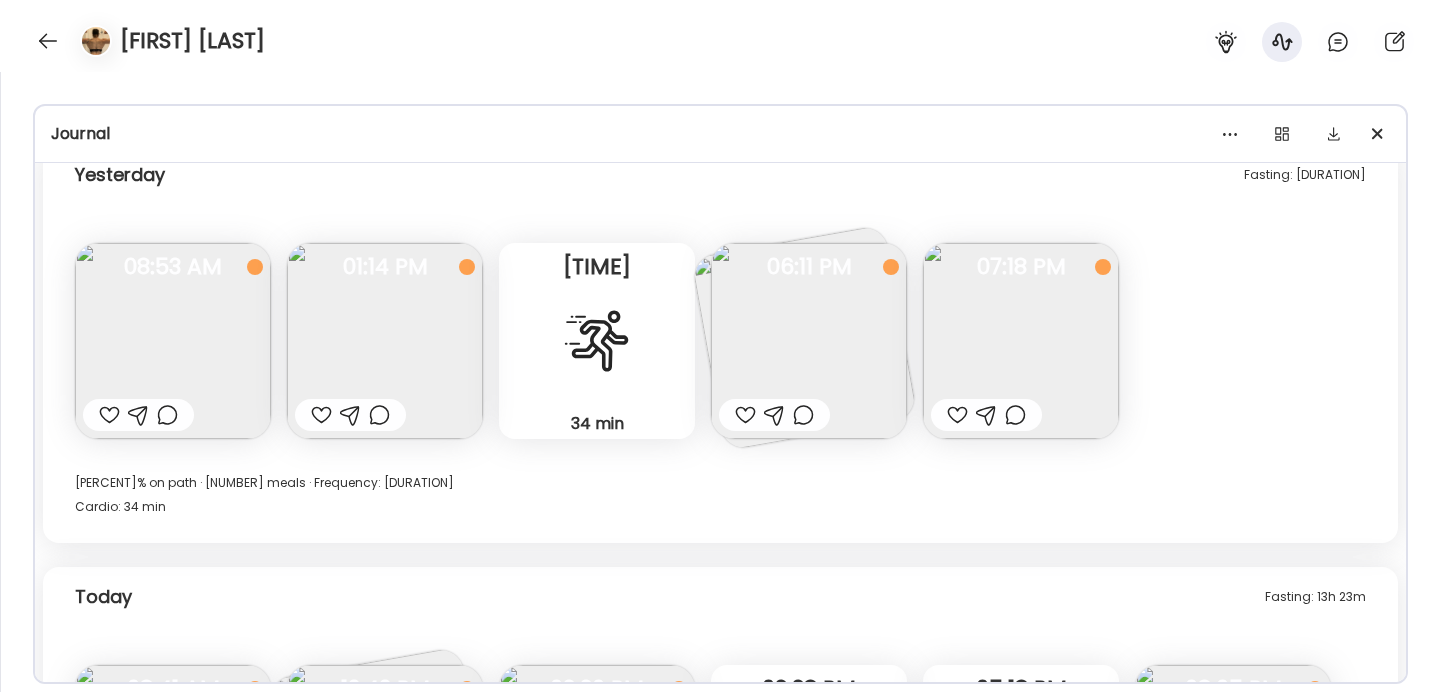 click at bounding box center [809, 341] 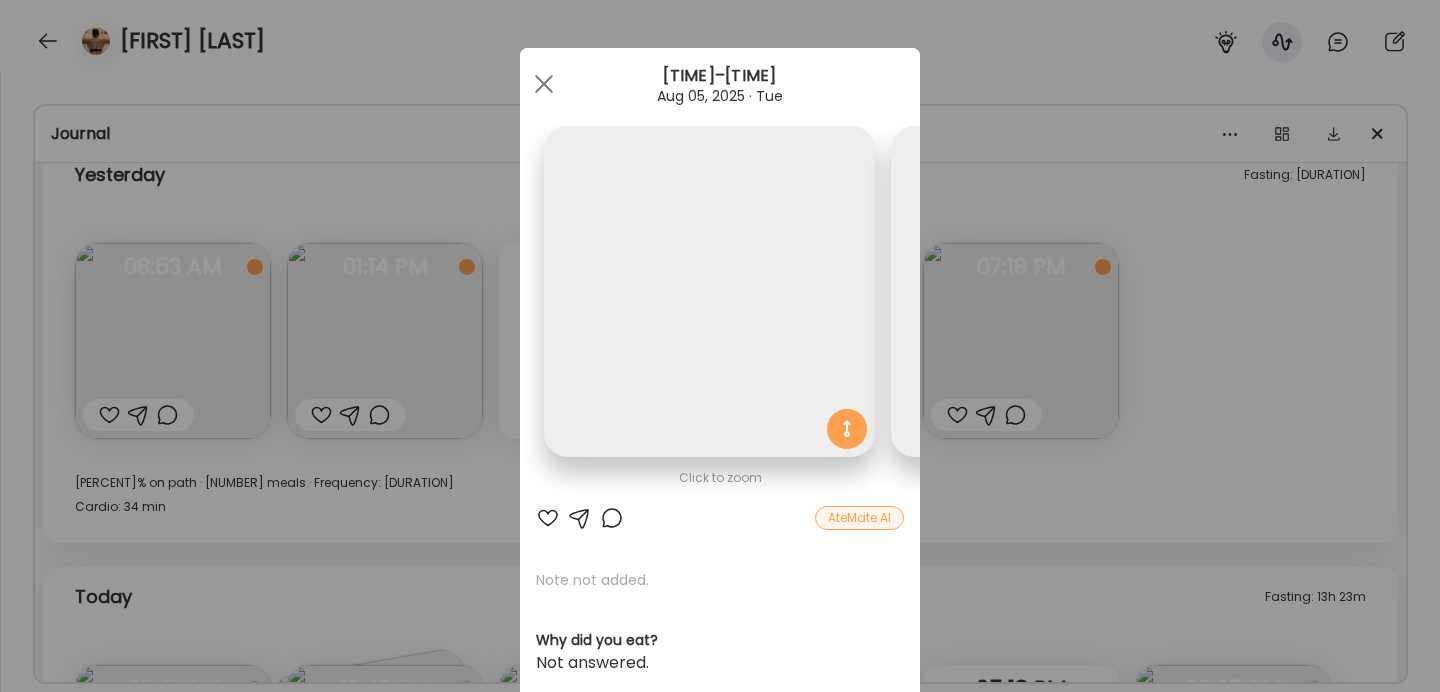 scroll, scrollTop: 0, scrollLeft: 326, axis: horizontal 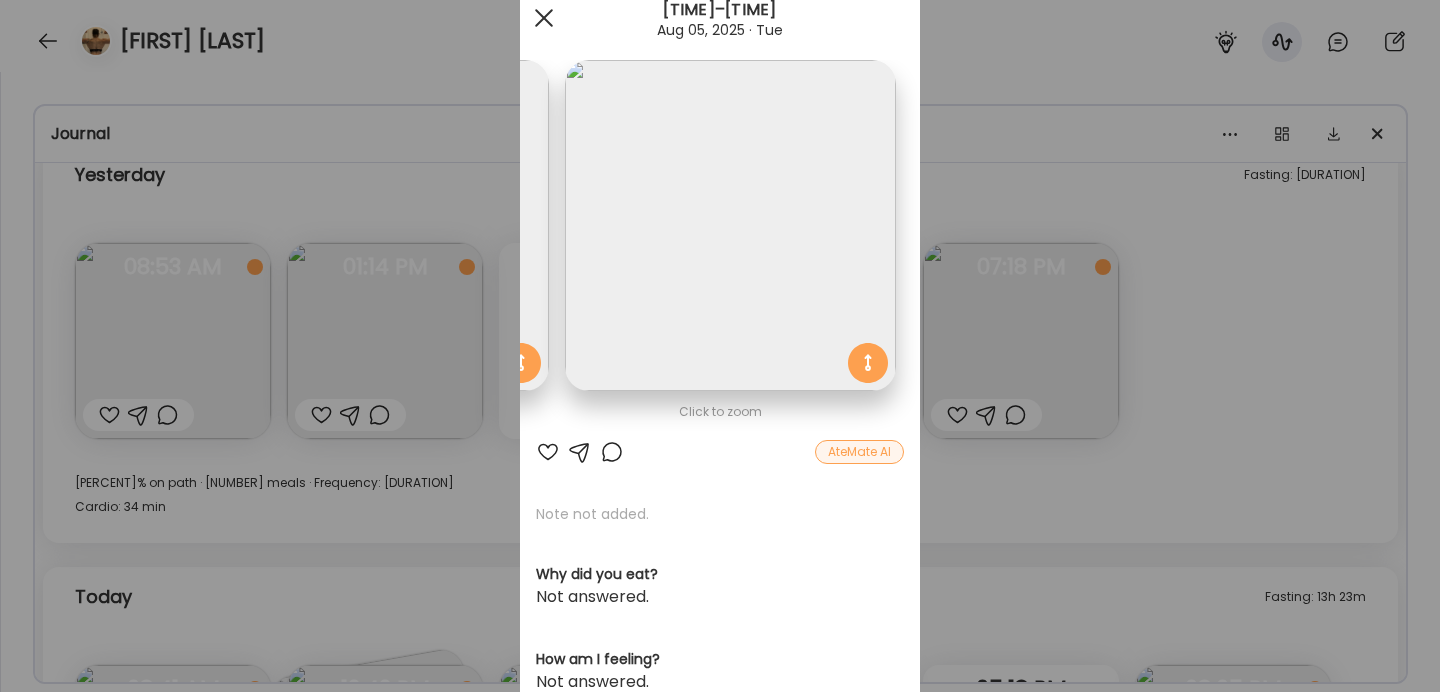 click at bounding box center (544, 18) 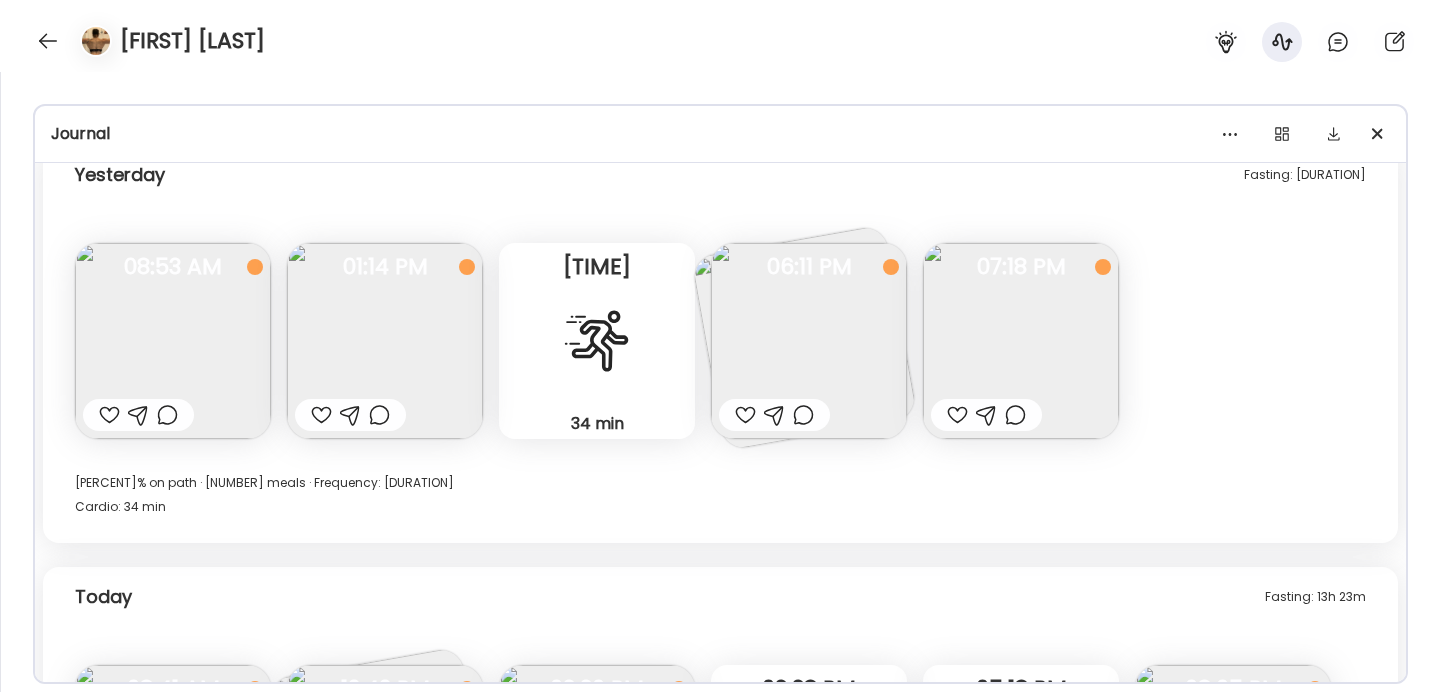click at bounding box center (1021, 341) 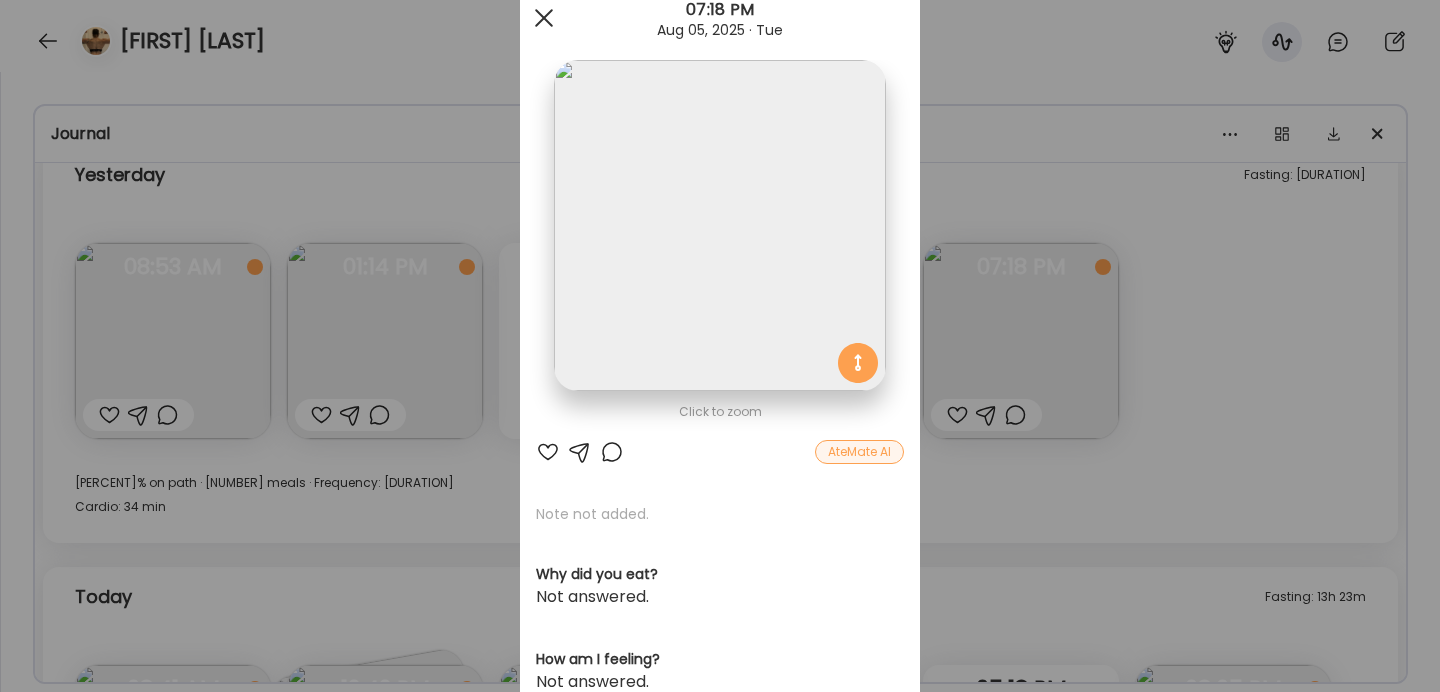 click at bounding box center (544, 18) 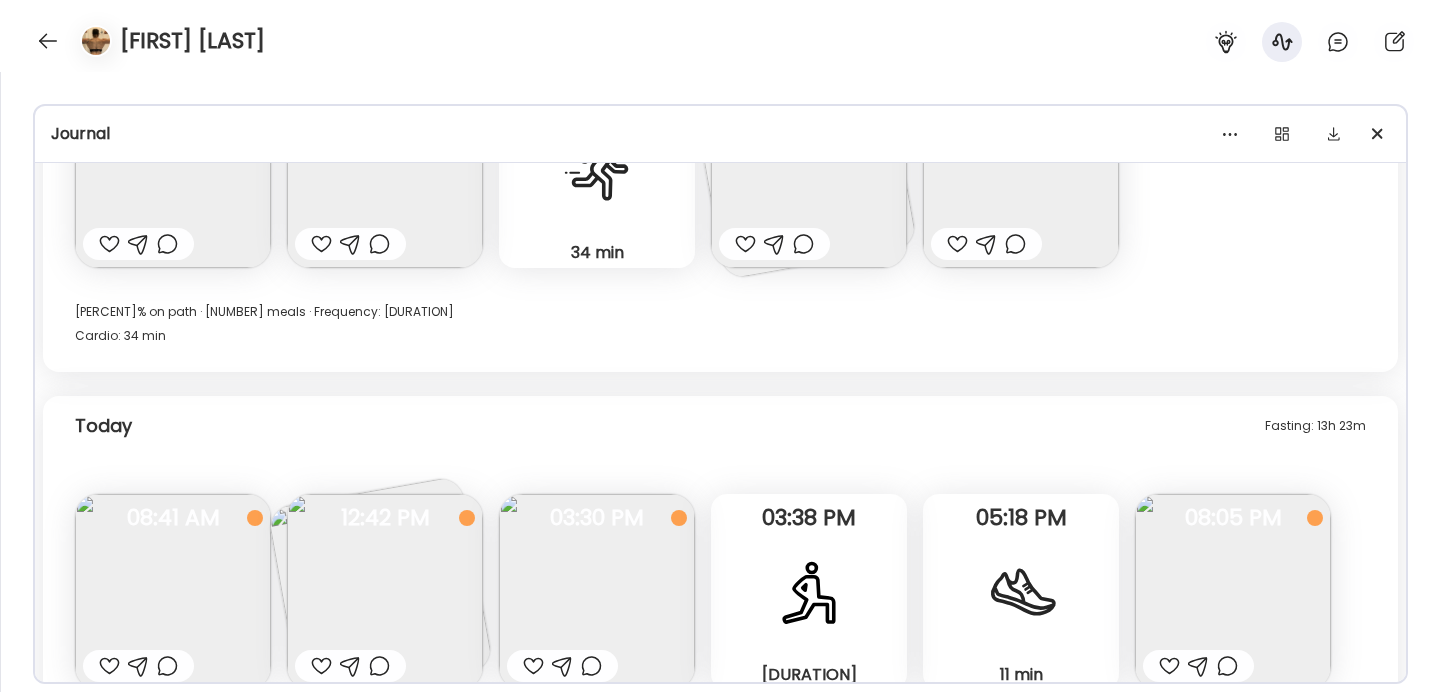 scroll, scrollTop: 15411, scrollLeft: 0, axis: vertical 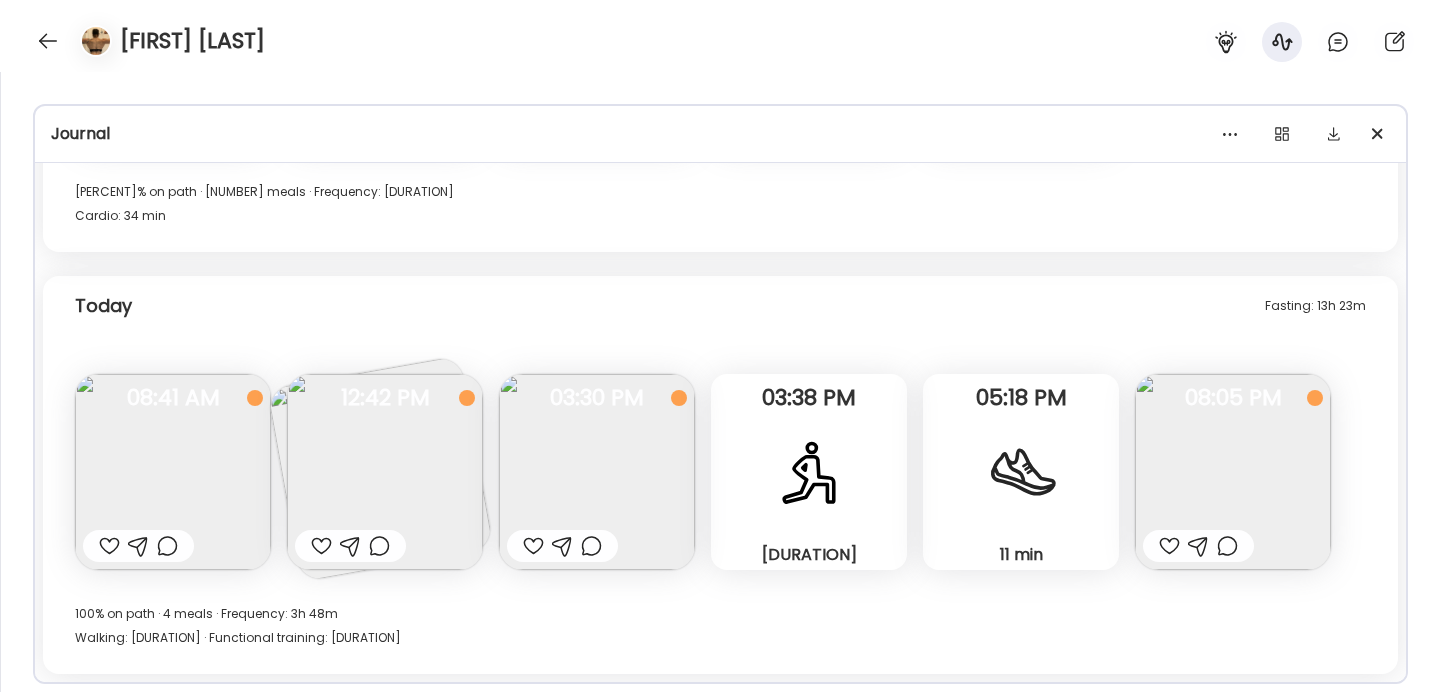 click at bounding box center (385, 472) 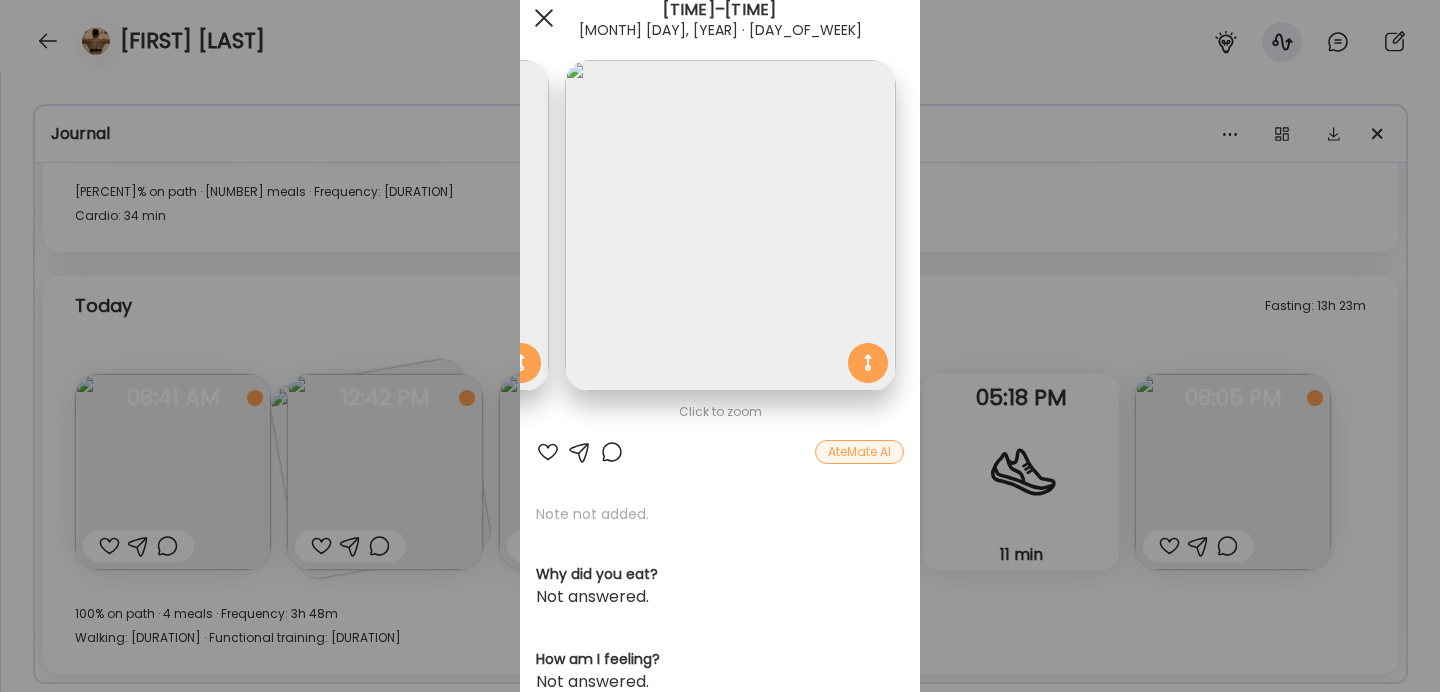 click at bounding box center [544, 18] 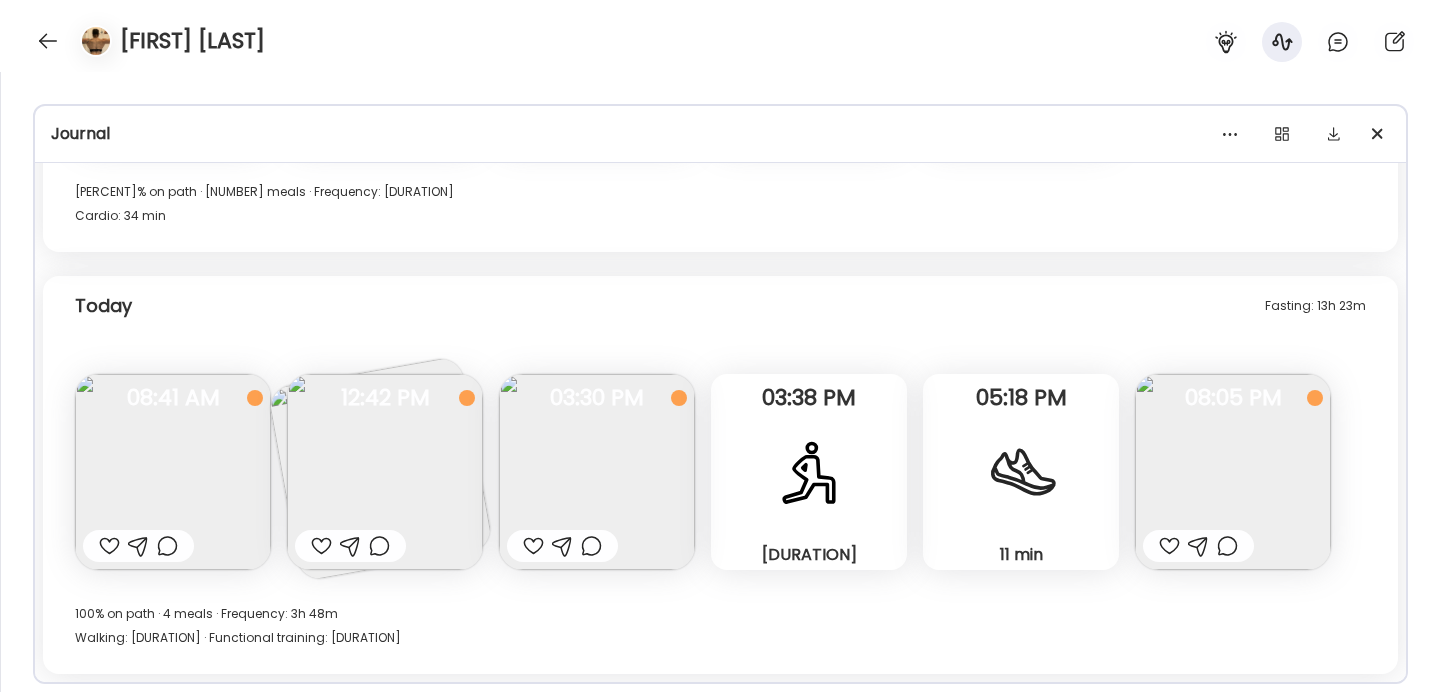 click at bounding box center (1233, 472) 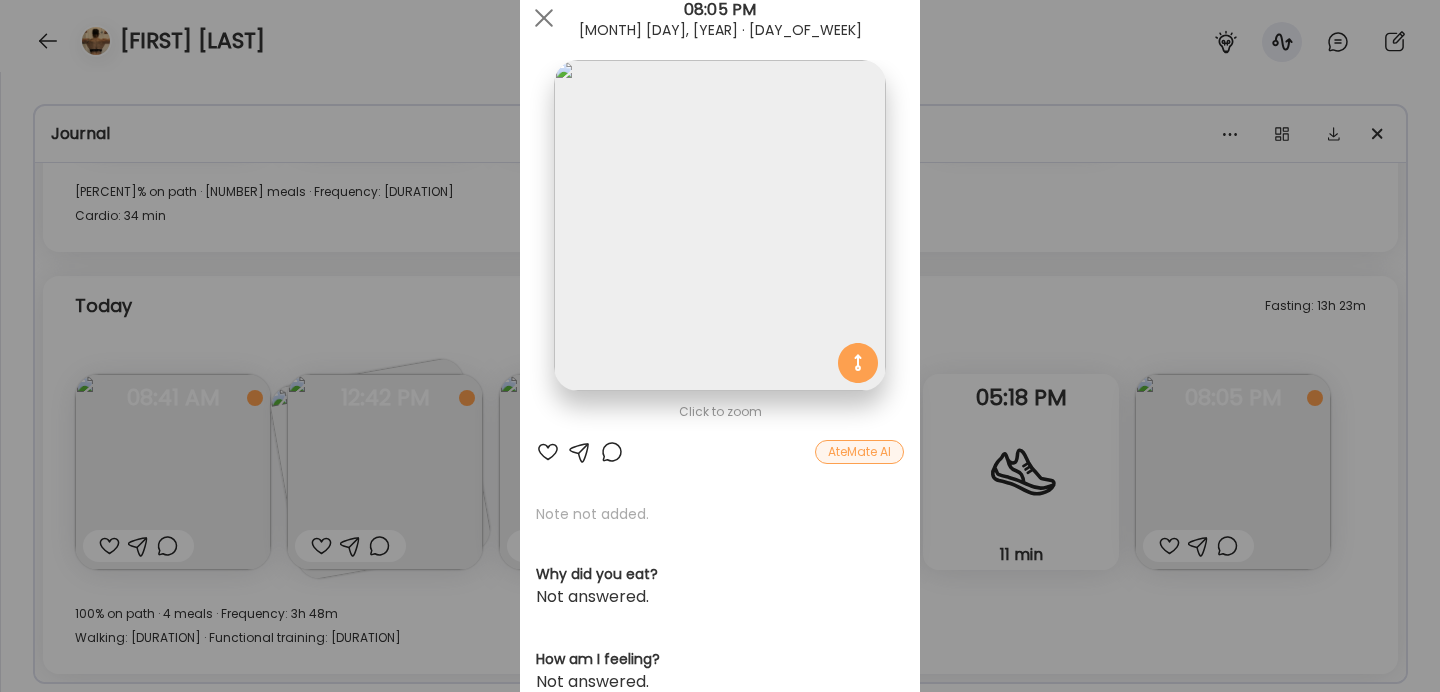 scroll, scrollTop: 0, scrollLeft: 0, axis: both 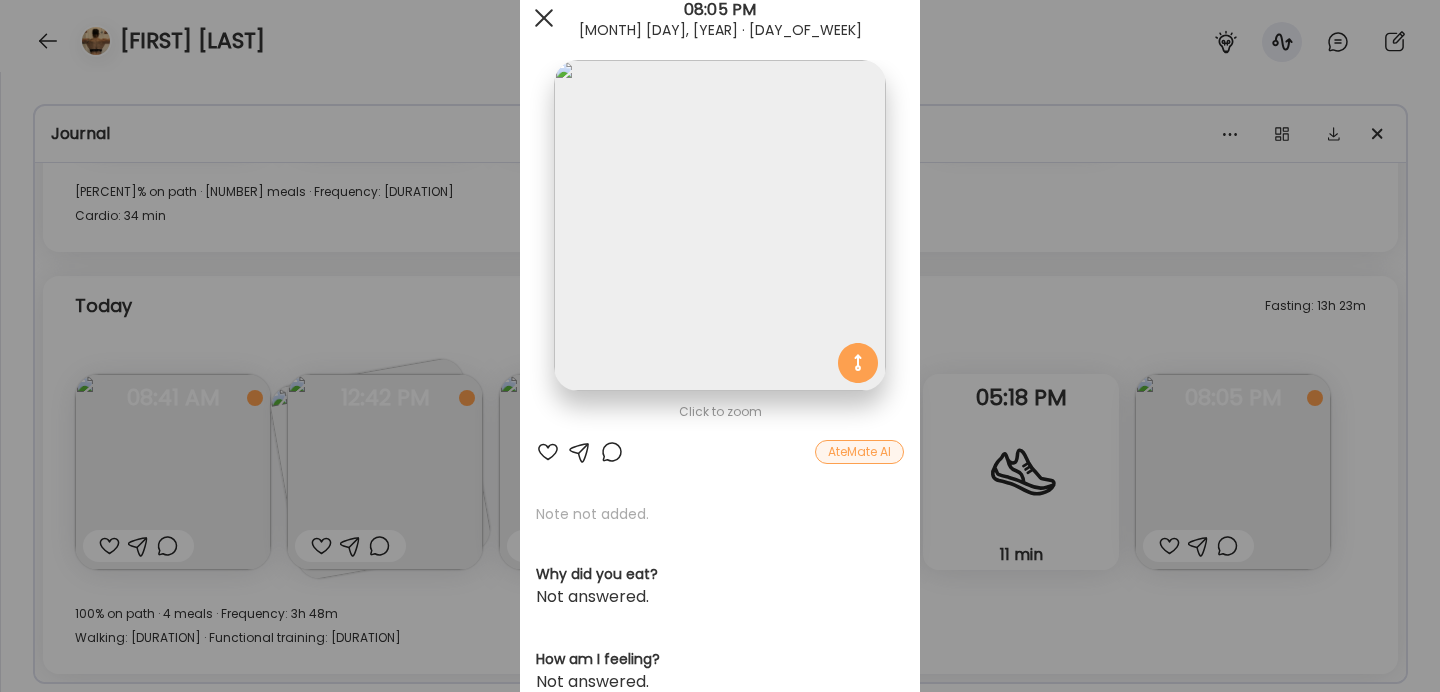click at bounding box center [544, 18] 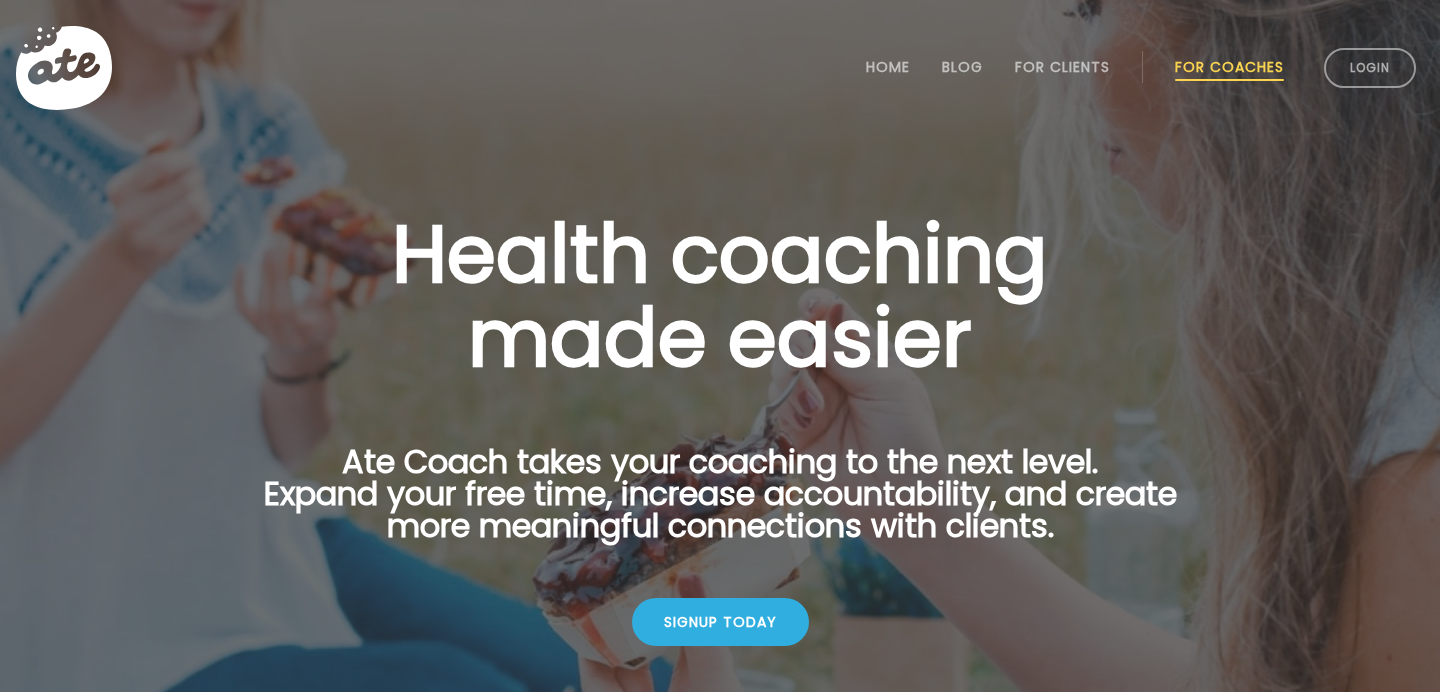 scroll, scrollTop: 0, scrollLeft: 0, axis: both 